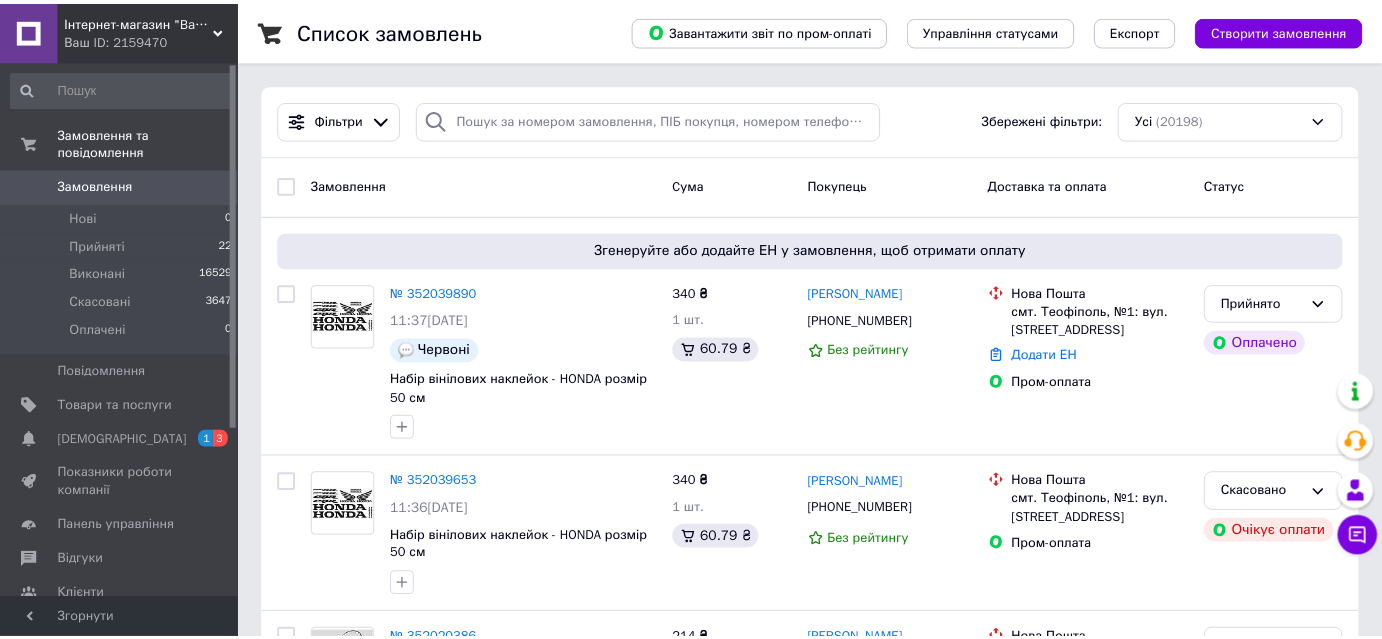 scroll, scrollTop: 0, scrollLeft: 0, axis: both 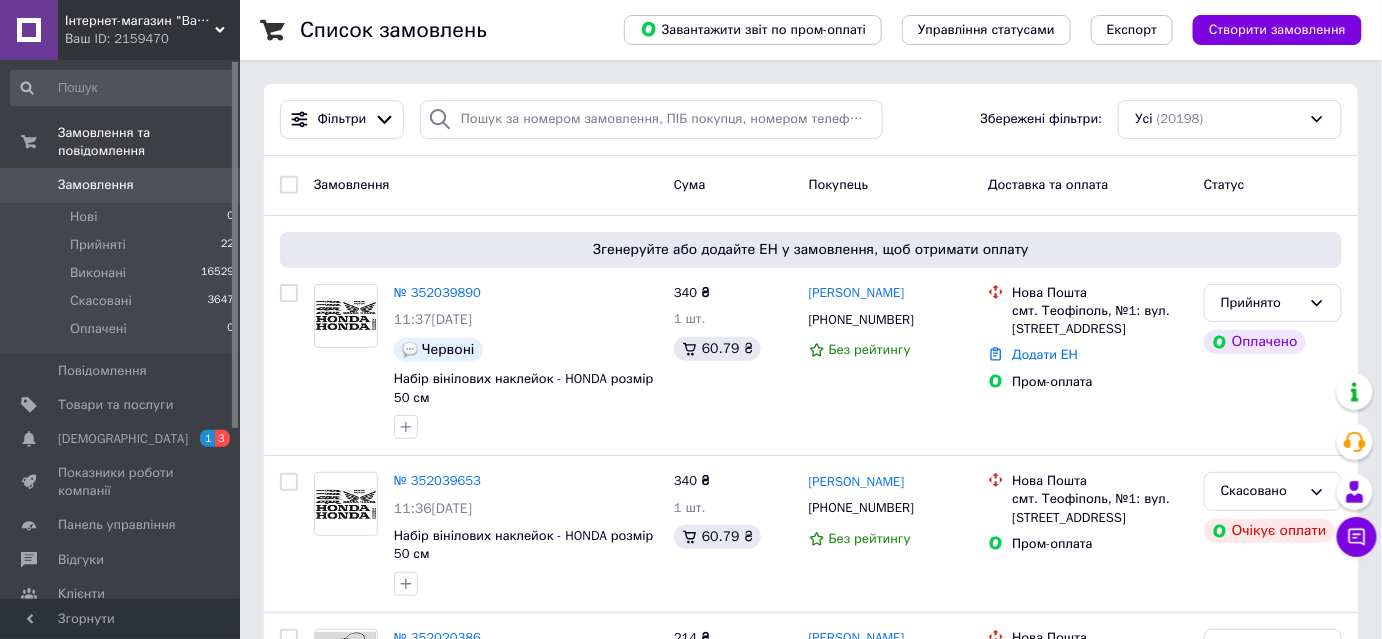 click on "Замовлення" at bounding box center (121, 185) 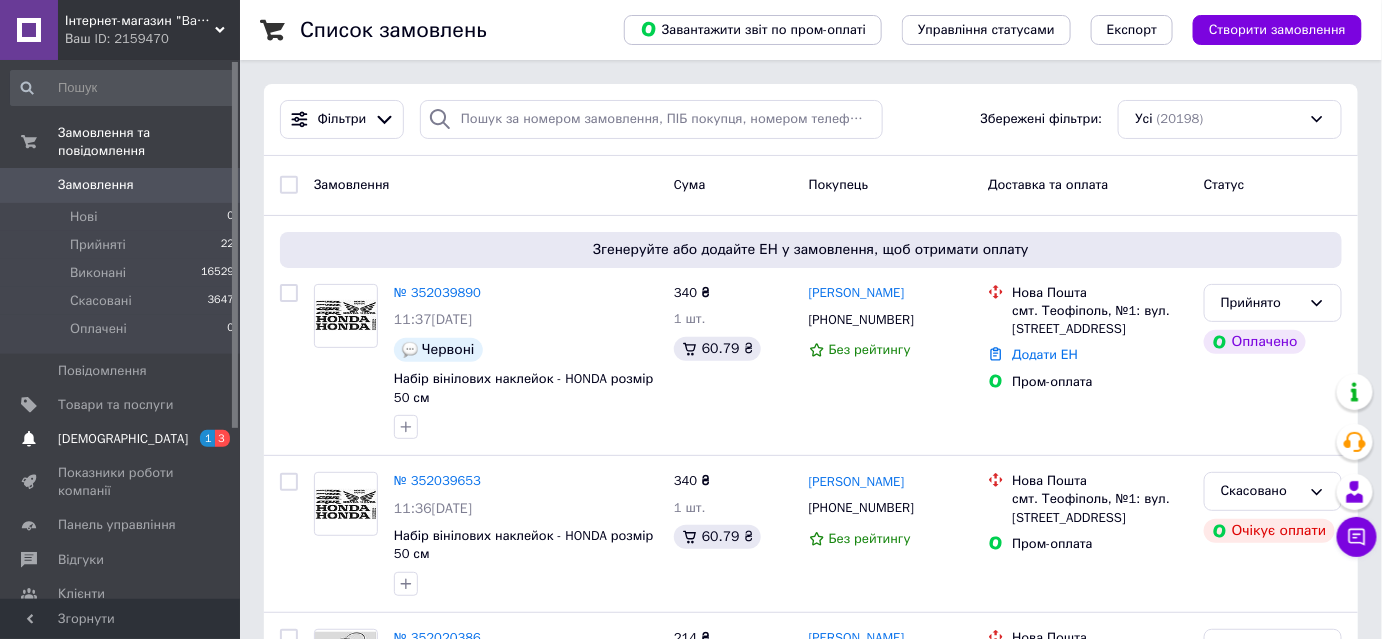 click on "[DEMOGRAPHIC_DATA]" at bounding box center [123, 439] 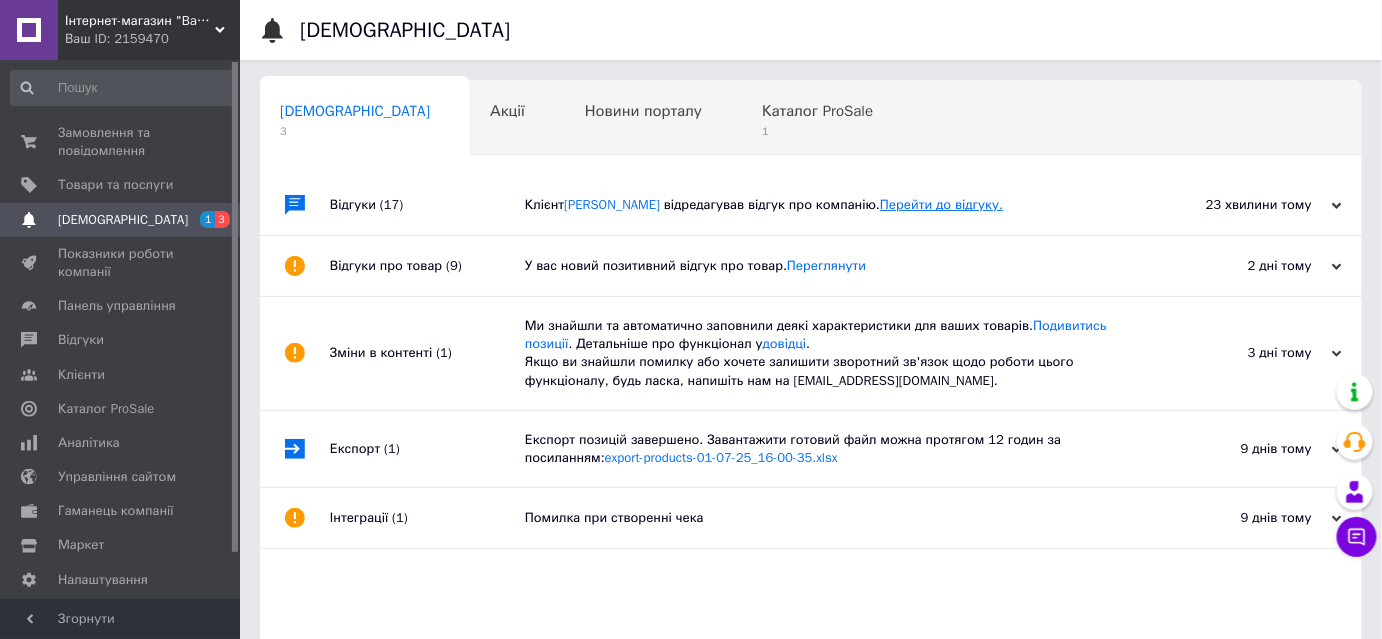 click on "Перейти до відгуку." at bounding box center [941, 204] 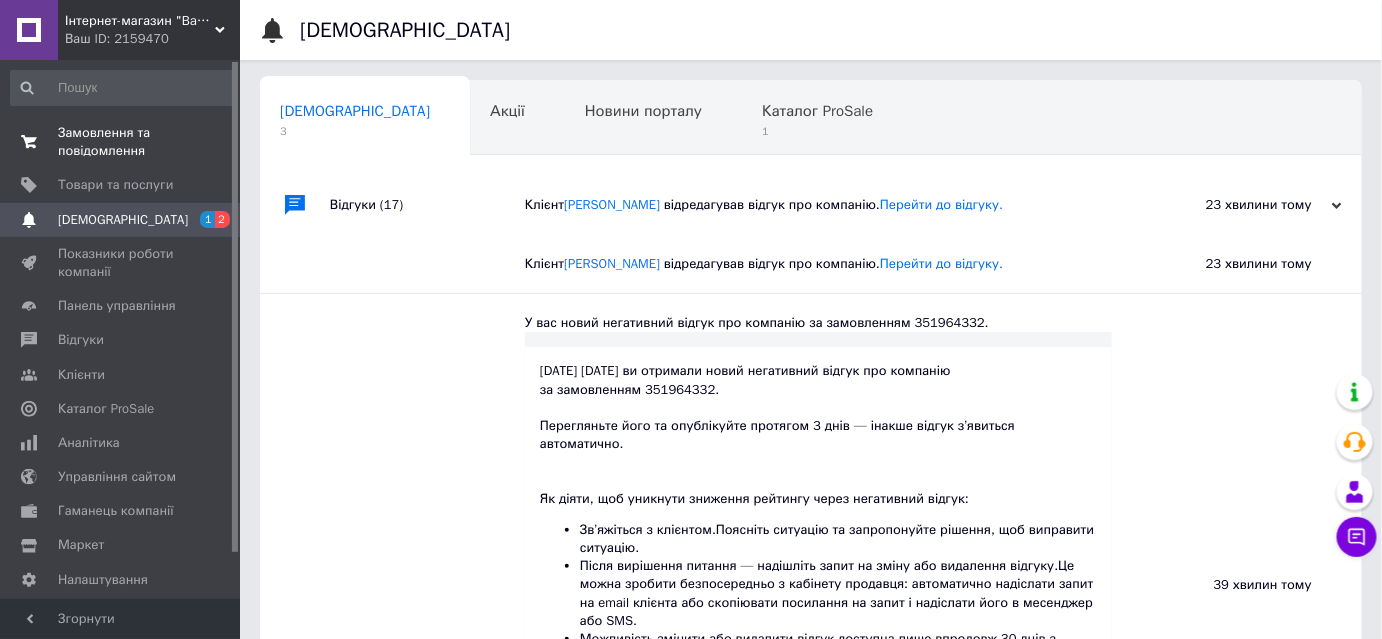 click on "Замовлення та повідомлення" at bounding box center (121, 142) 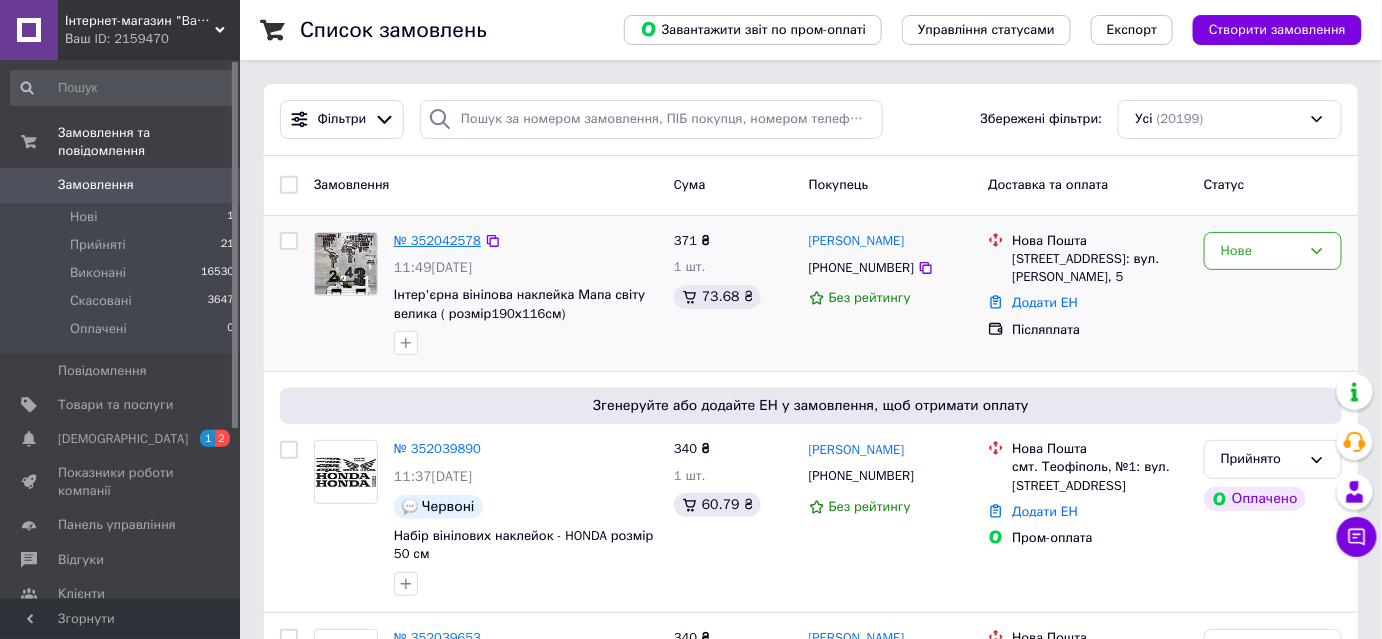 click on "№ 352042578" at bounding box center [437, 240] 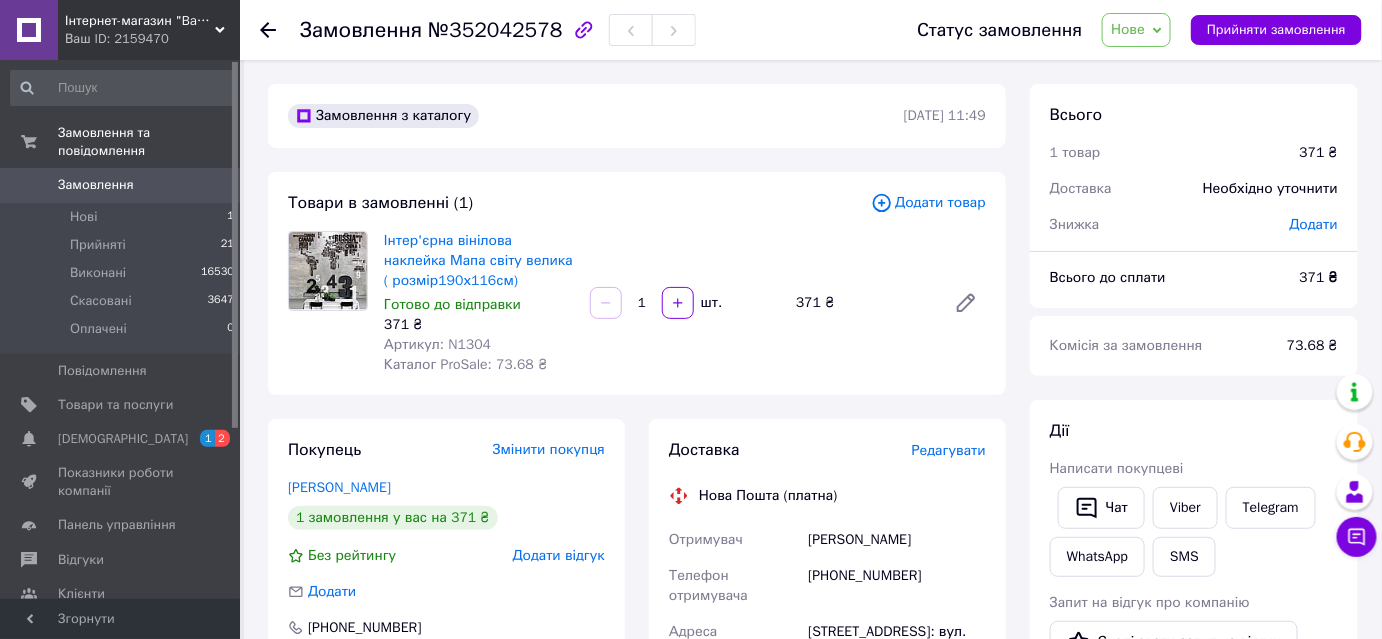 click on "Нове" at bounding box center [1136, 30] 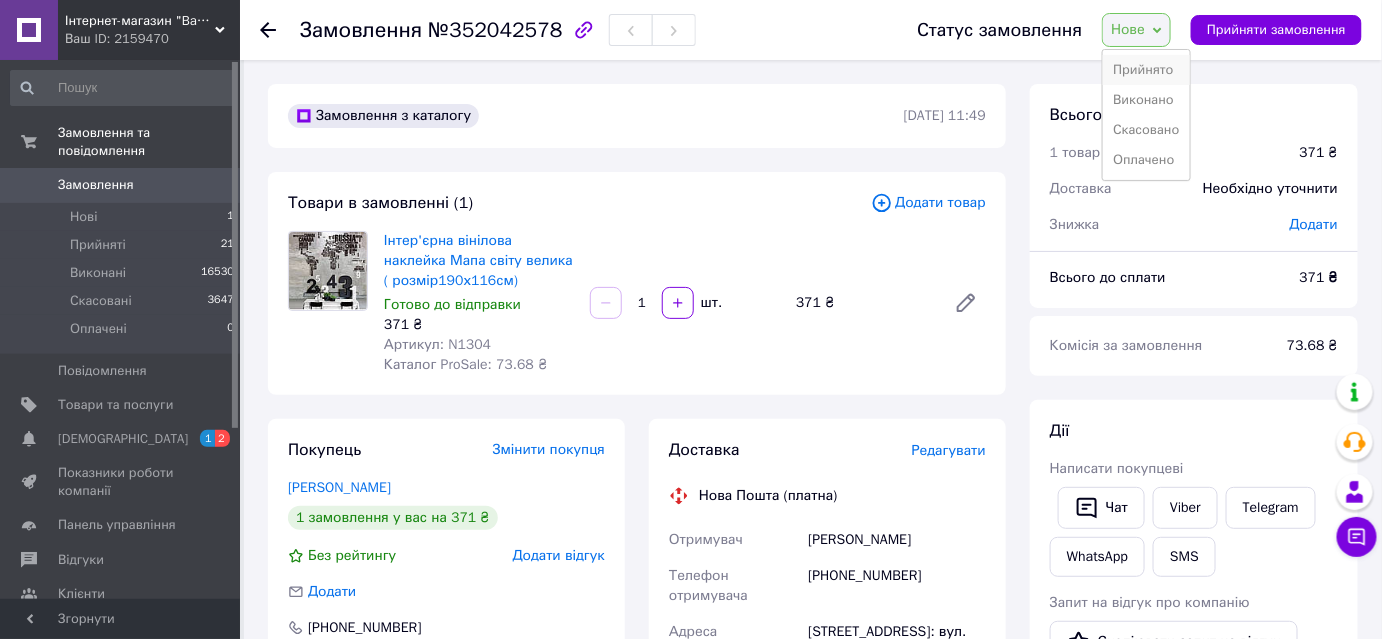 click on "Прийнято" at bounding box center [1146, 70] 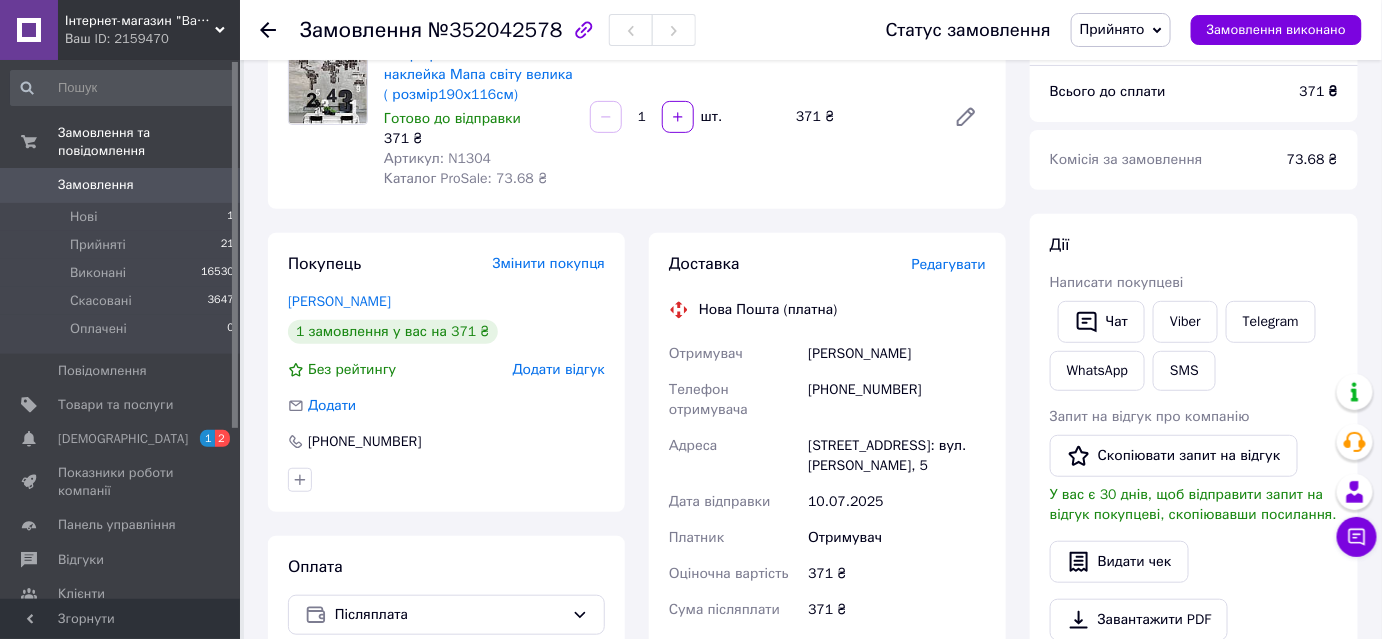 scroll, scrollTop: 154, scrollLeft: 0, axis: vertical 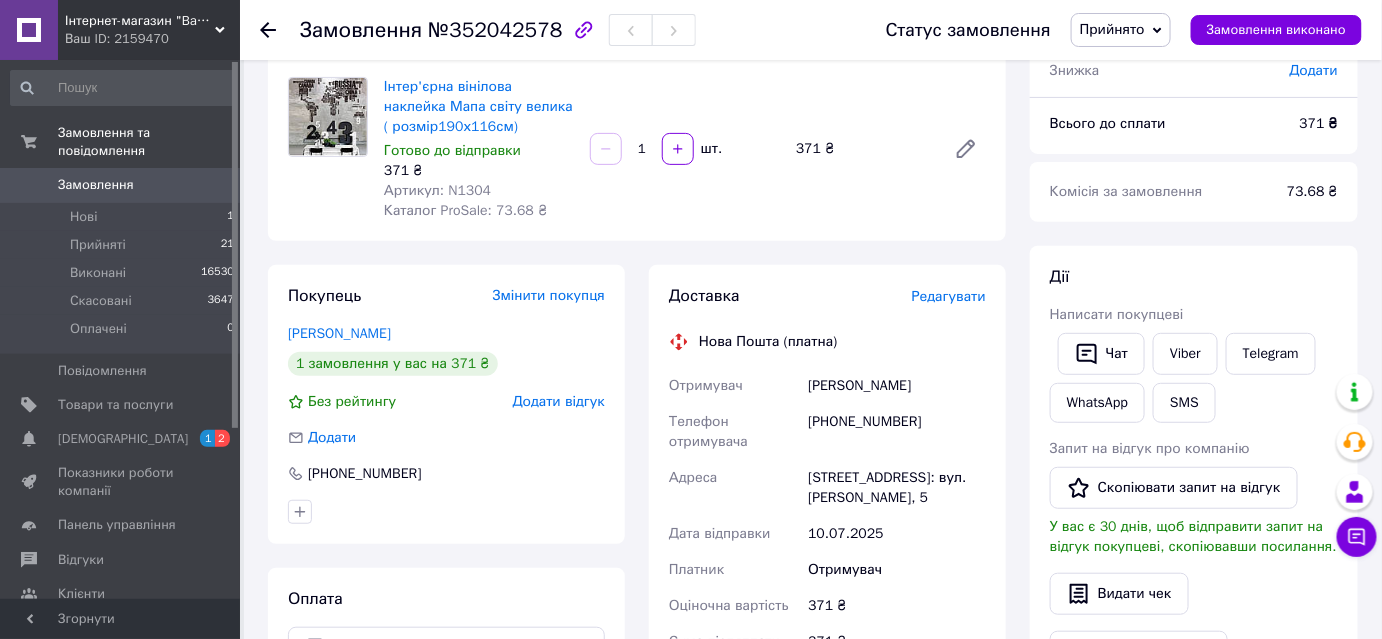 click on "Замовлення" at bounding box center (96, 185) 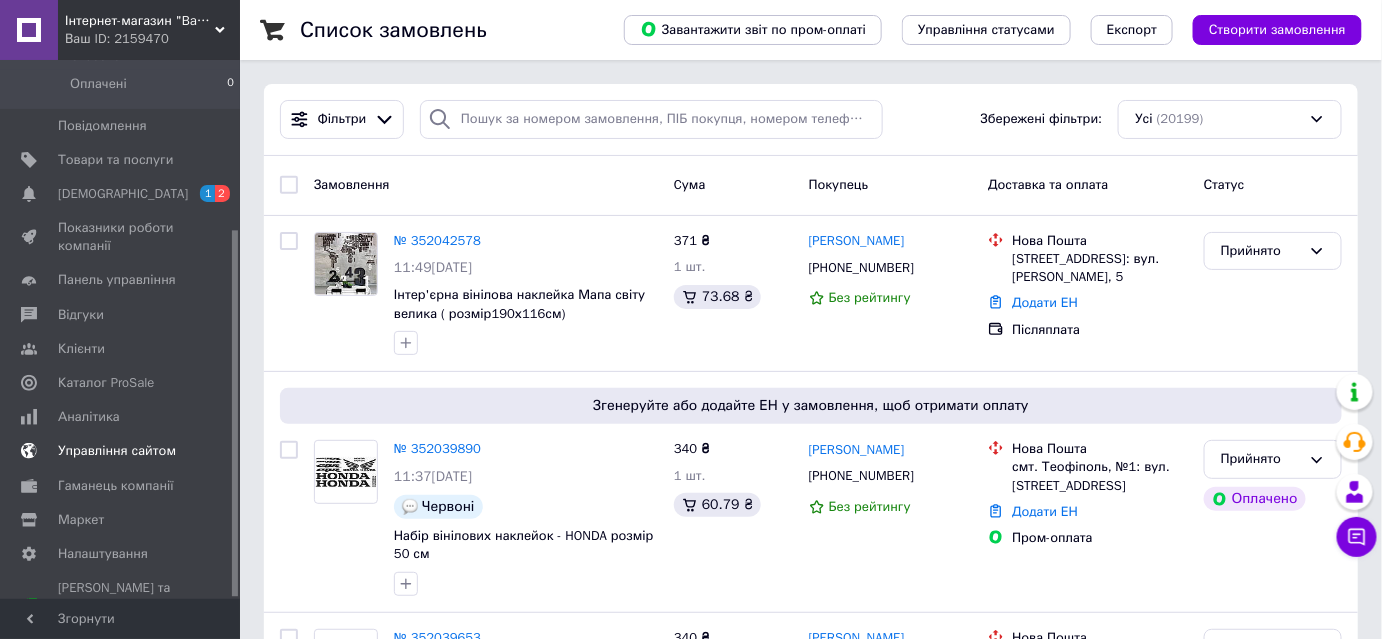 scroll, scrollTop: 250, scrollLeft: 0, axis: vertical 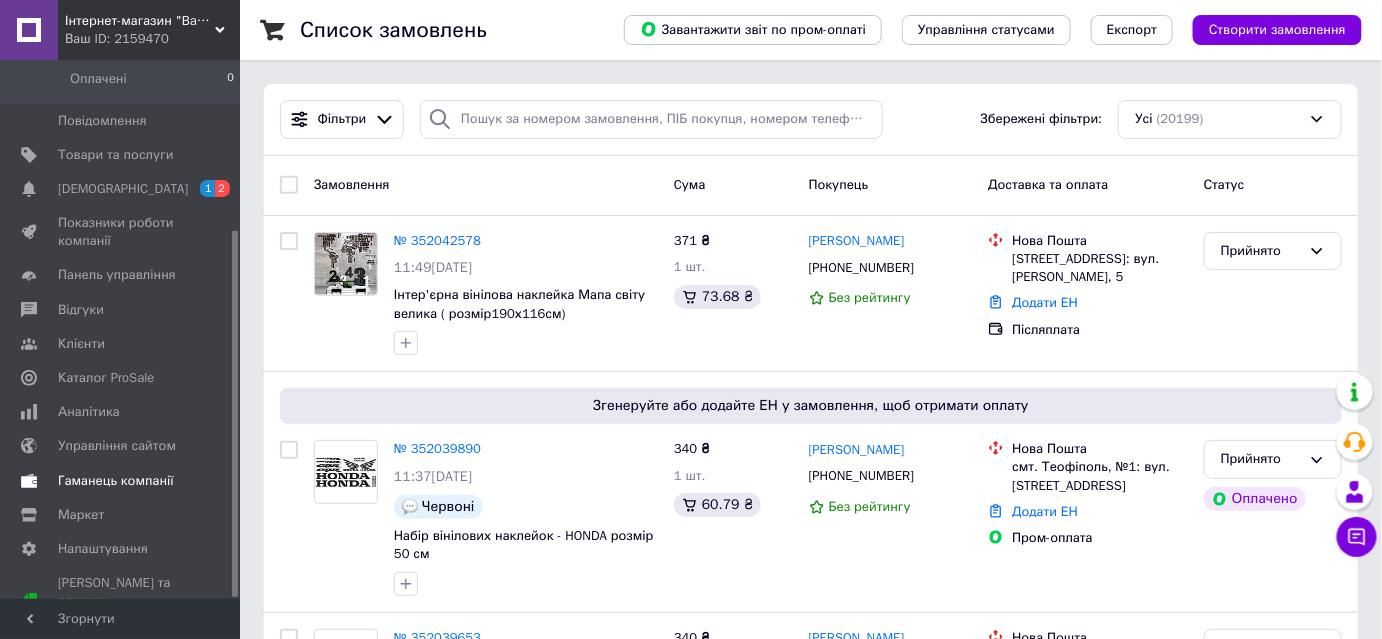 click on "Гаманець компанії" at bounding box center (116, 481) 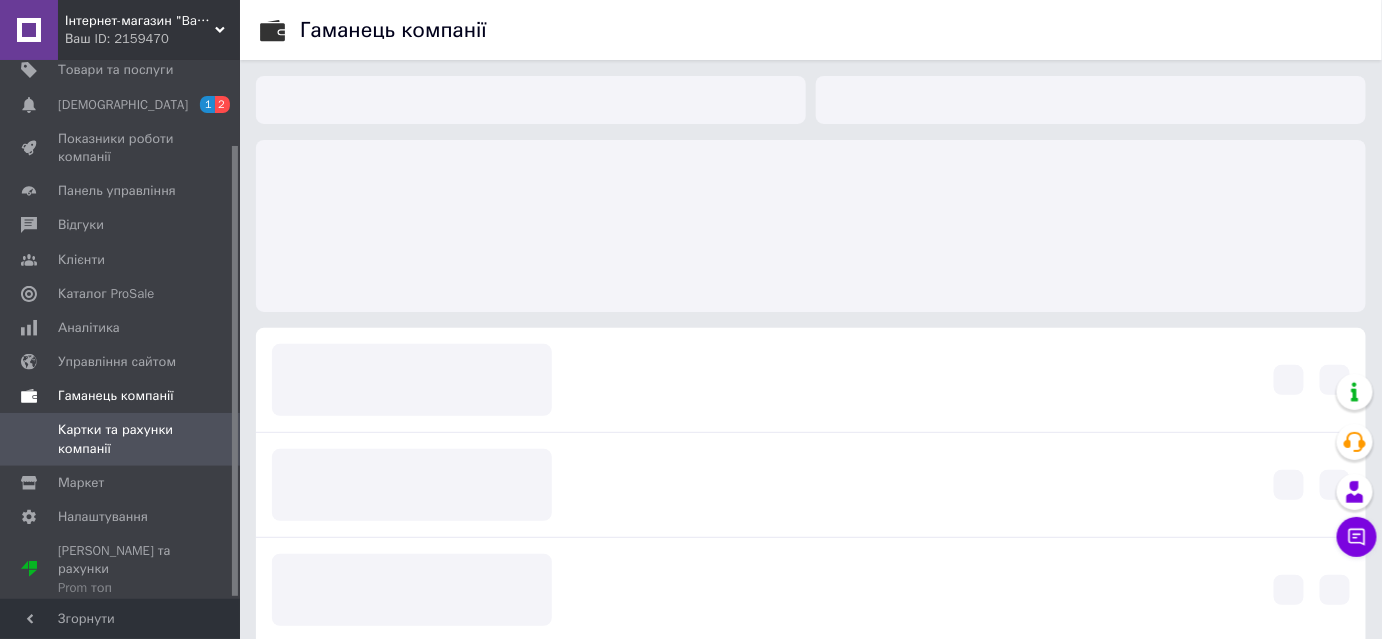 scroll, scrollTop: 101, scrollLeft: 0, axis: vertical 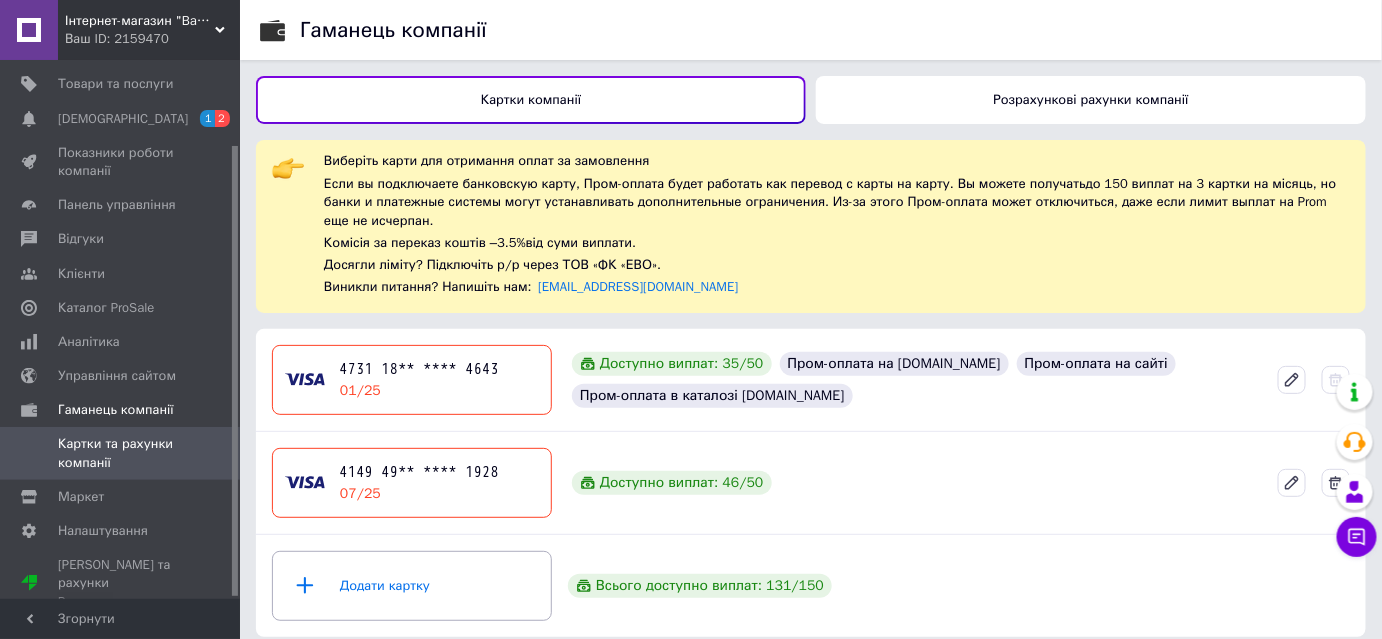 click on "Розрахункові рахунки компанії" at bounding box center [1090, 99] 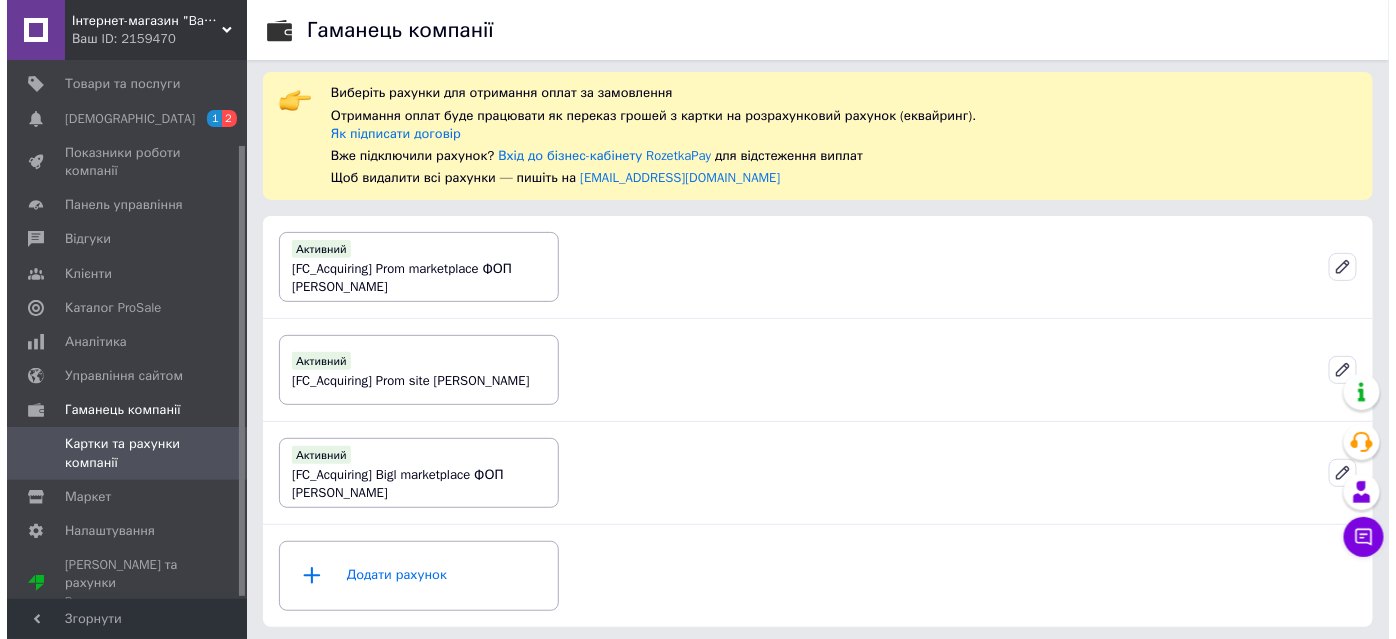 scroll, scrollTop: 0, scrollLeft: 0, axis: both 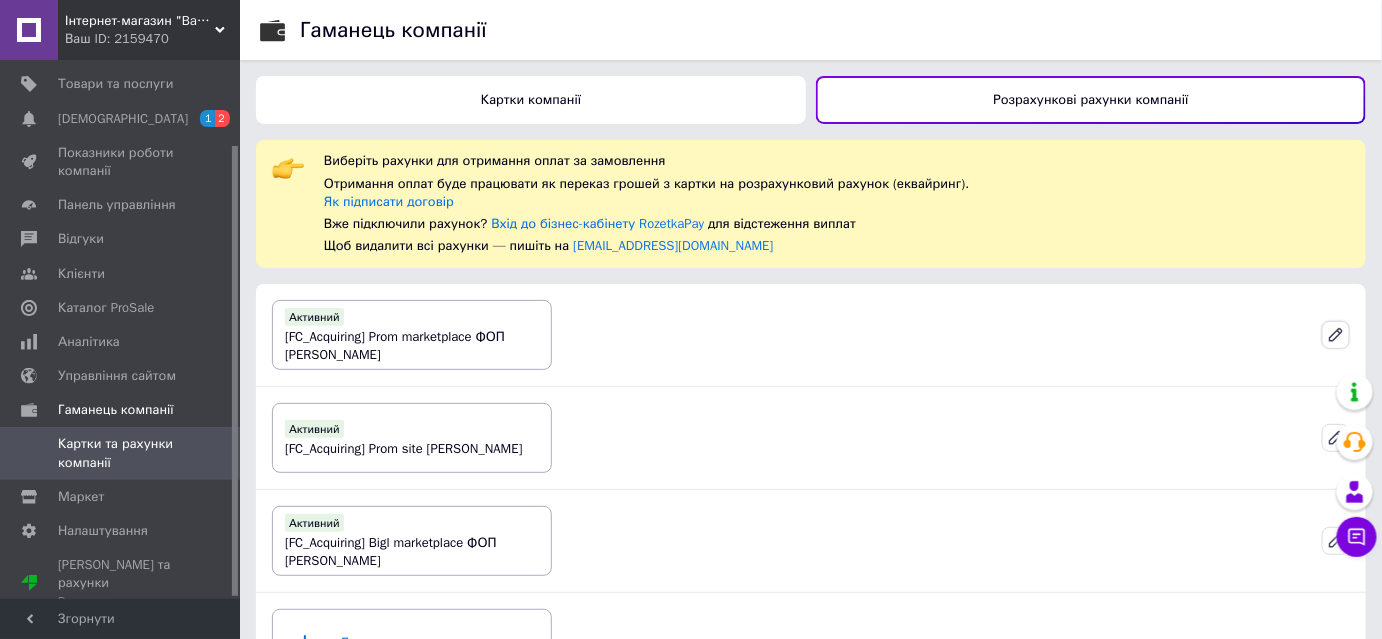click 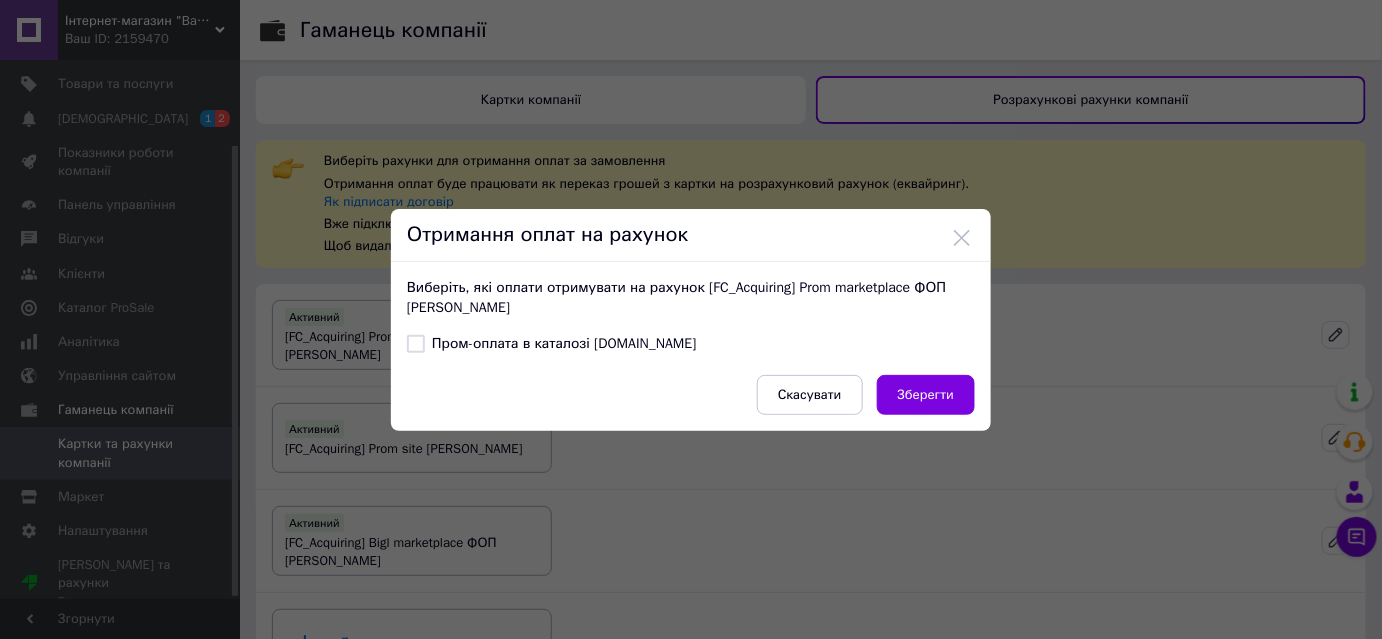 click on "Пром-оплата в каталозі Prom.ua" at bounding box center (416, 344) 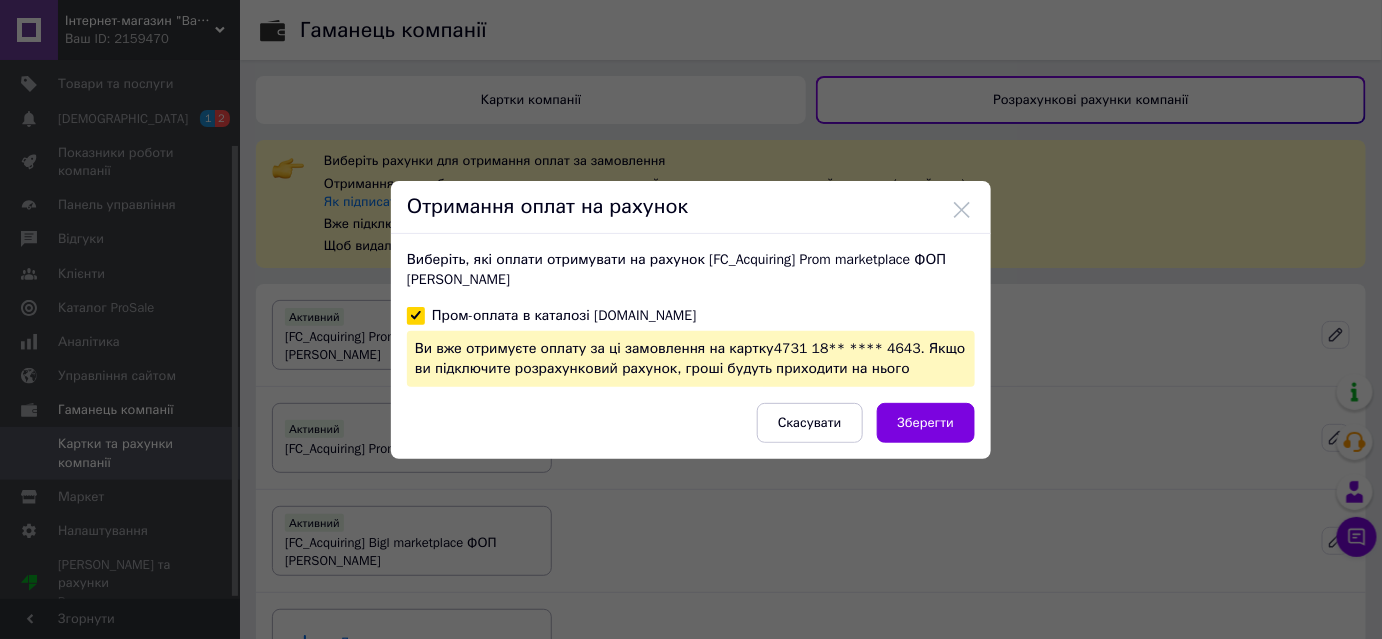 click on "Пром-оплата в каталозі Prom.ua" at bounding box center [416, 316] 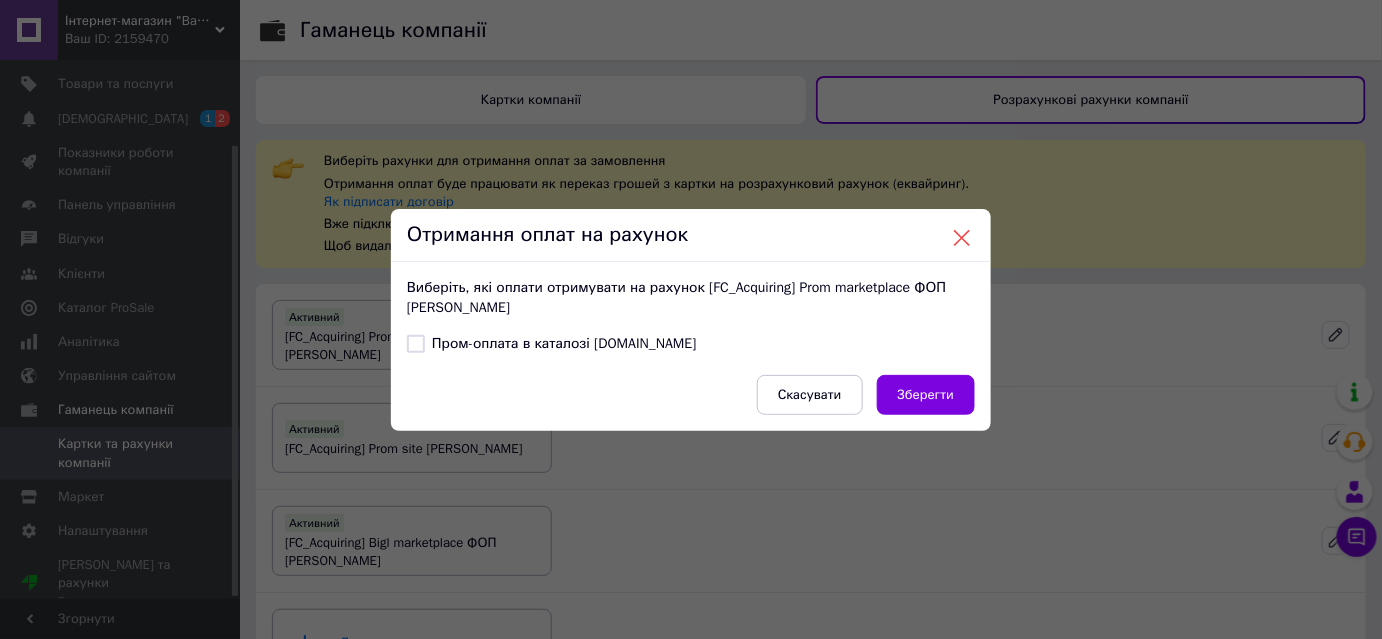 click at bounding box center (962, 238) 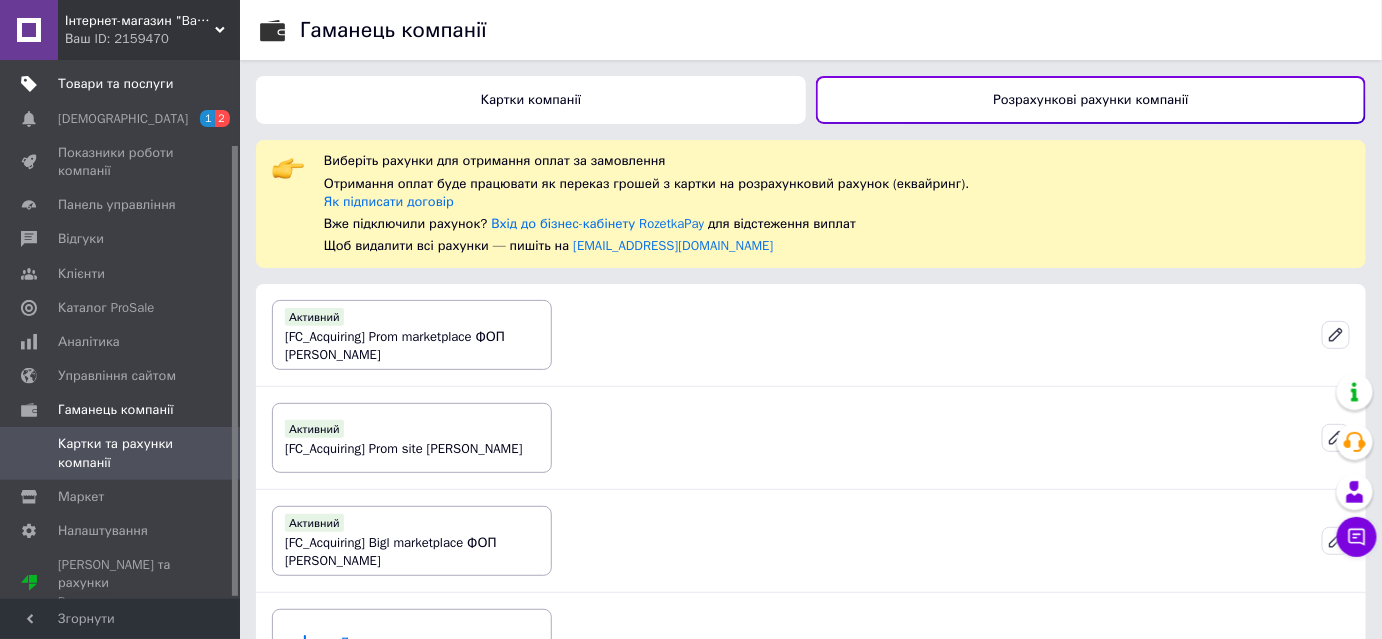 click on "Товари та послуги" at bounding box center [115, 84] 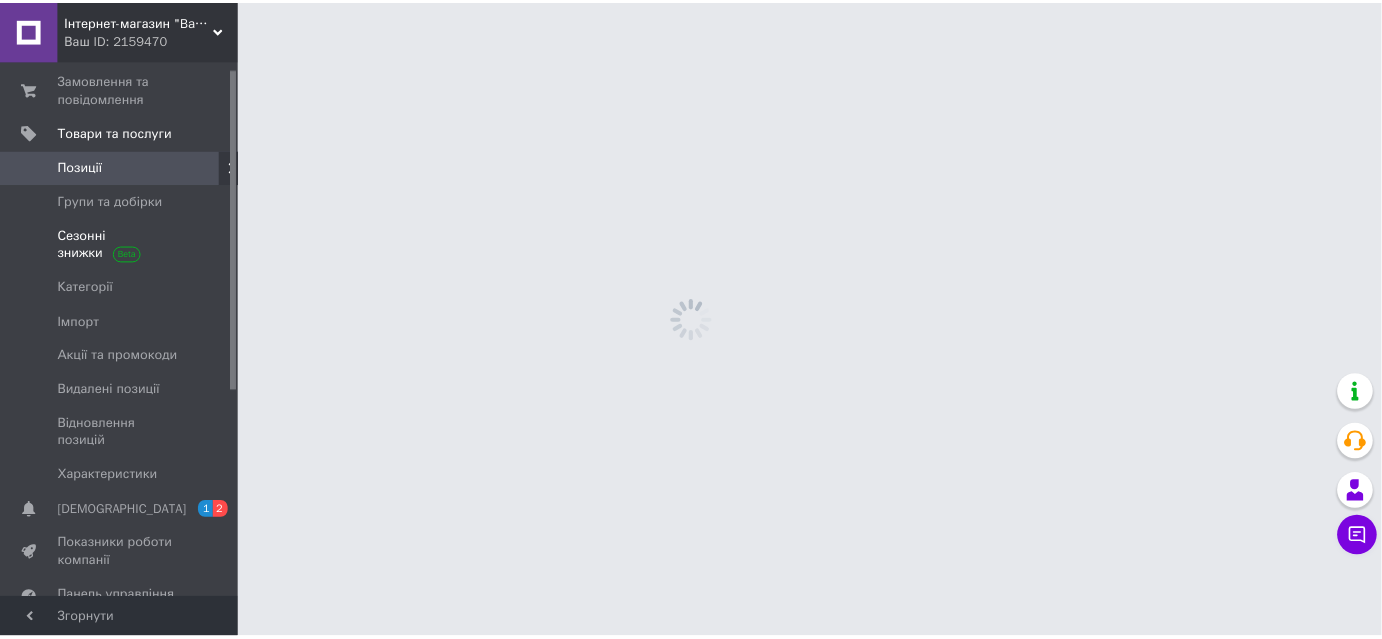 scroll, scrollTop: 10, scrollLeft: 0, axis: vertical 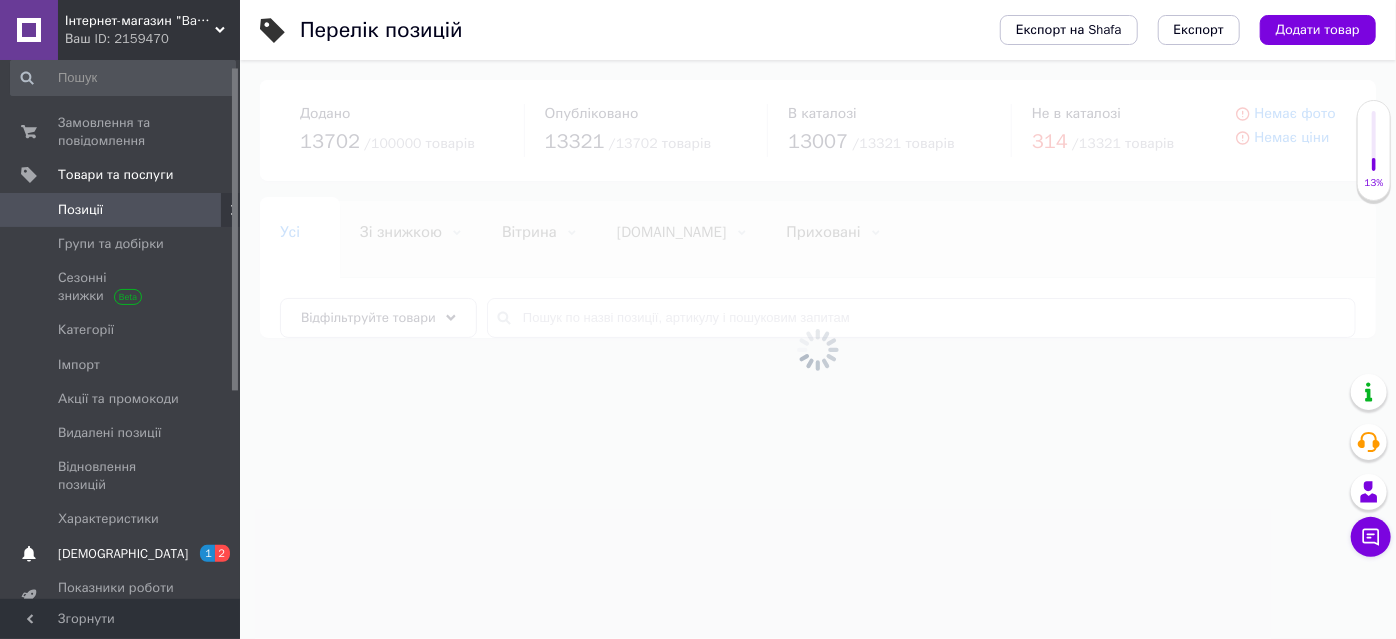 click on "[DEMOGRAPHIC_DATA]" at bounding box center [123, 554] 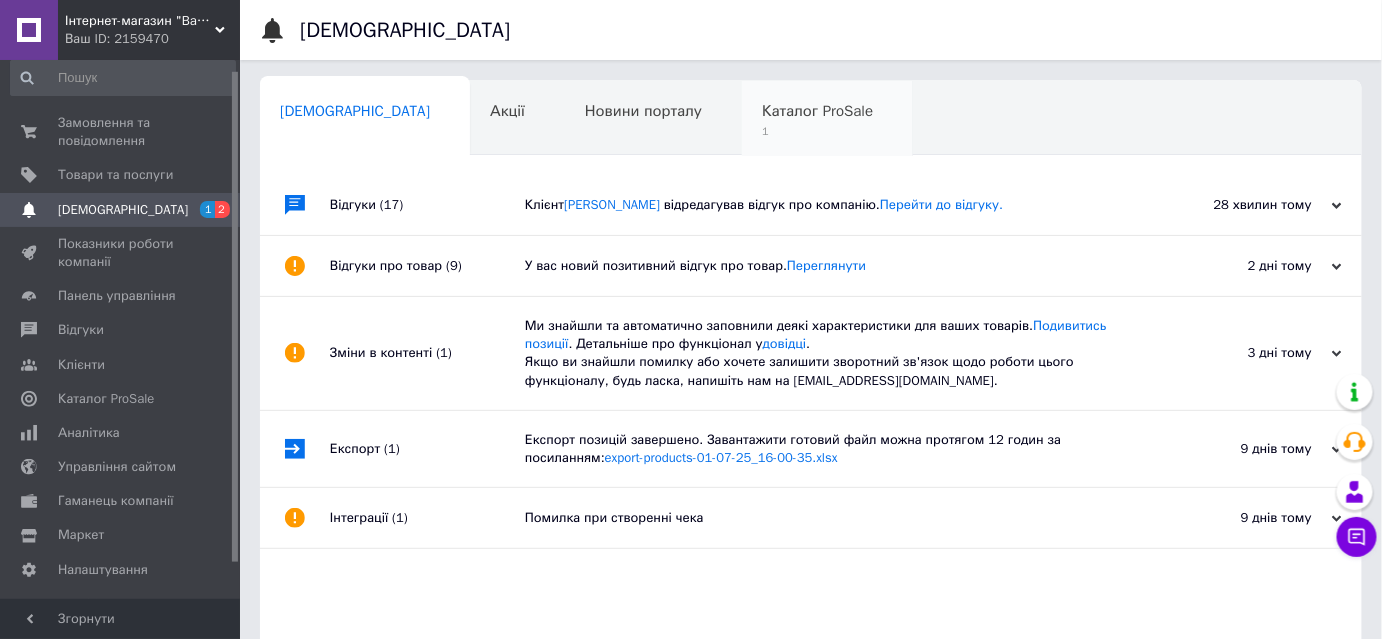 click on "Каталог ProSale 1" at bounding box center (827, 119) 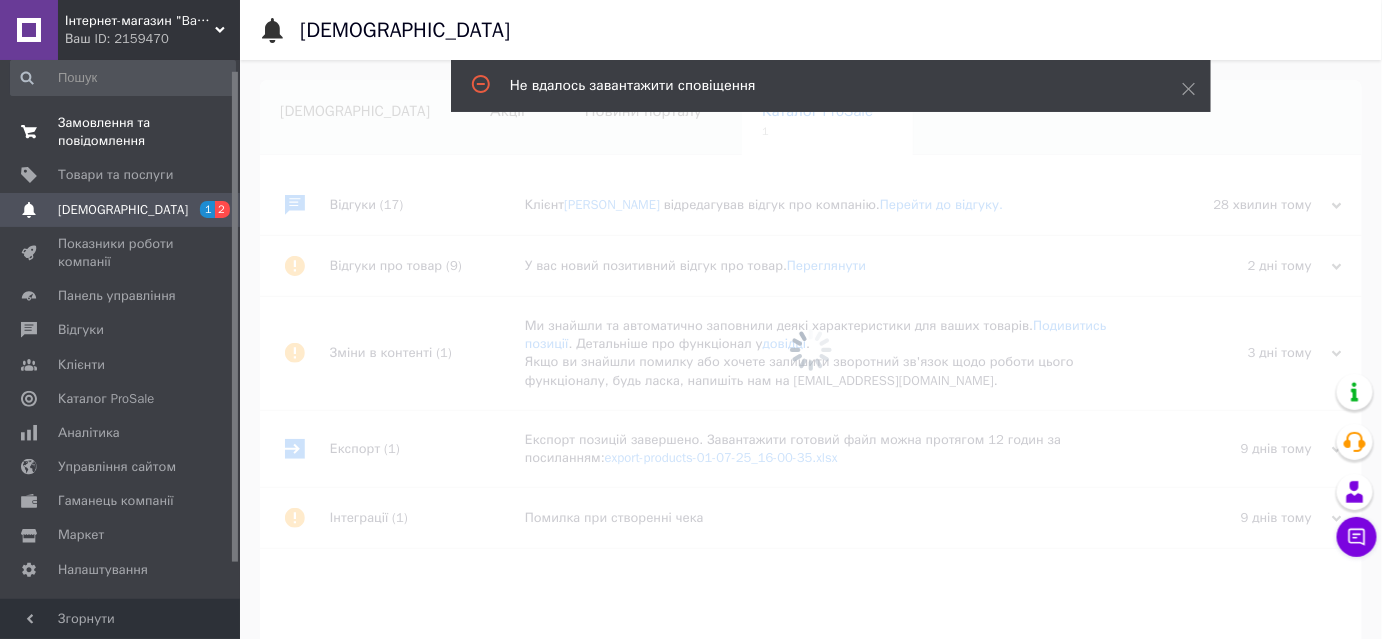 click on "Замовлення та повідомлення" at bounding box center (121, 132) 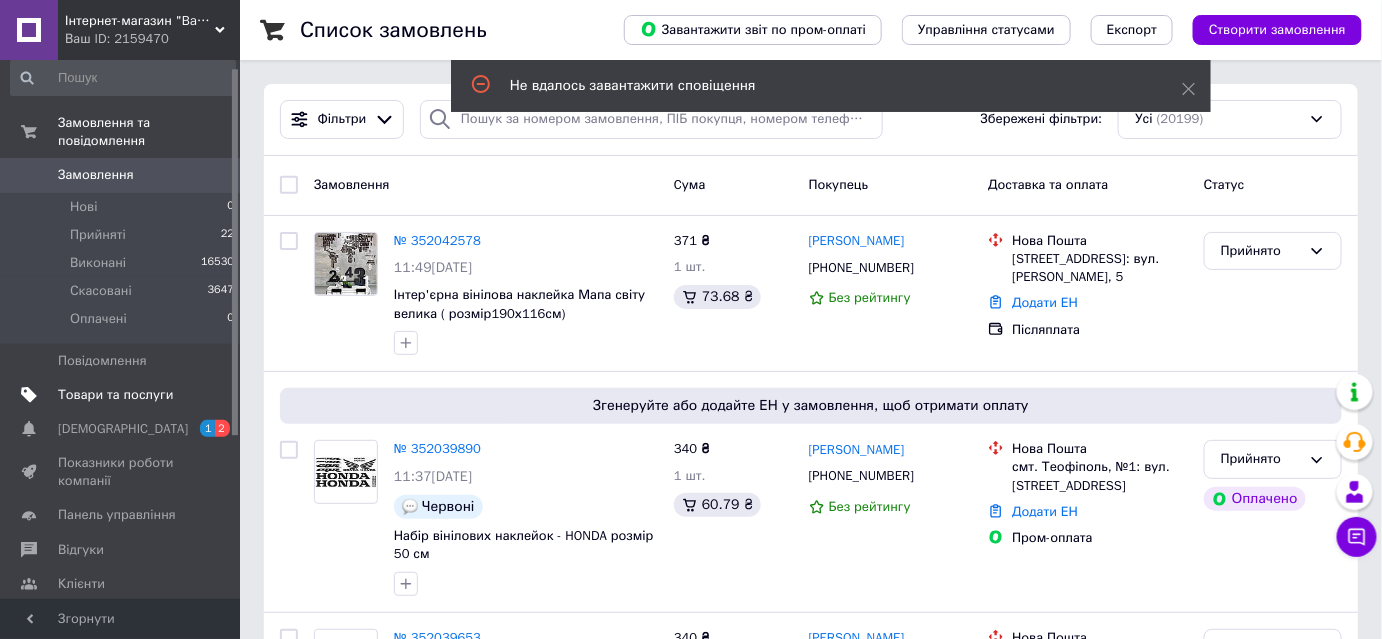 click on "Товари та послуги" at bounding box center [115, 395] 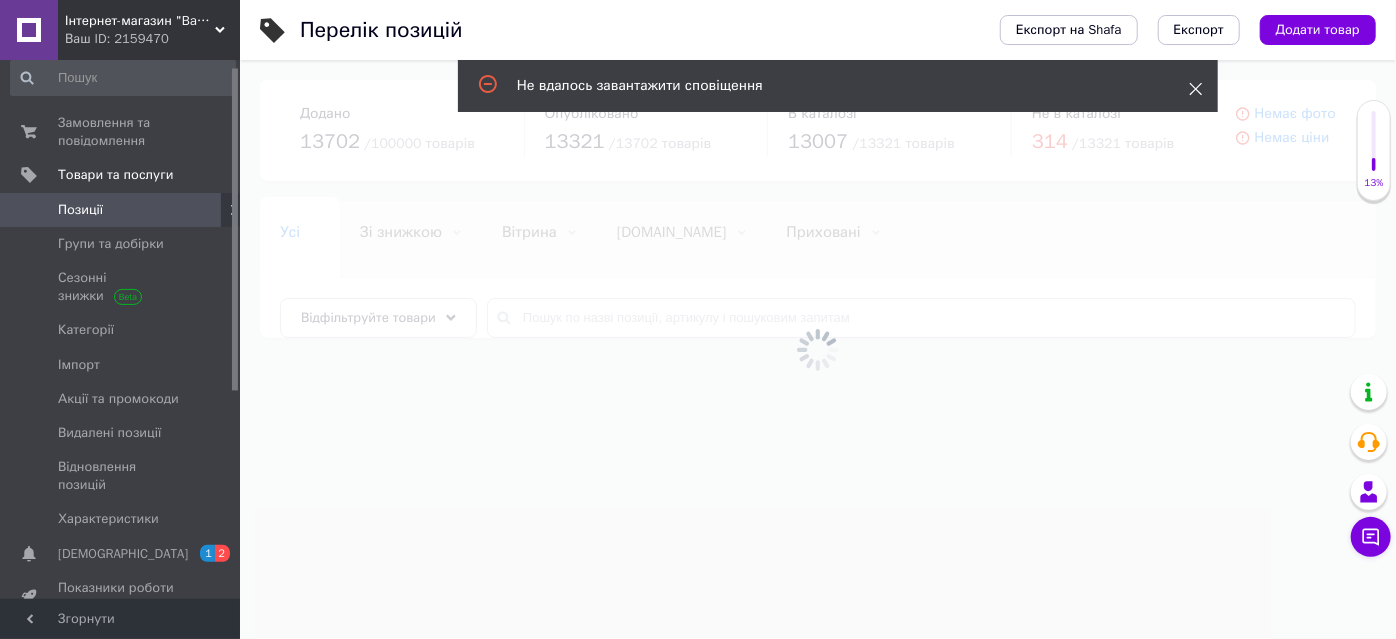 click 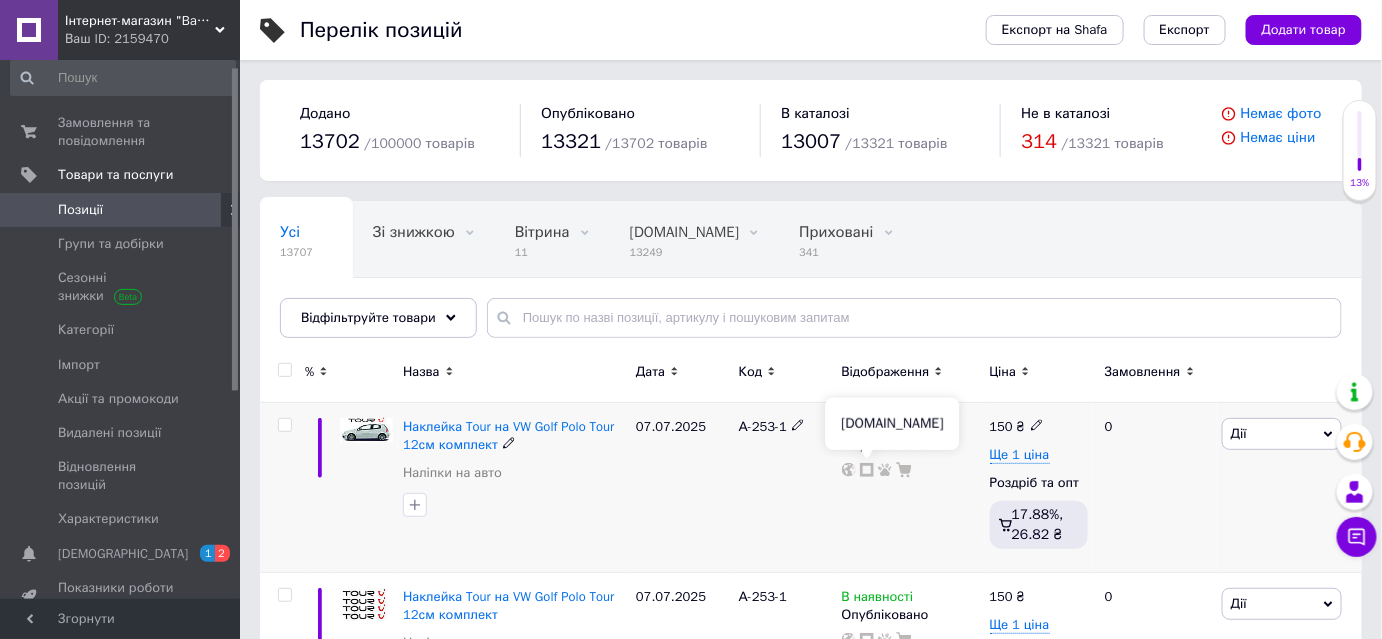 click 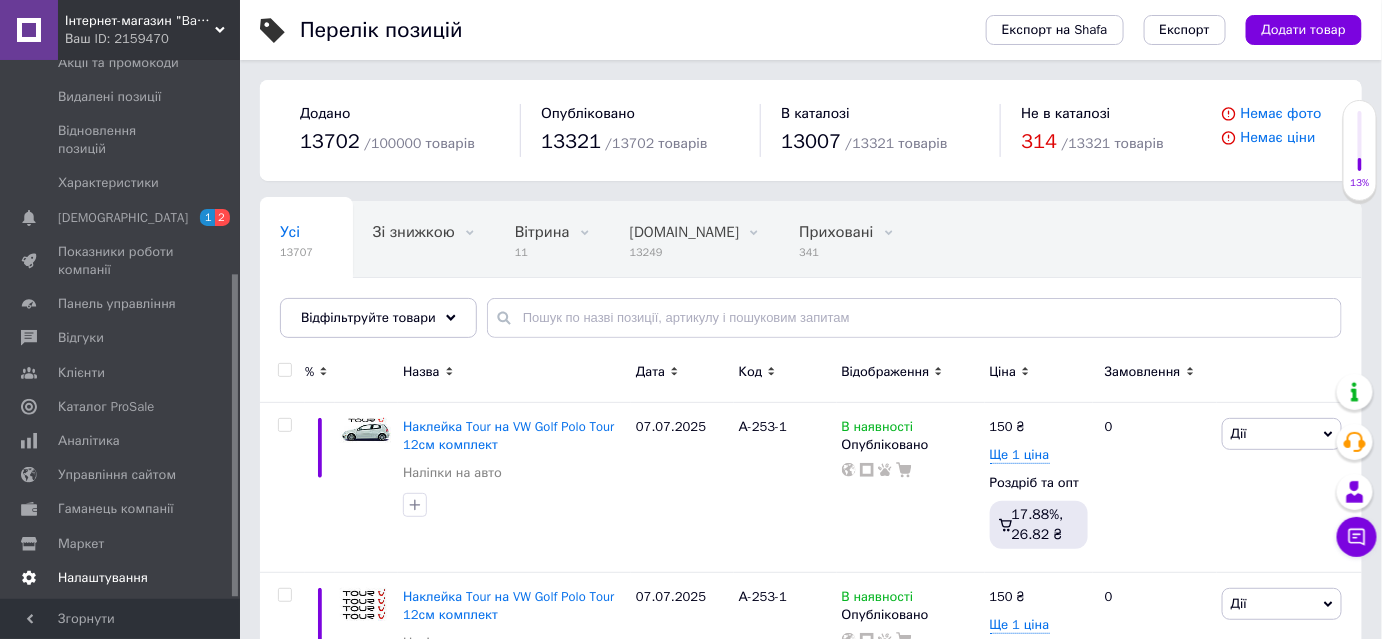 scroll, scrollTop: 357, scrollLeft: 0, axis: vertical 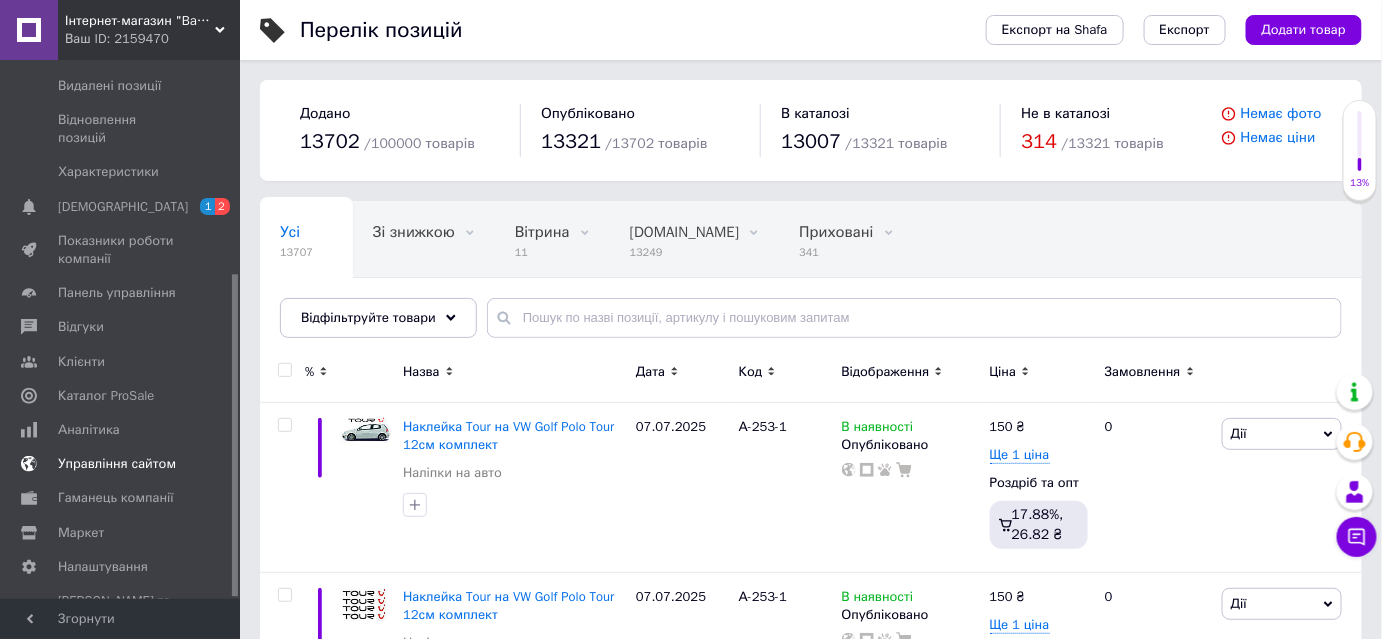 click on "Управління сайтом" at bounding box center (117, 464) 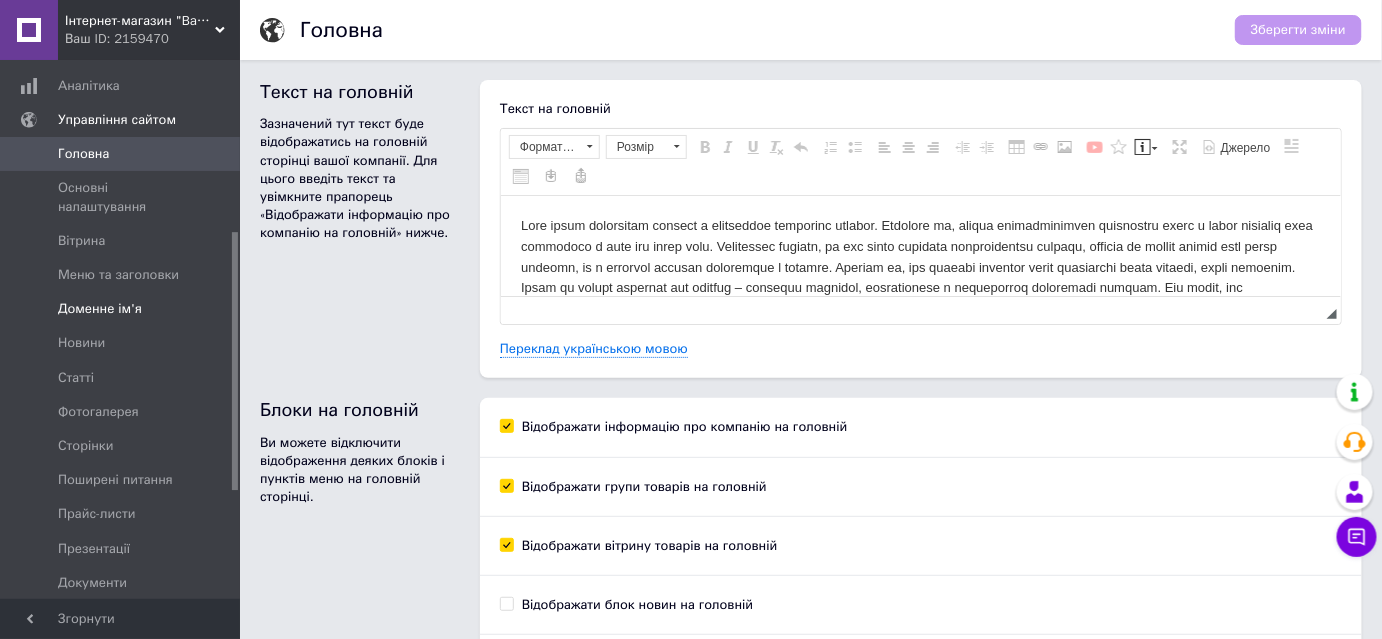 scroll, scrollTop: 0, scrollLeft: 0, axis: both 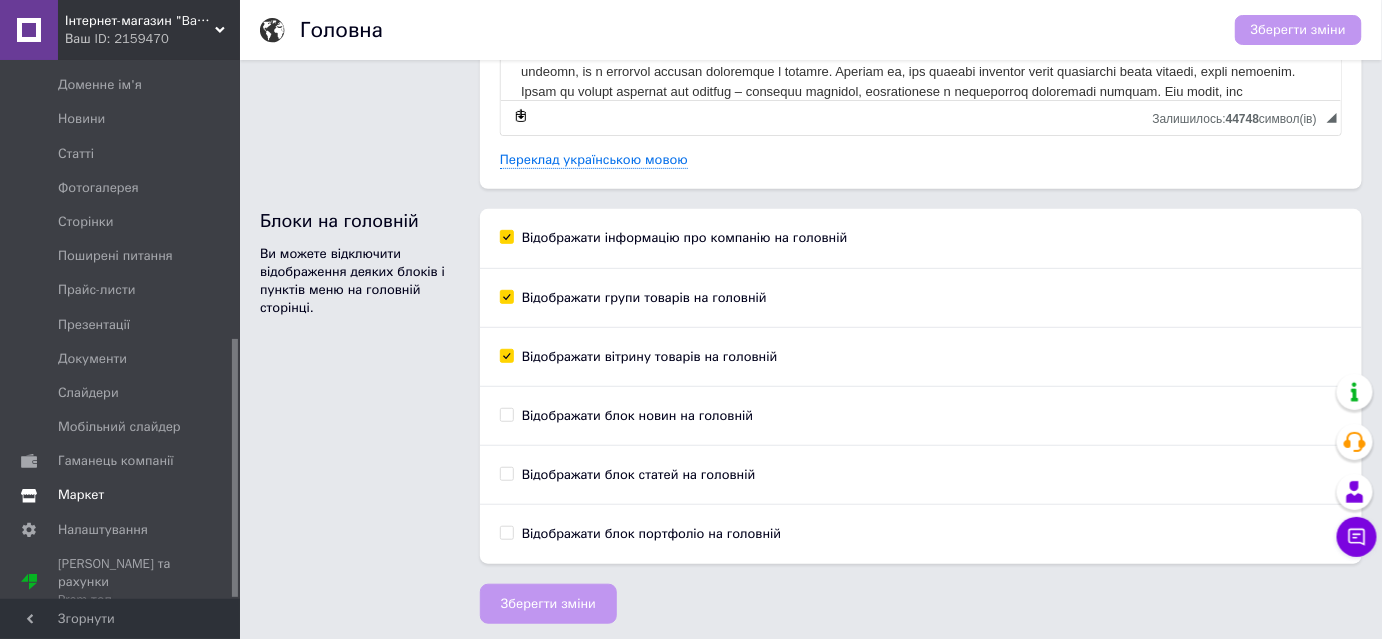 click on "Маркет" at bounding box center (81, 495) 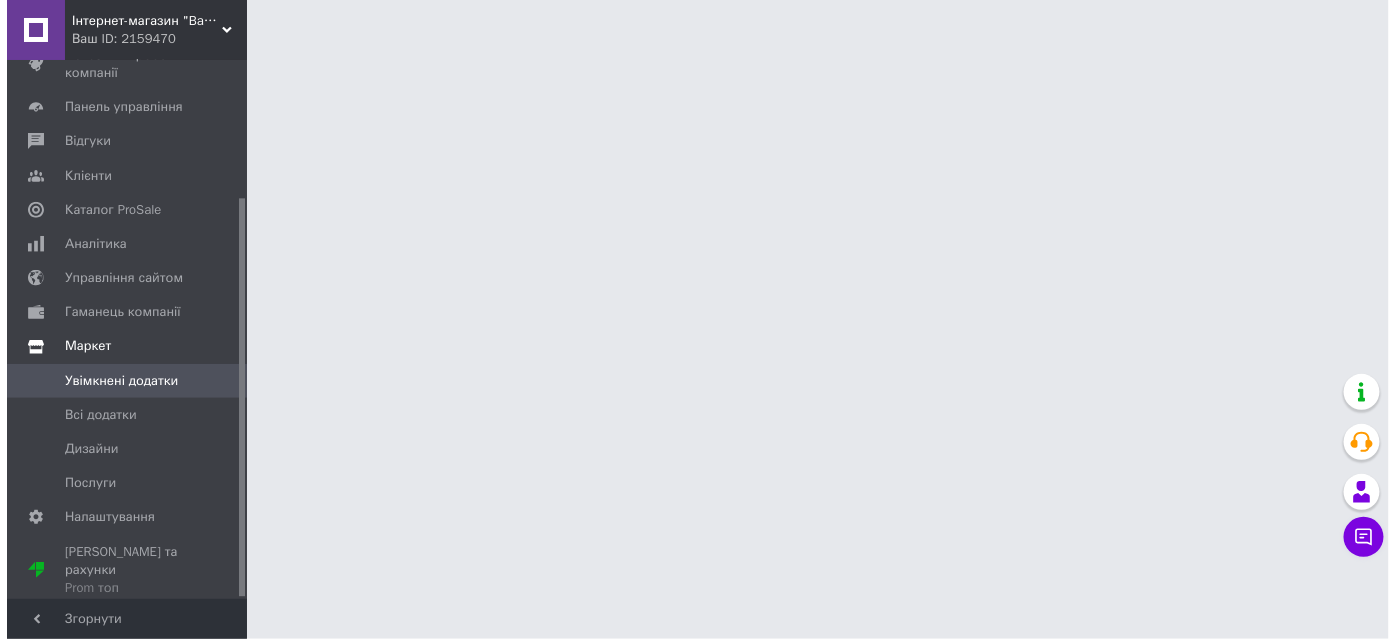 scroll, scrollTop: 0, scrollLeft: 0, axis: both 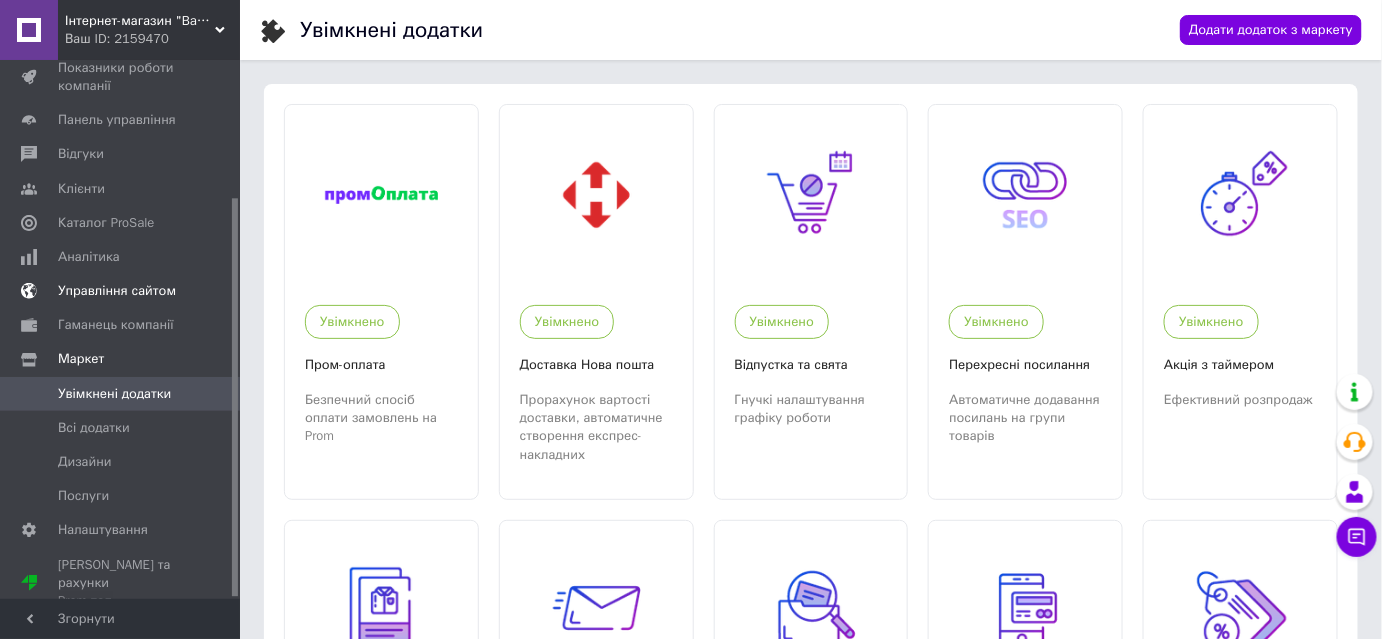 click on "Управління сайтом" at bounding box center [123, 291] 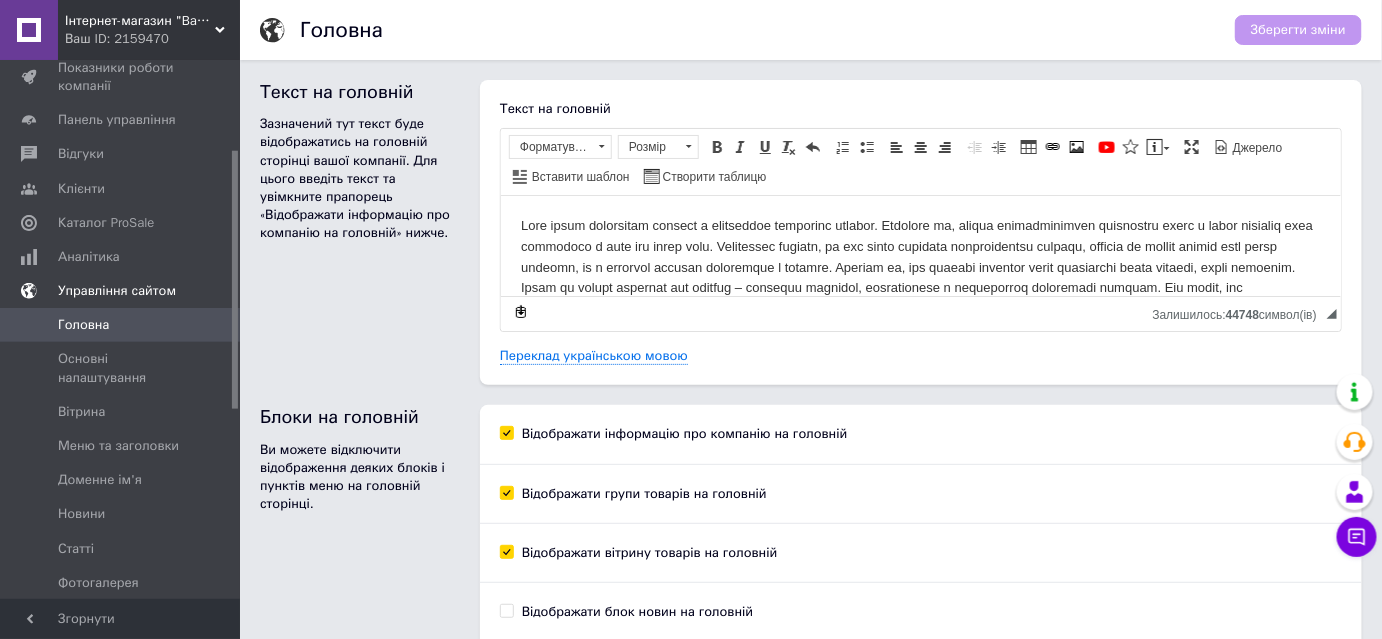 scroll, scrollTop: 0, scrollLeft: 0, axis: both 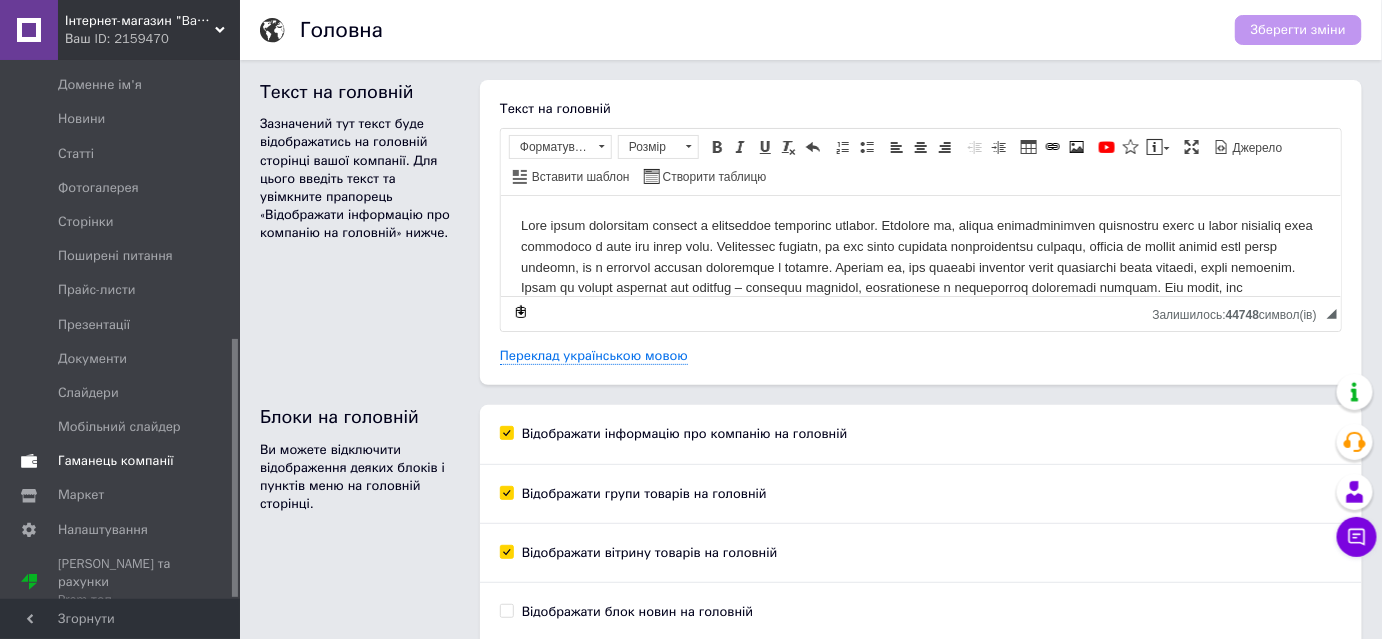 click on "Гаманець компанії" at bounding box center (116, 461) 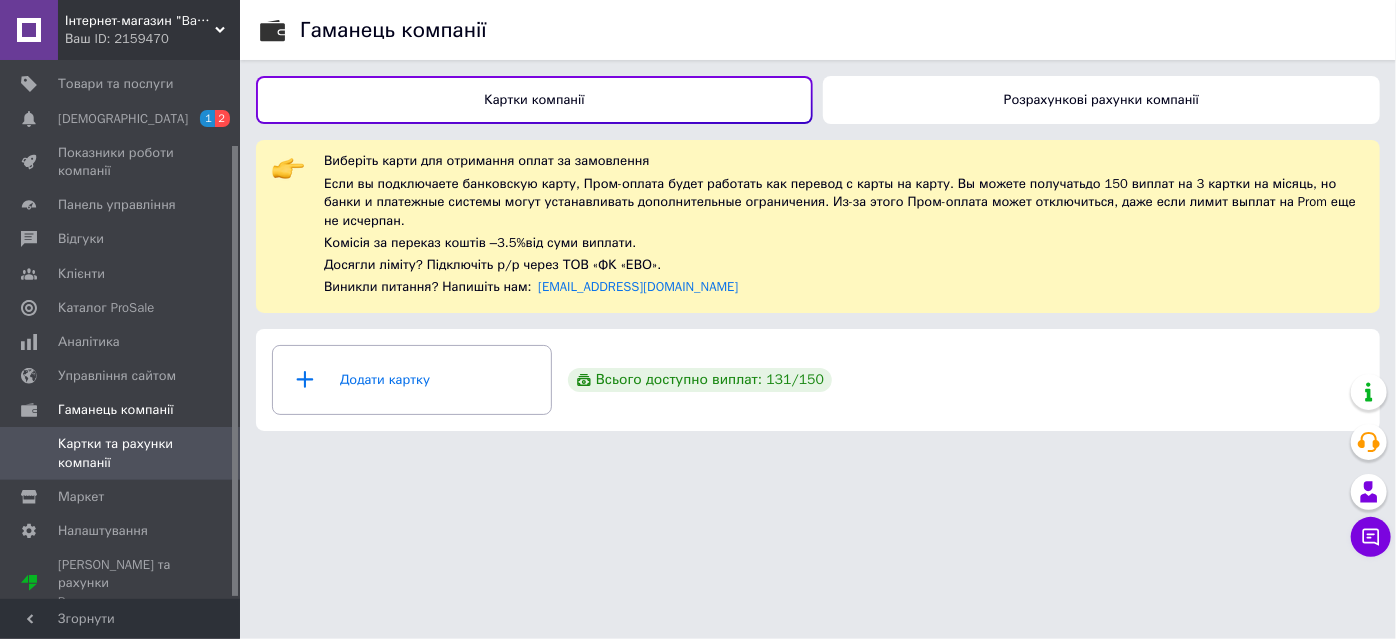 click on "Розрахункові рахунки компанії" at bounding box center (1101, 99) 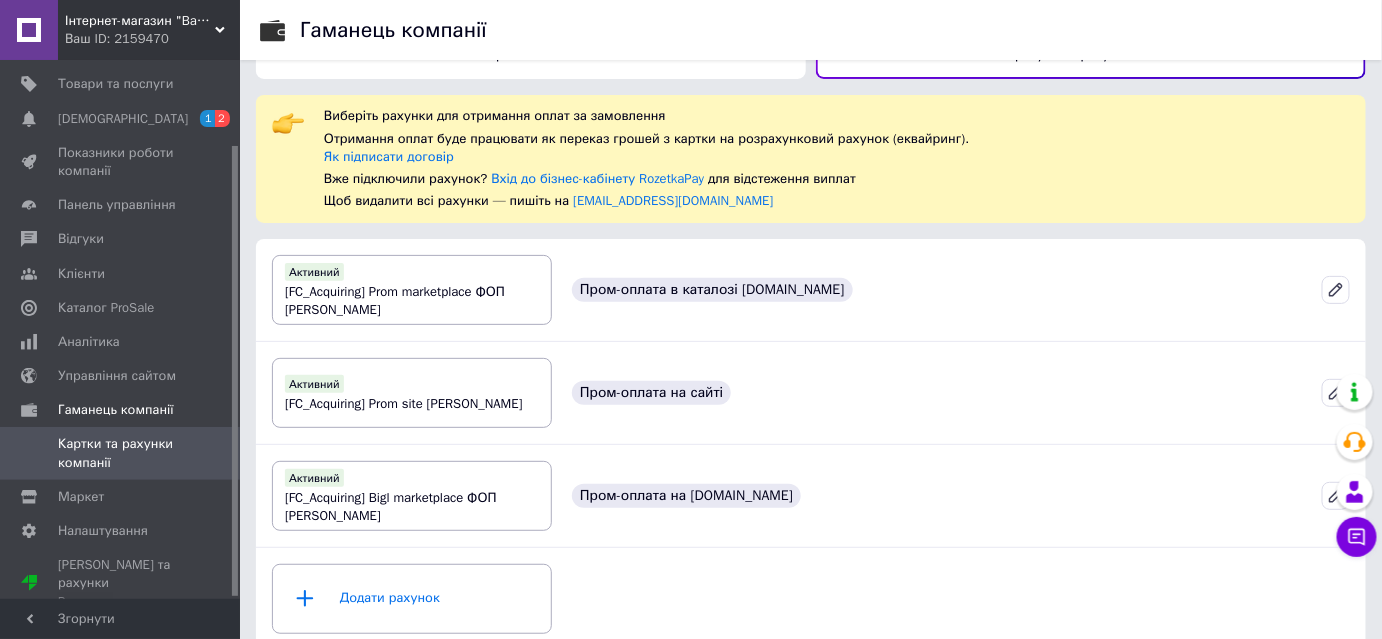scroll, scrollTop: 68, scrollLeft: 0, axis: vertical 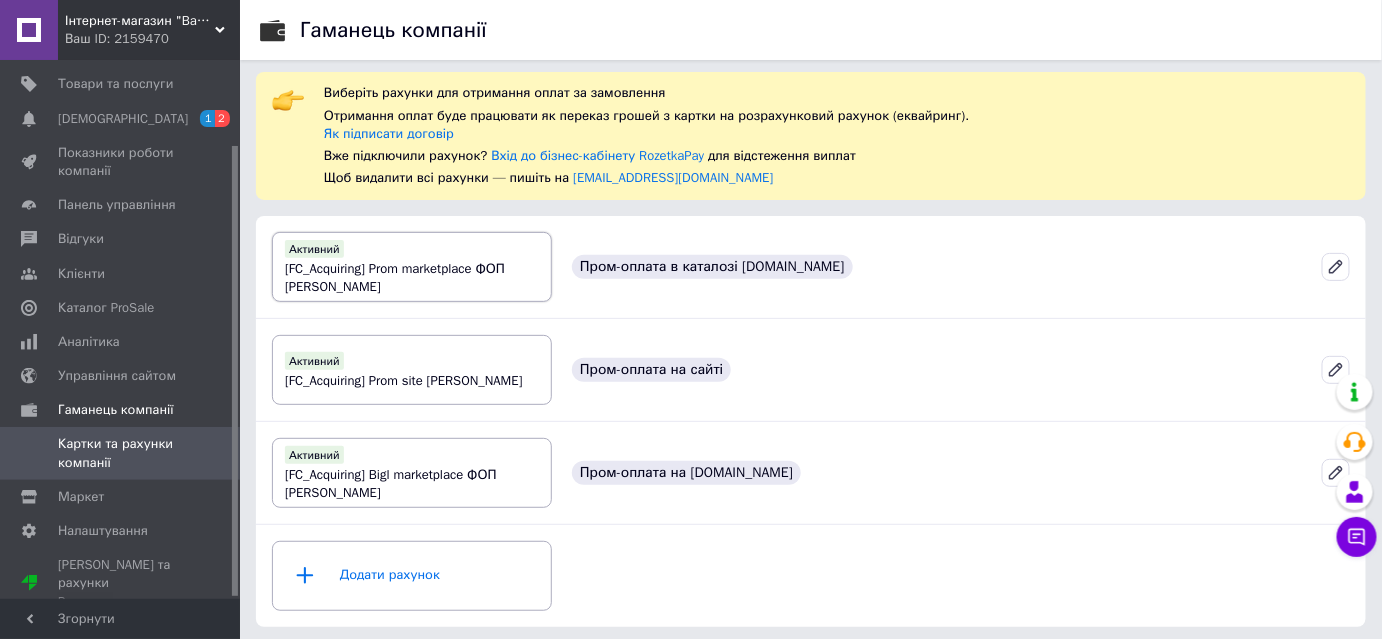 click on "[FC_Acquiring] Prom marketplace ФОП Багірова Людмила Валеріївна" at bounding box center [395, 277] 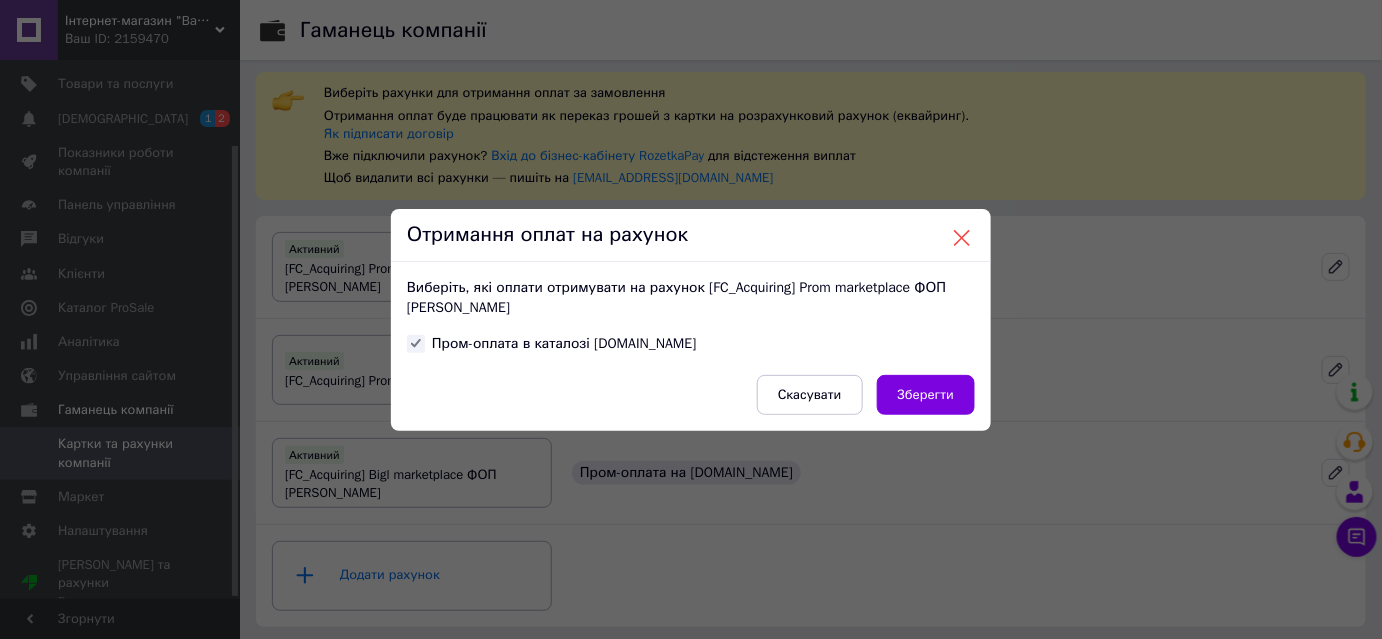 click at bounding box center (962, 238) 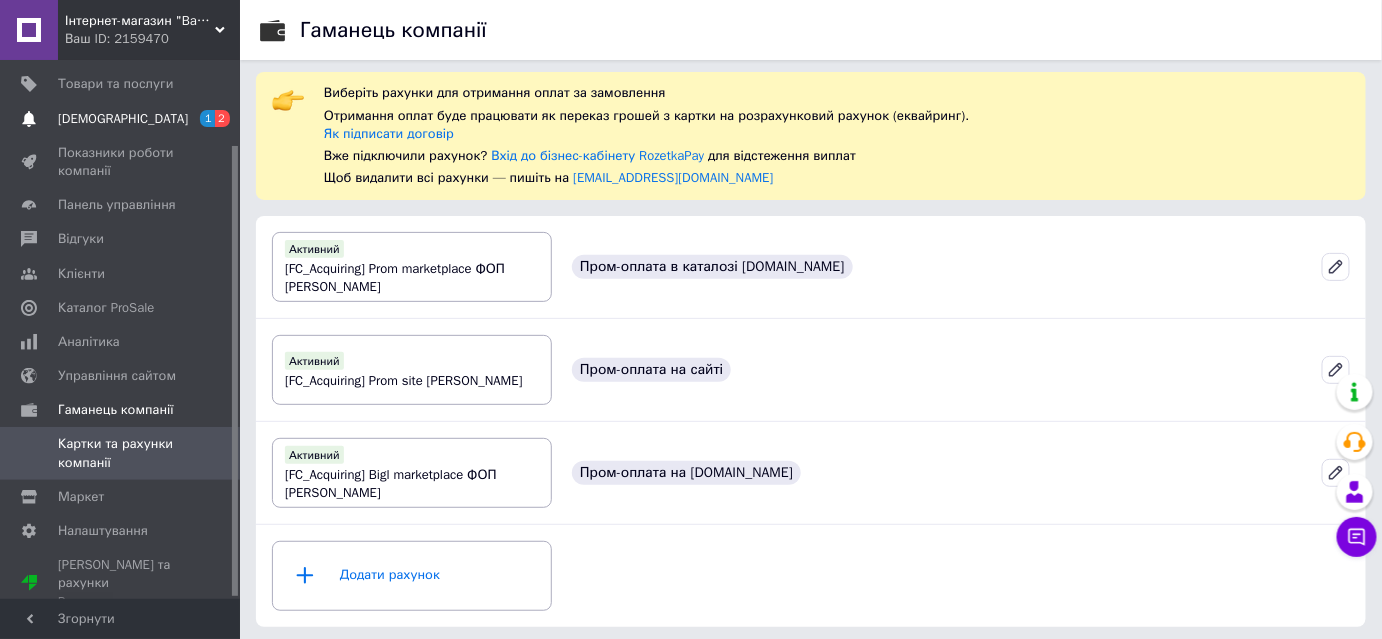 click on "[DEMOGRAPHIC_DATA]" at bounding box center (123, 119) 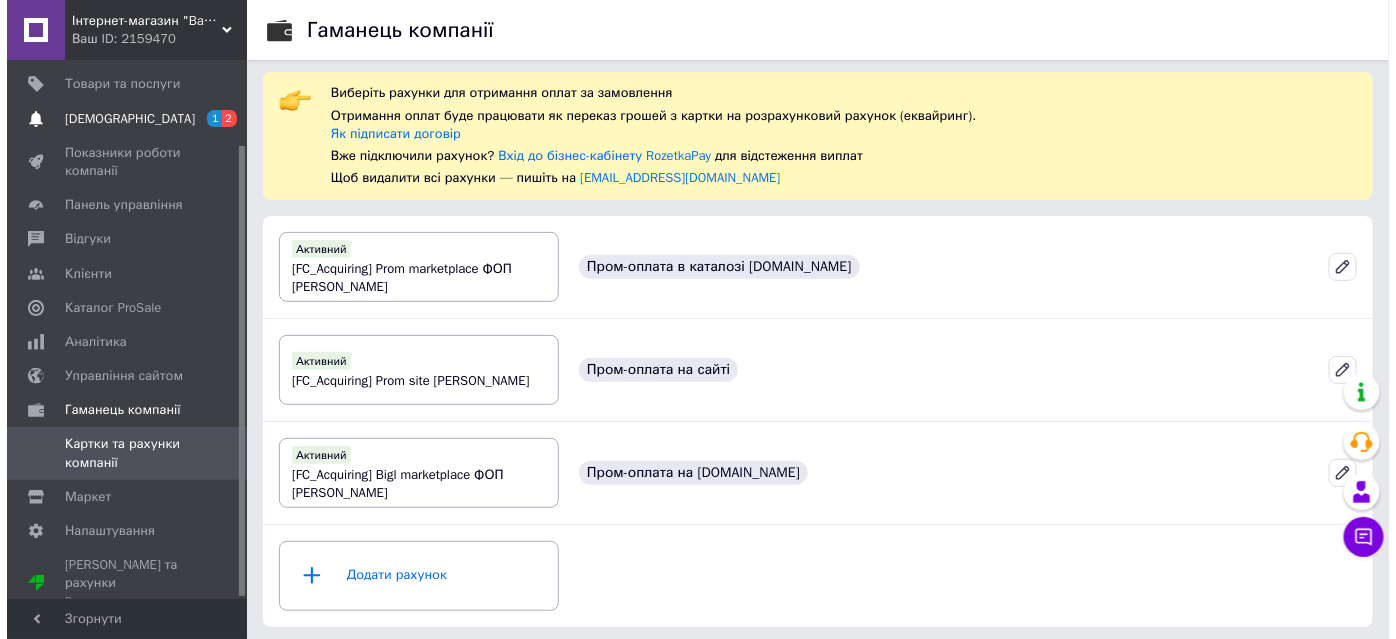 scroll, scrollTop: 0, scrollLeft: 0, axis: both 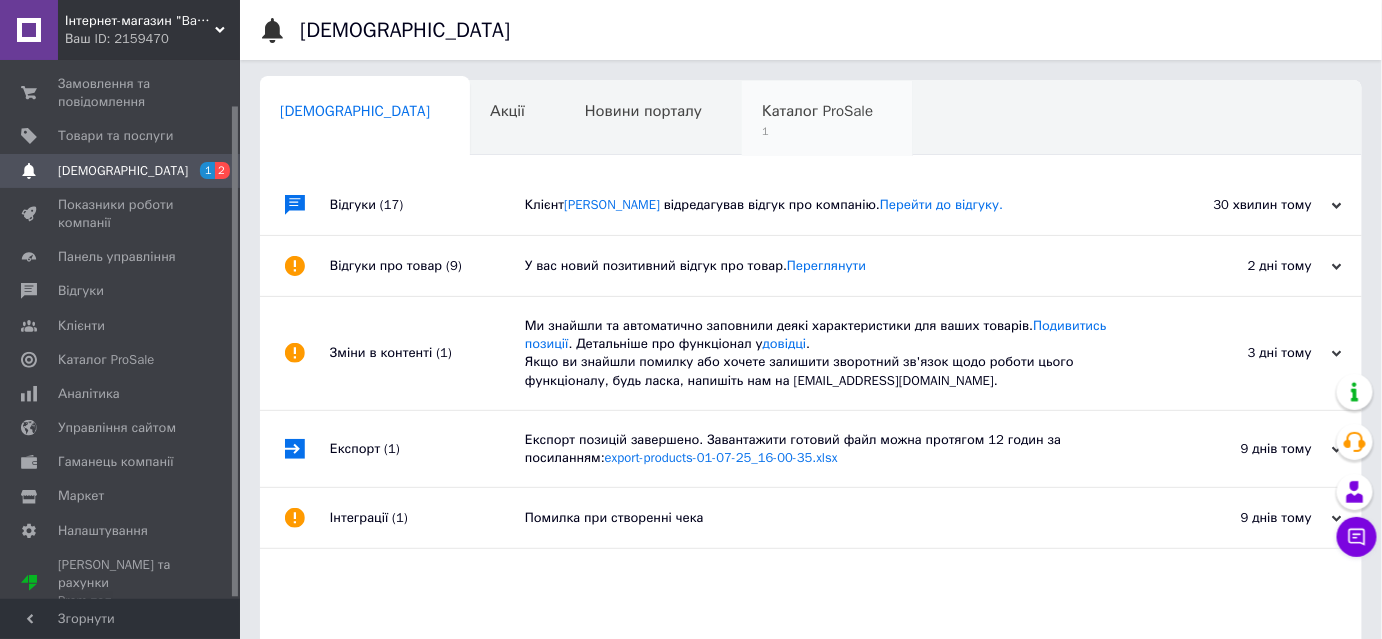 click on "Каталог ProSale" at bounding box center [817, 111] 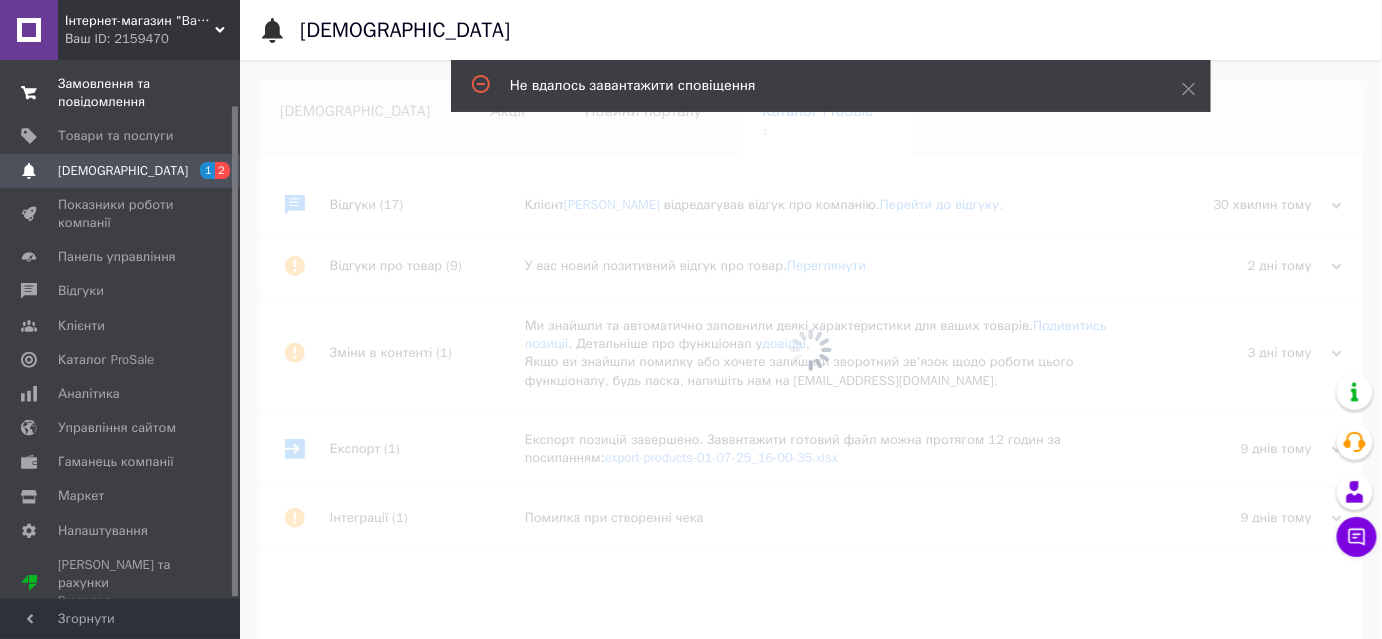click on "Замовлення та повідомлення" at bounding box center [121, 93] 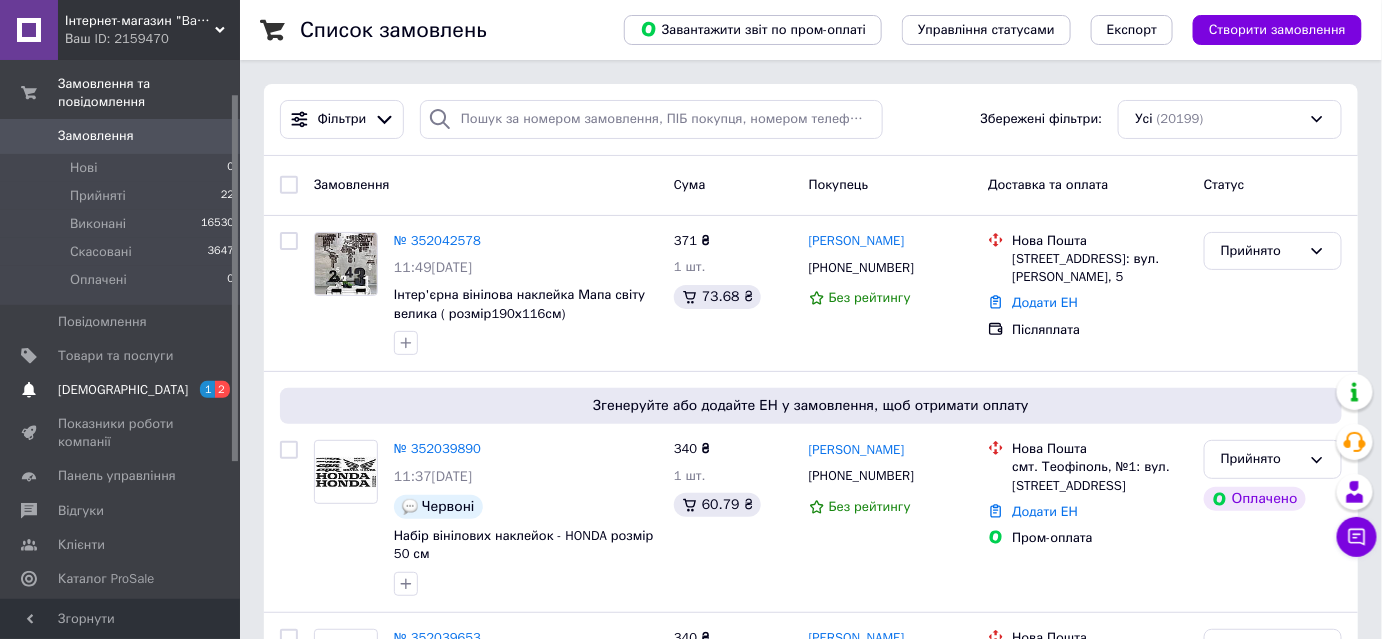 click on "[DEMOGRAPHIC_DATA]" at bounding box center (123, 390) 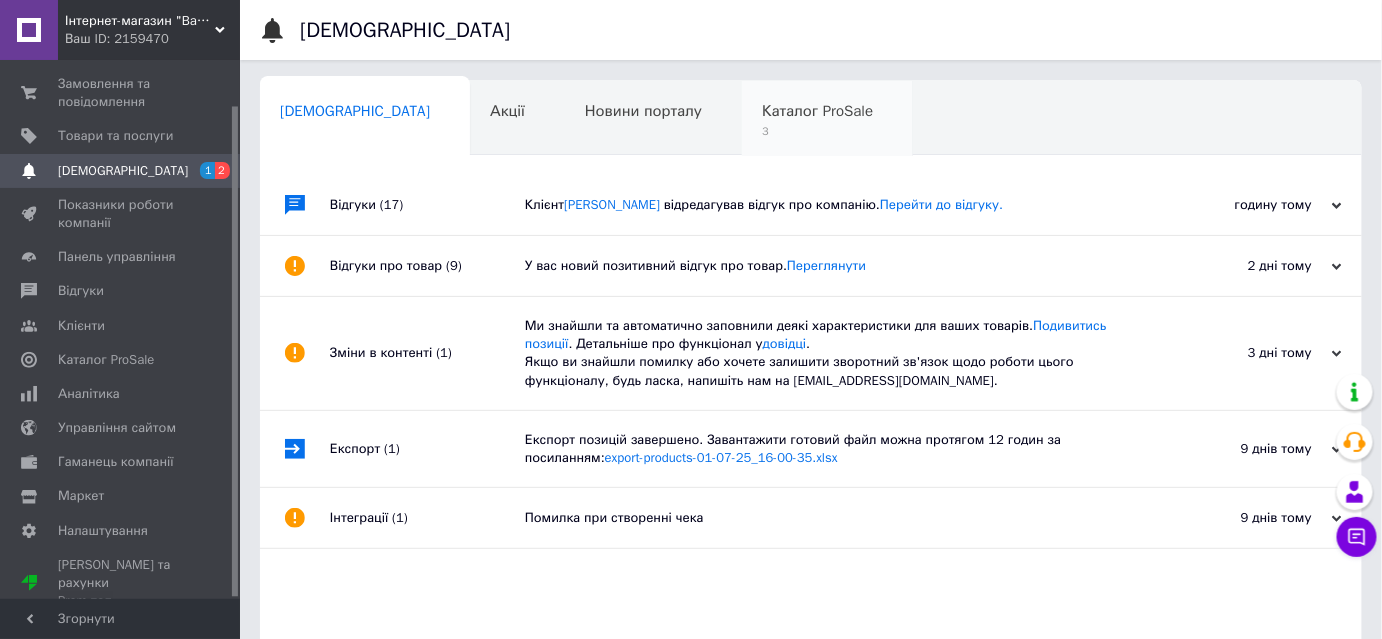 click on "Каталог ProSale 3" at bounding box center [827, 119] 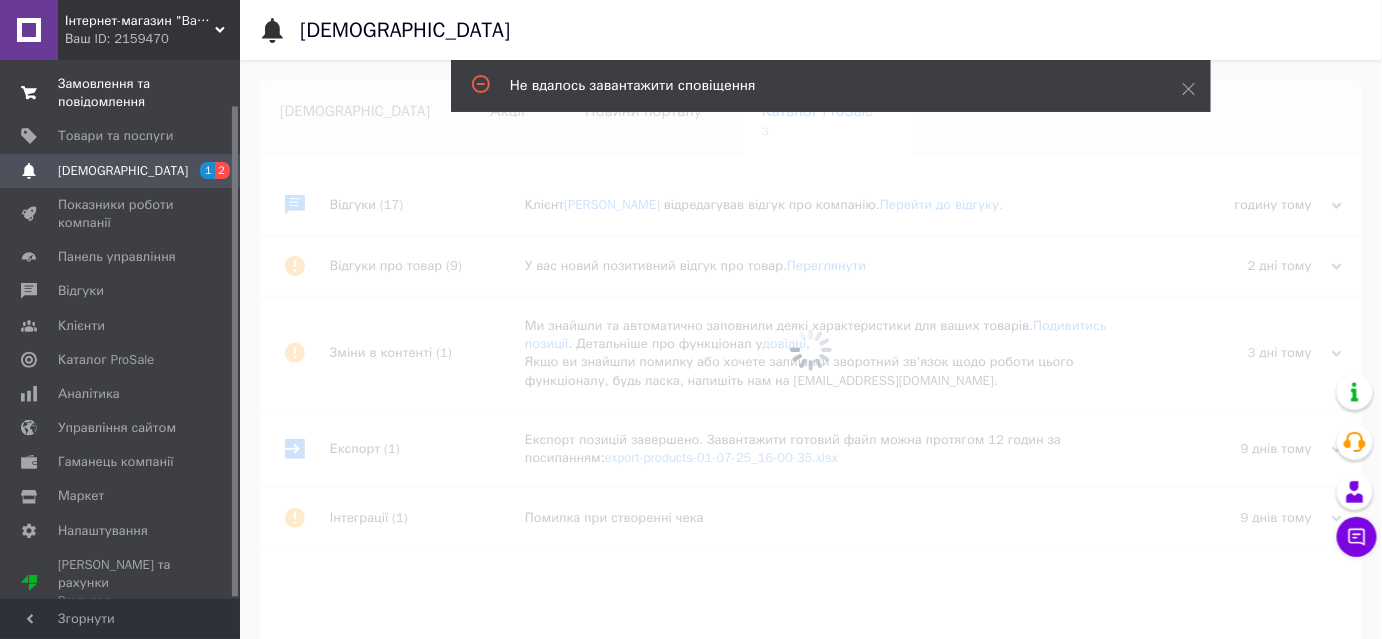 click on "Замовлення та повідомлення 0 0" at bounding box center [123, 93] 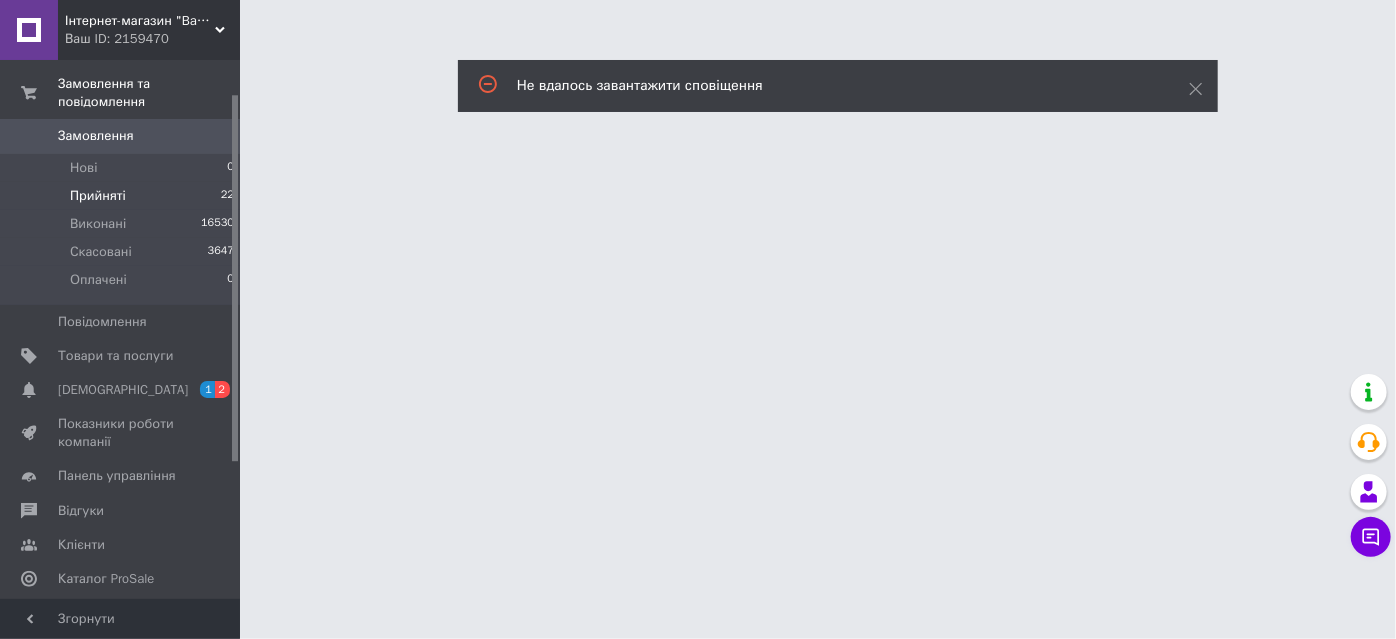 click on "Прийняті" at bounding box center [98, 196] 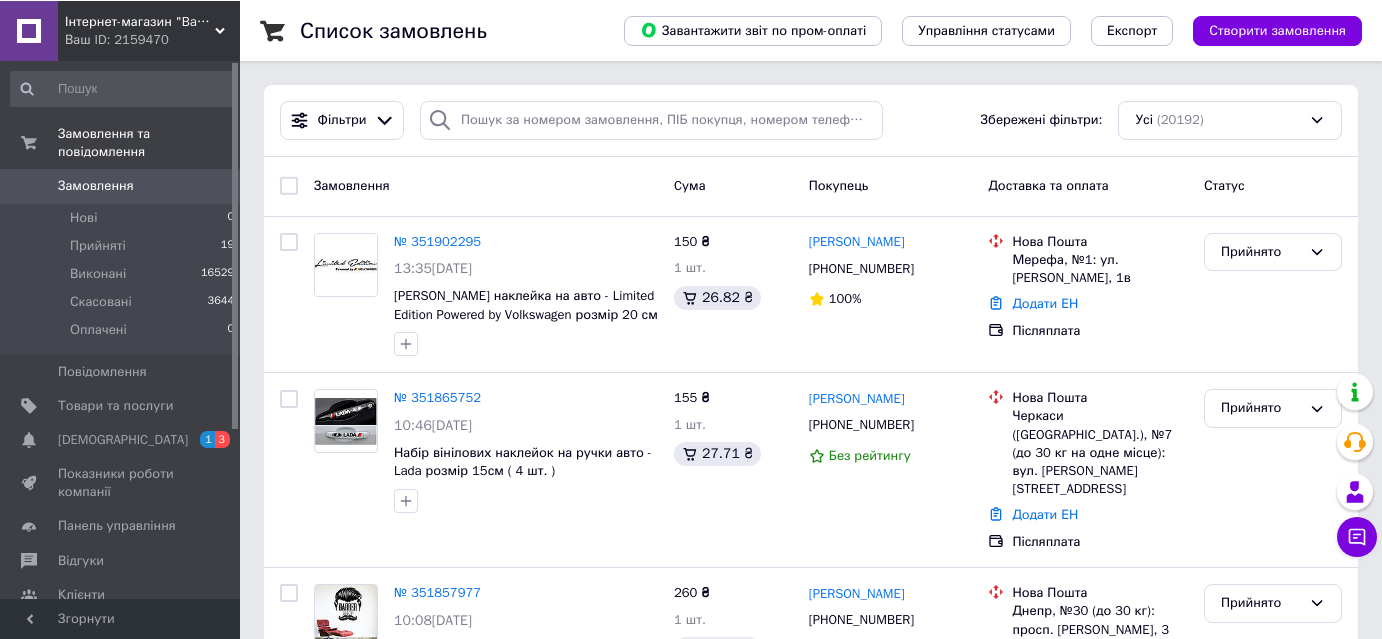 scroll, scrollTop: 0, scrollLeft: 0, axis: both 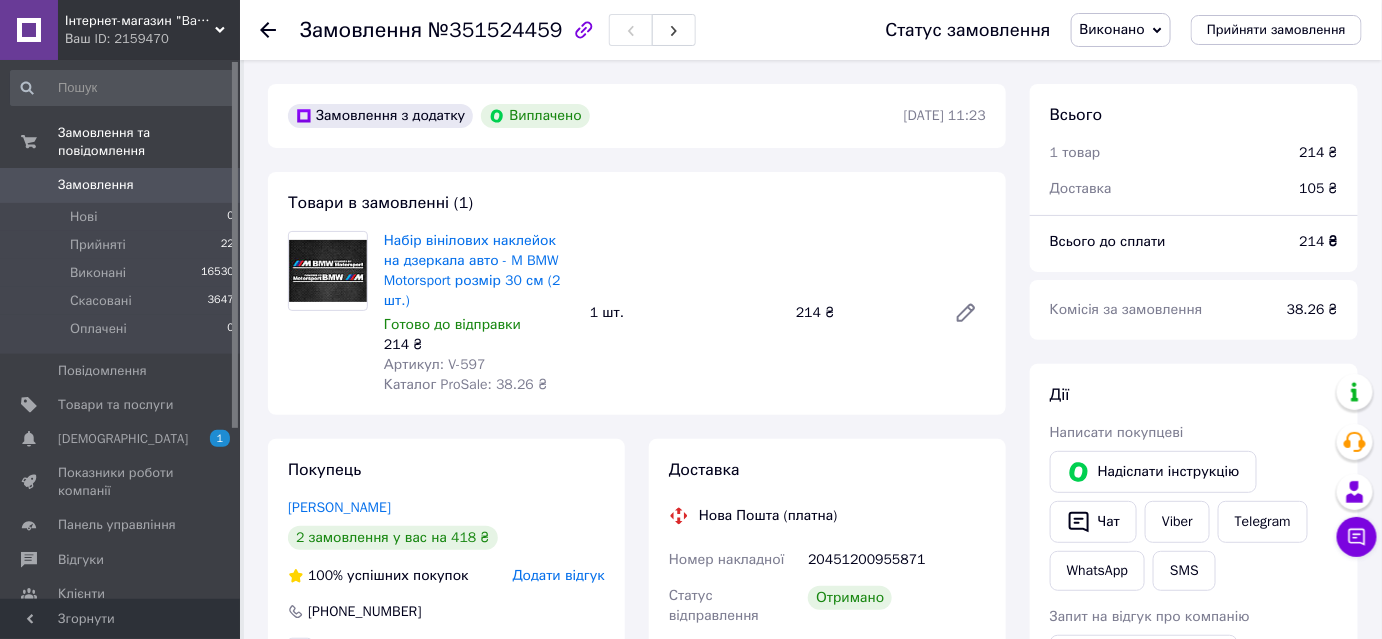 click on "Замовлення" at bounding box center (96, 185) 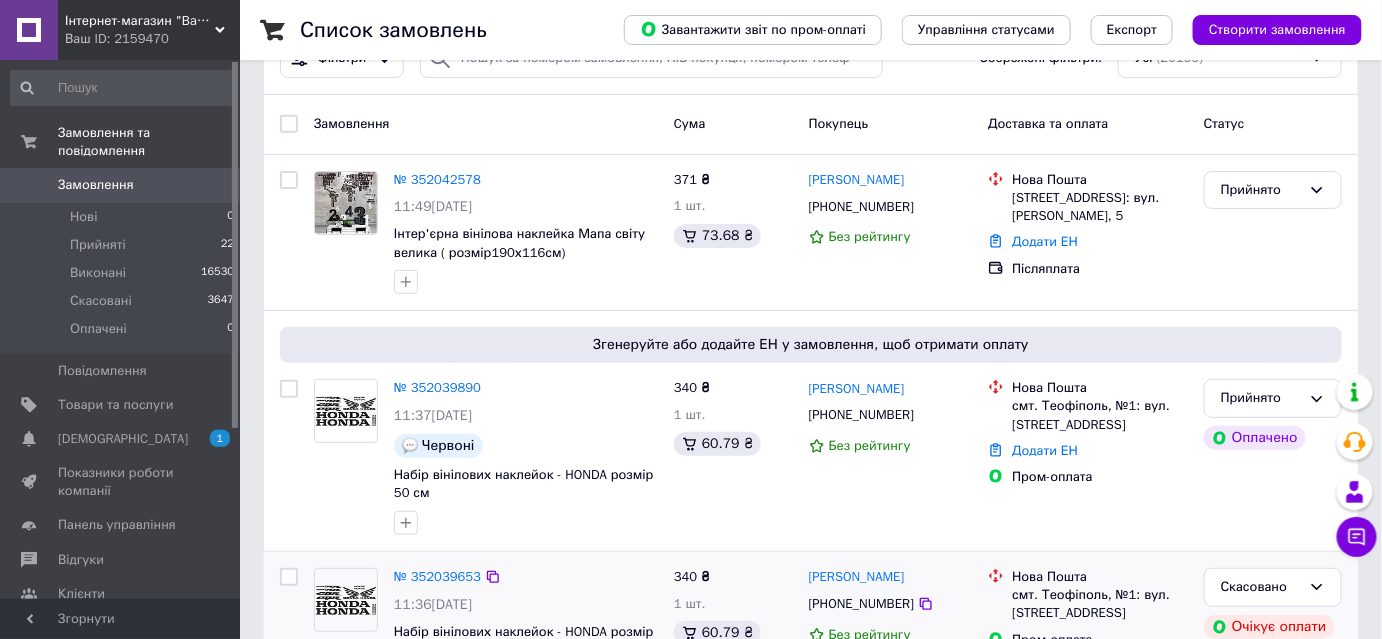 scroll, scrollTop: 181, scrollLeft: 0, axis: vertical 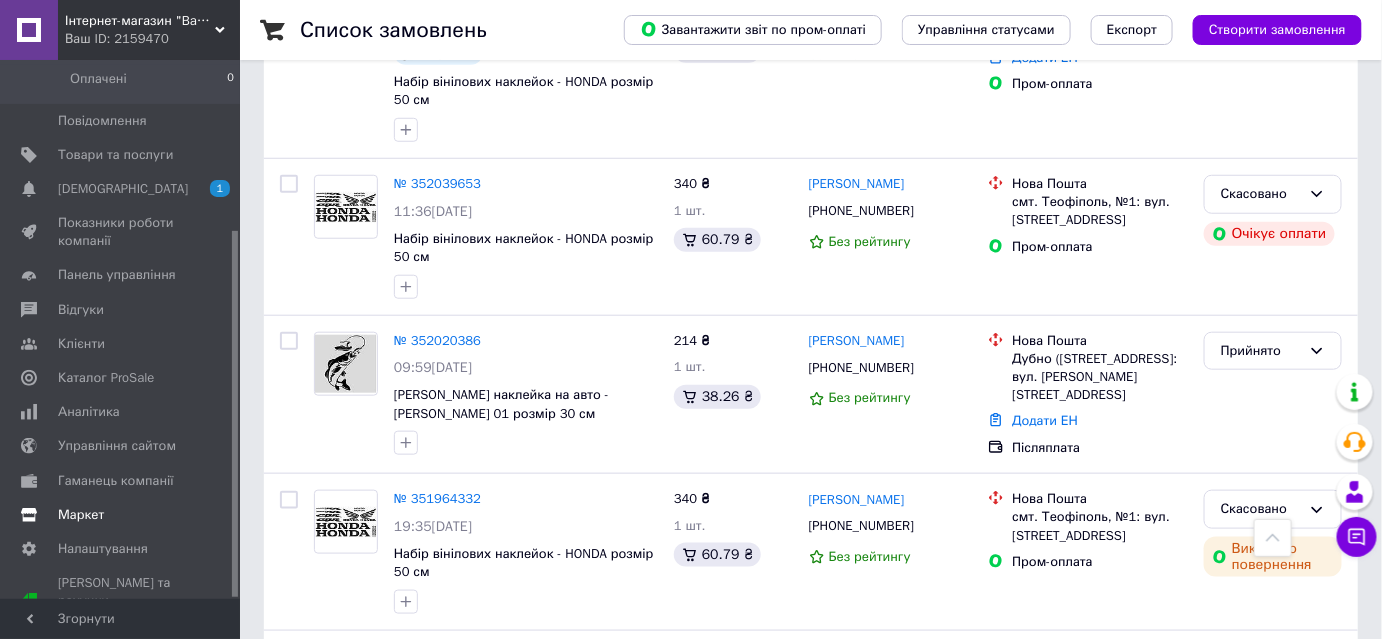 click on "Маркет" at bounding box center [81, 515] 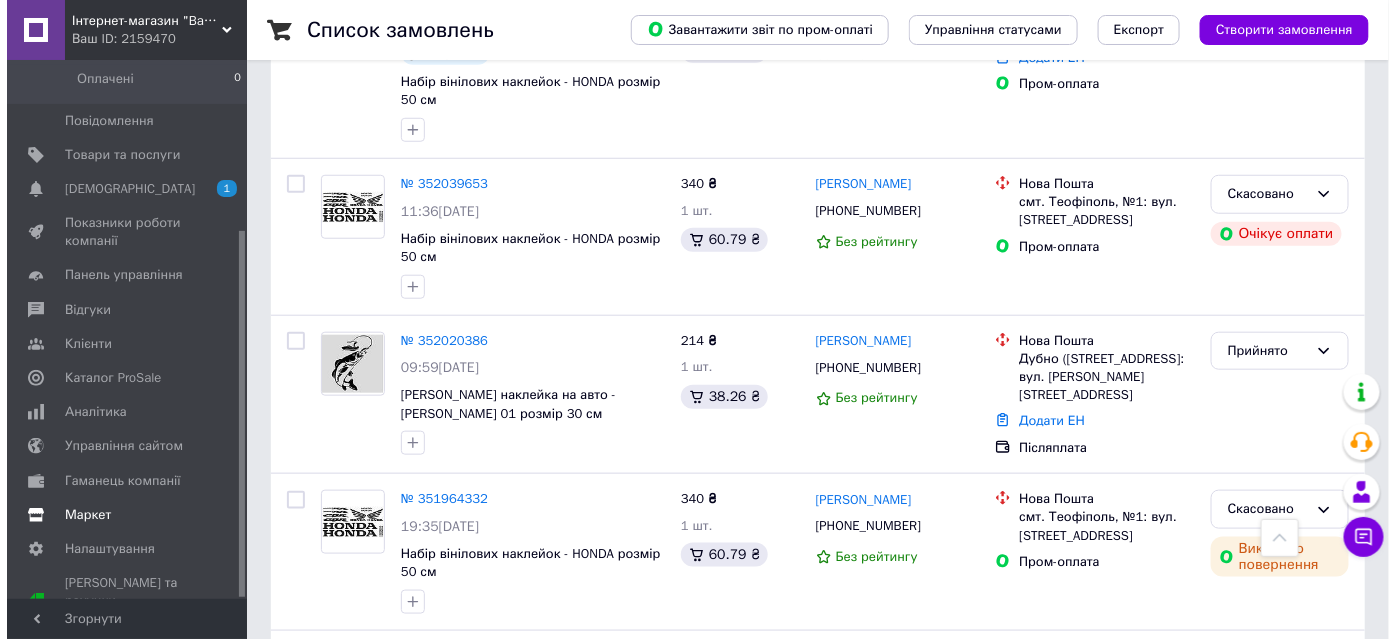 scroll, scrollTop: 0, scrollLeft: 0, axis: both 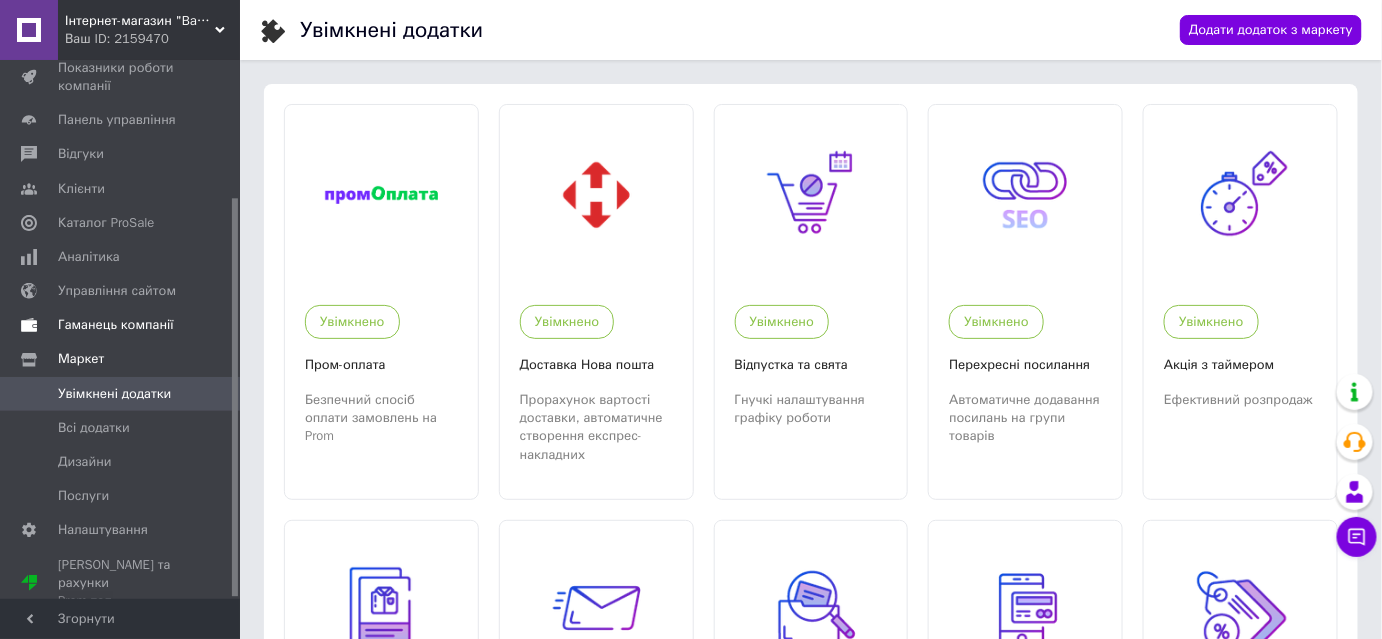 click on "Гаманець компанії" at bounding box center (116, 325) 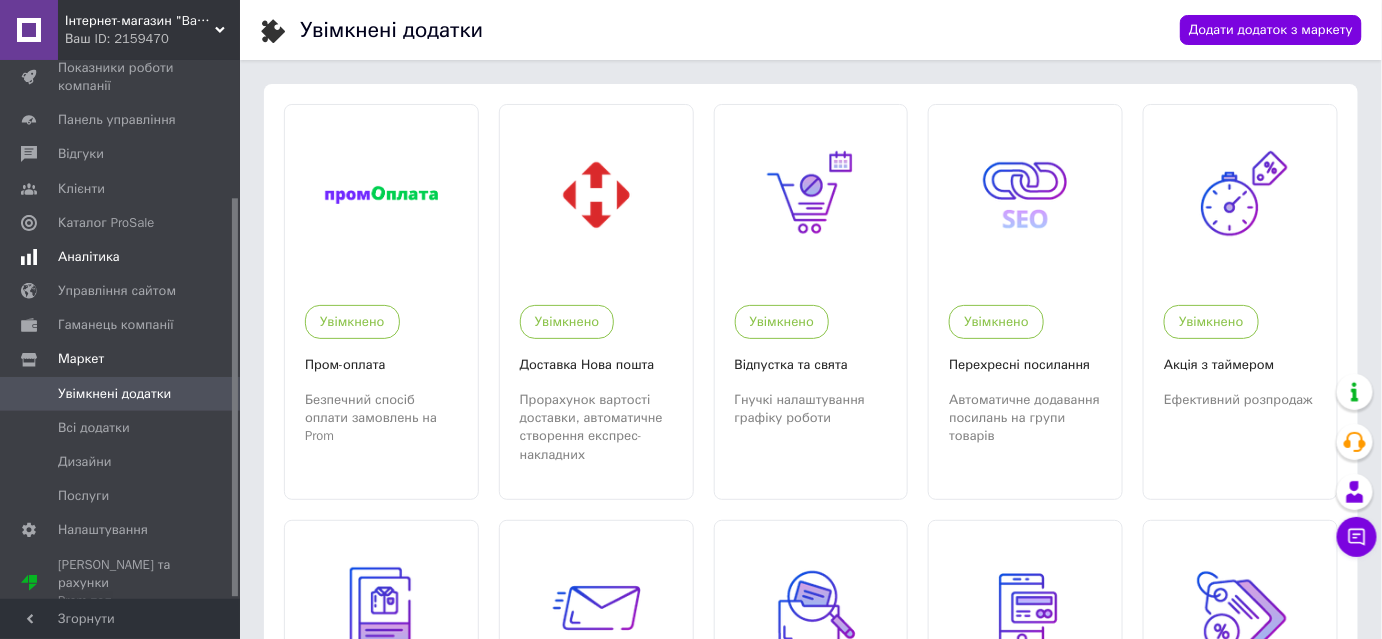 scroll, scrollTop: 101, scrollLeft: 0, axis: vertical 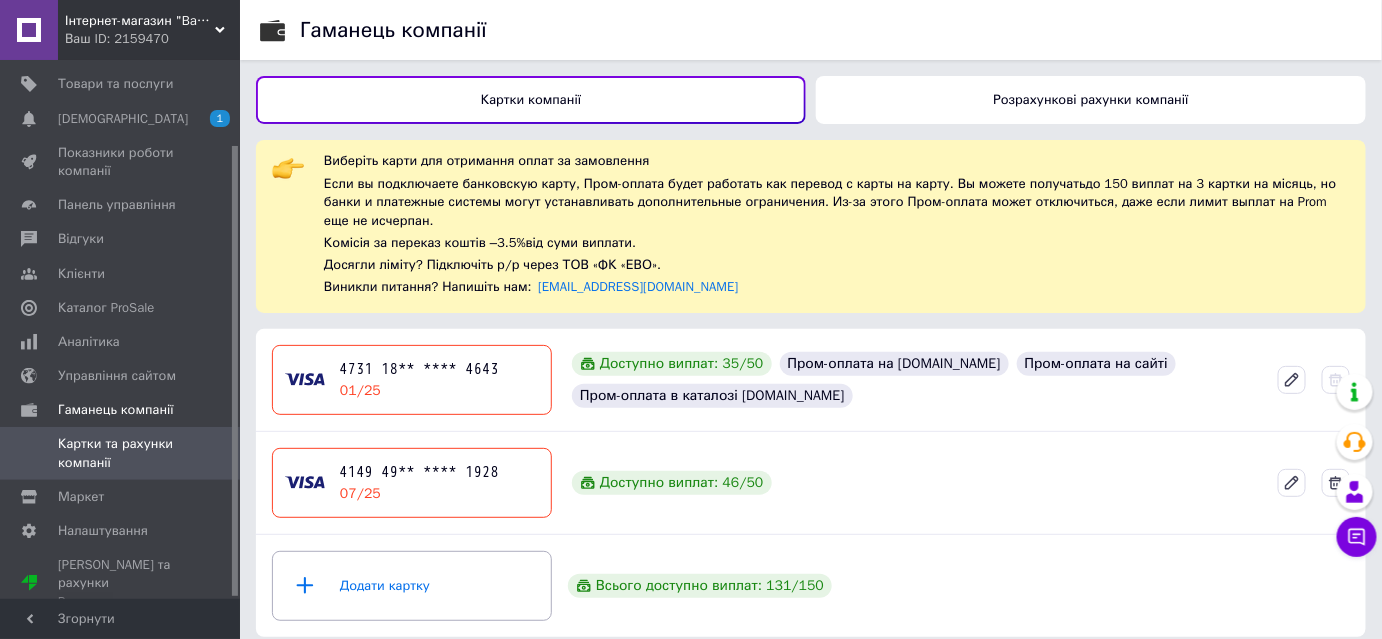 click on "Розрахункові рахунки компанії" at bounding box center (1091, 100) 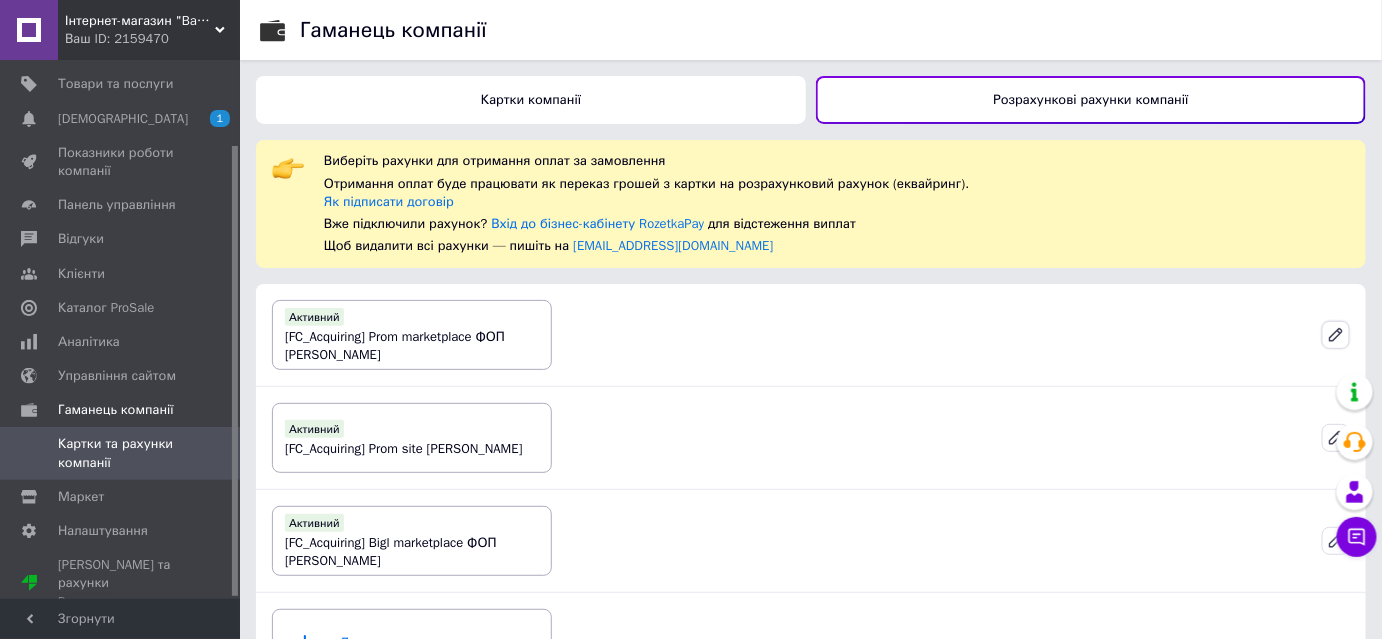 click 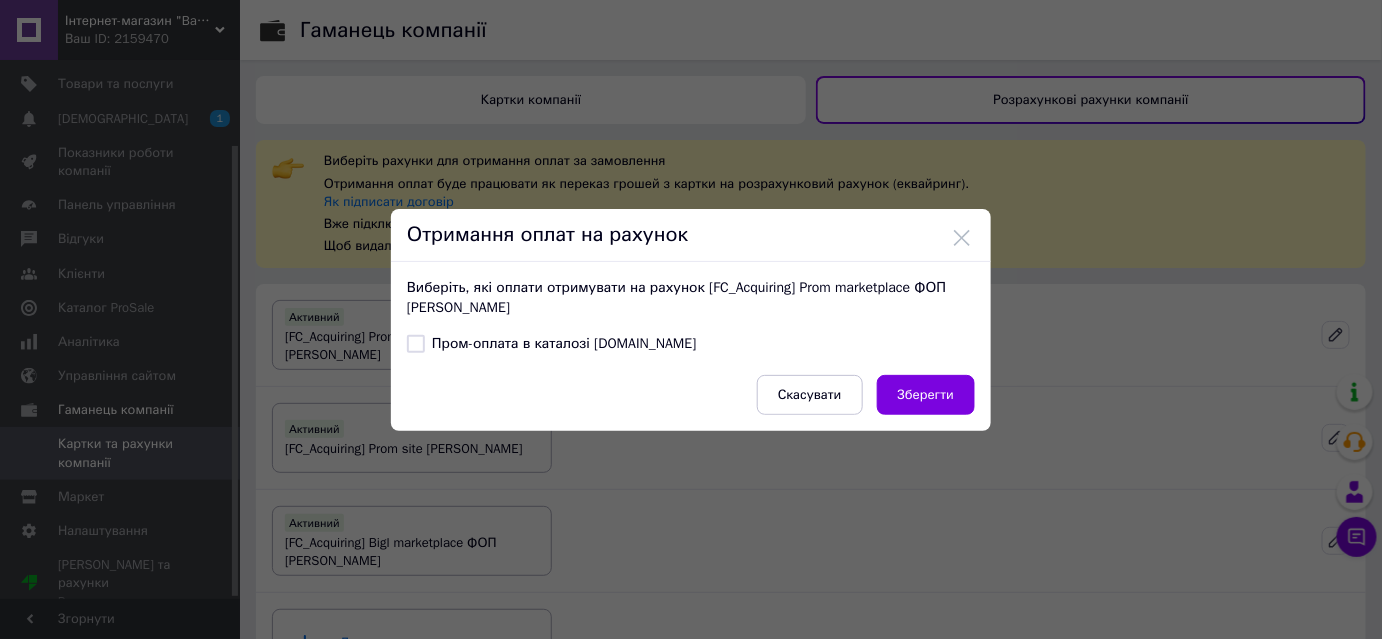 click on "Пром-оплата в каталозі Prom.ua" at bounding box center (416, 344) 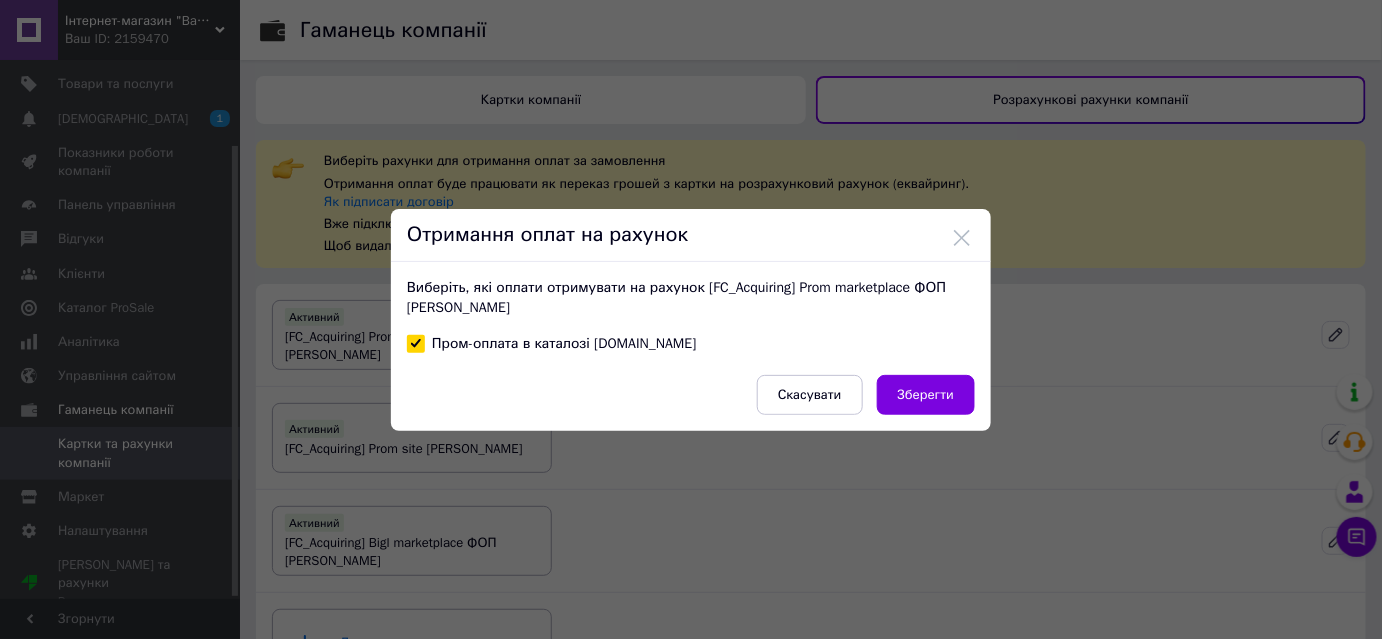 checkbox on "true" 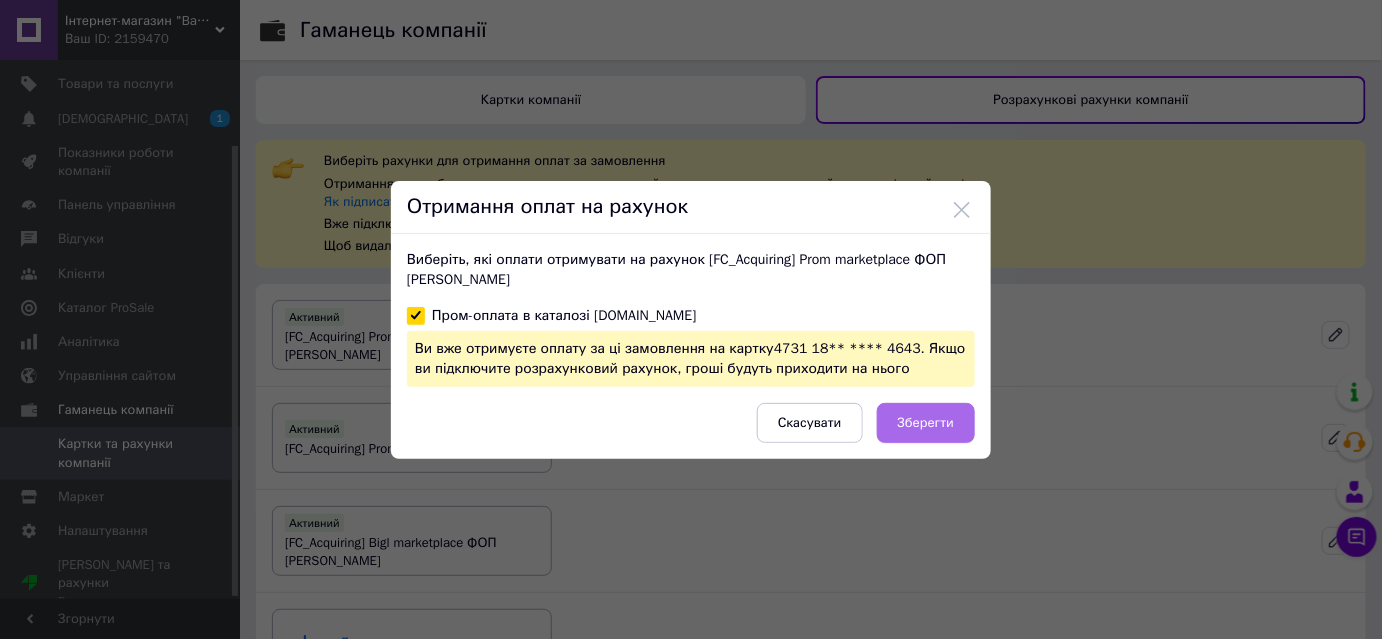 click on "Зберегти" at bounding box center [926, 423] 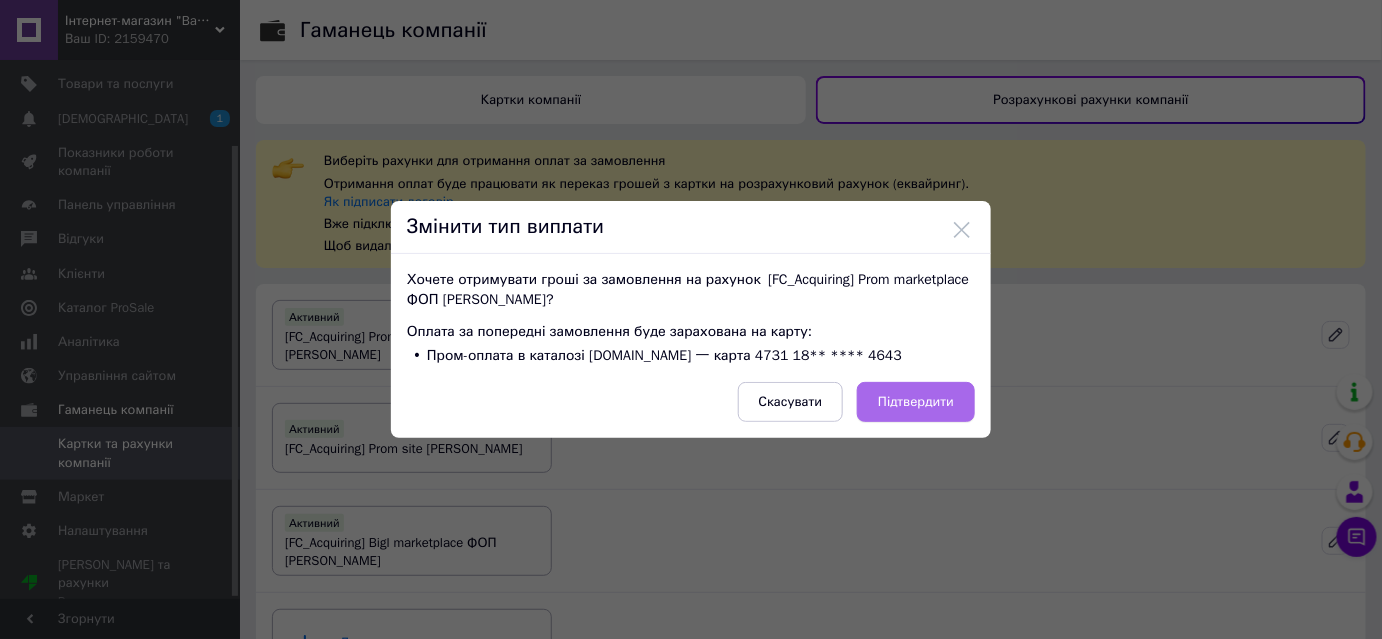 click on "Підтвердити" at bounding box center (916, 402) 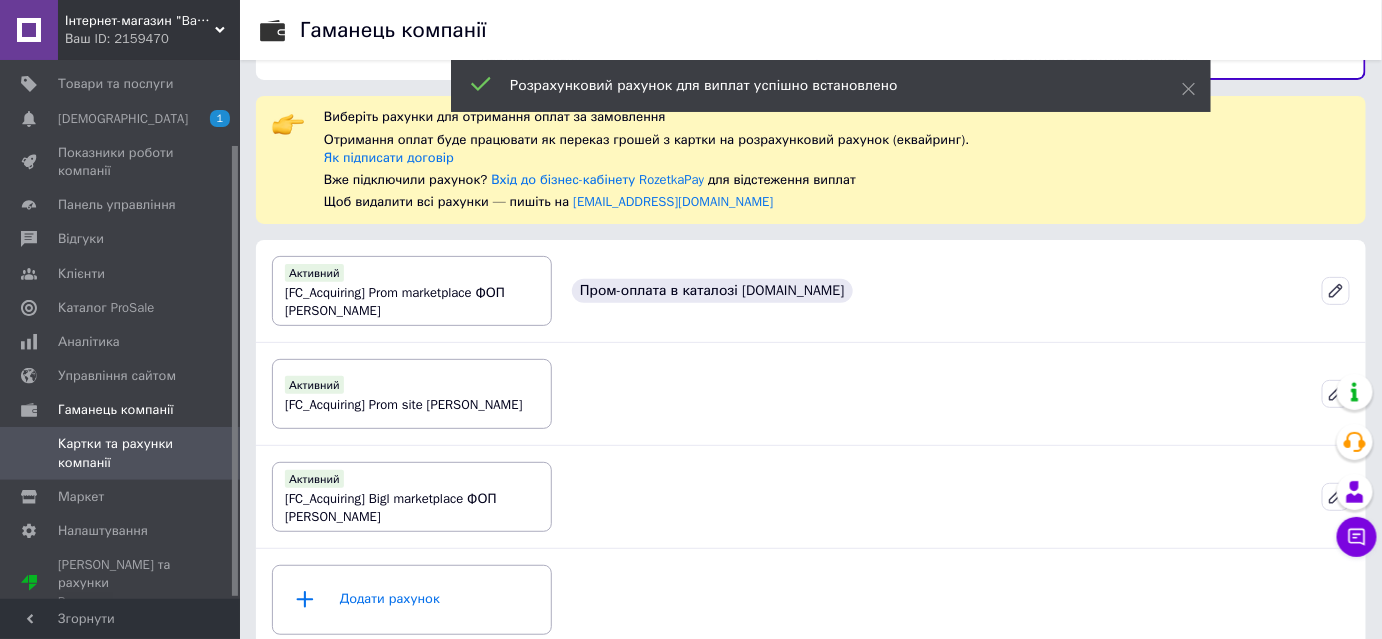 scroll, scrollTop: 68, scrollLeft: 0, axis: vertical 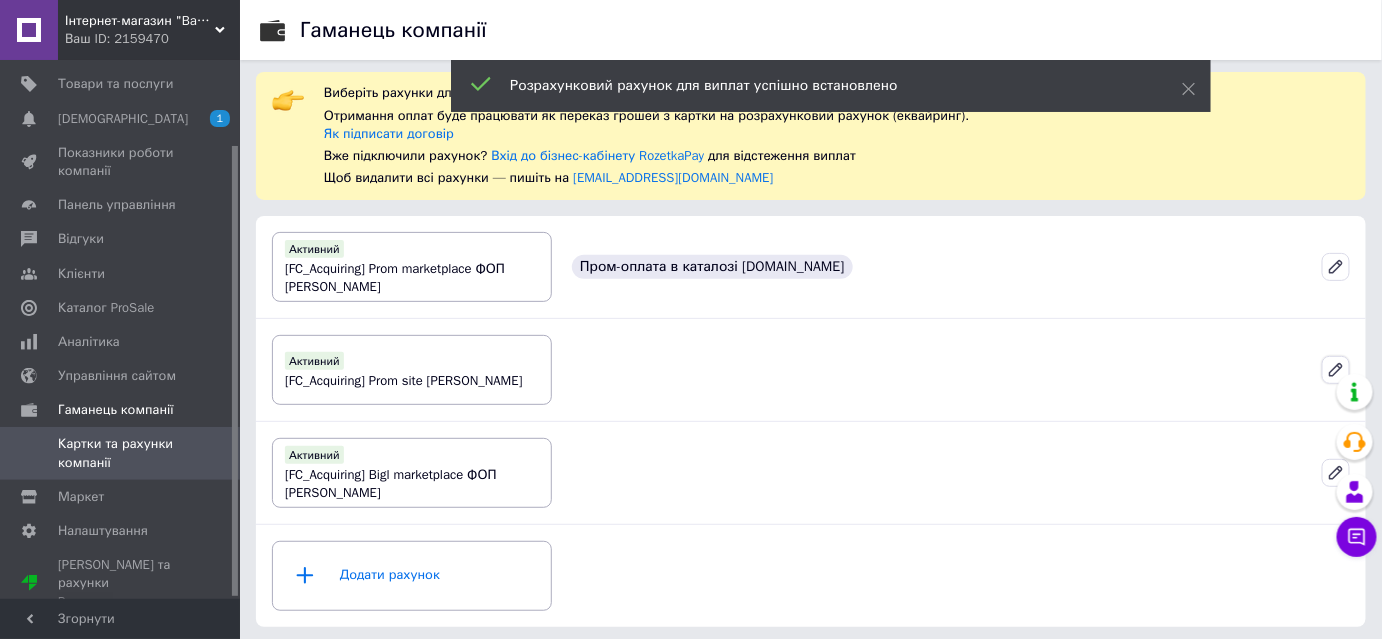click 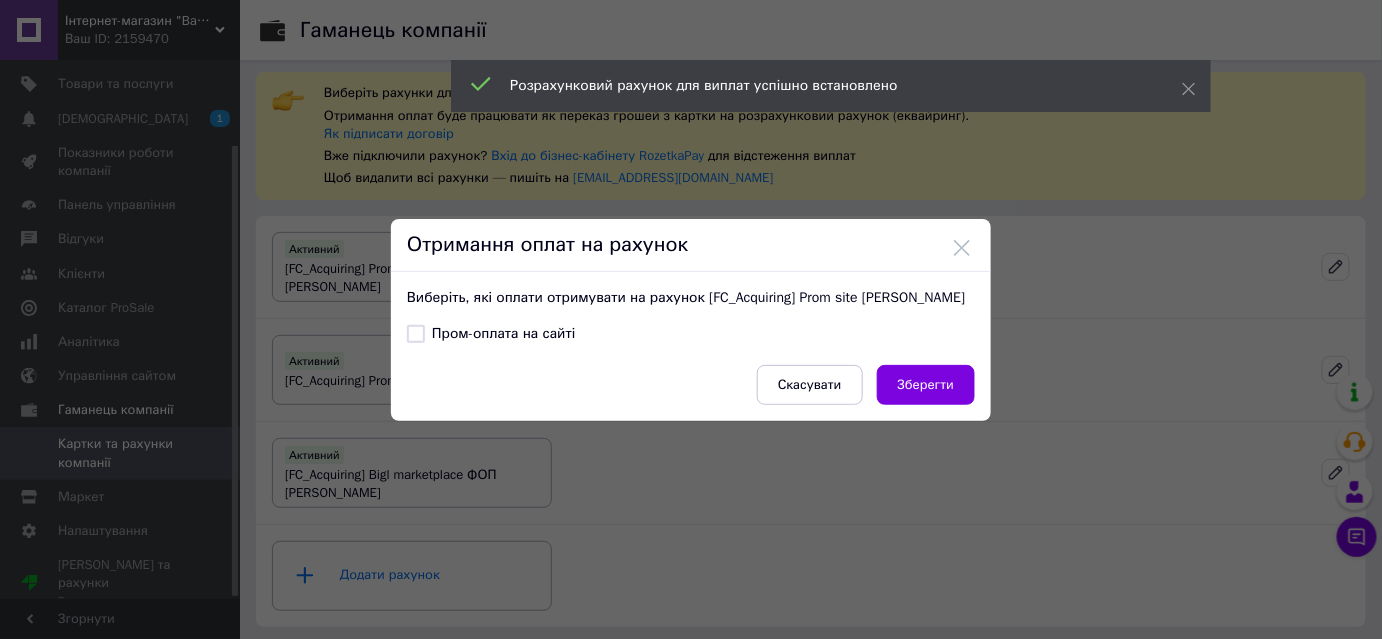 click on "Пром-оплата на сайті" at bounding box center [416, 334] 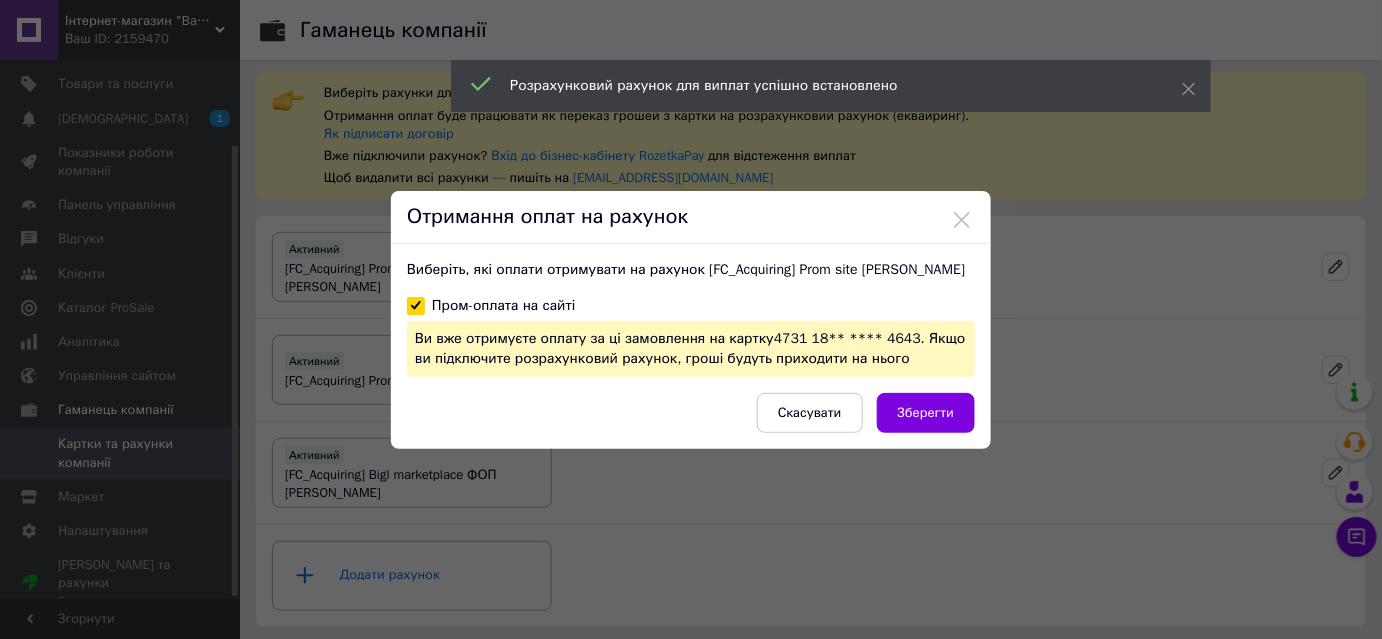 click on "Зберегти" at bounding box center [926, 413] 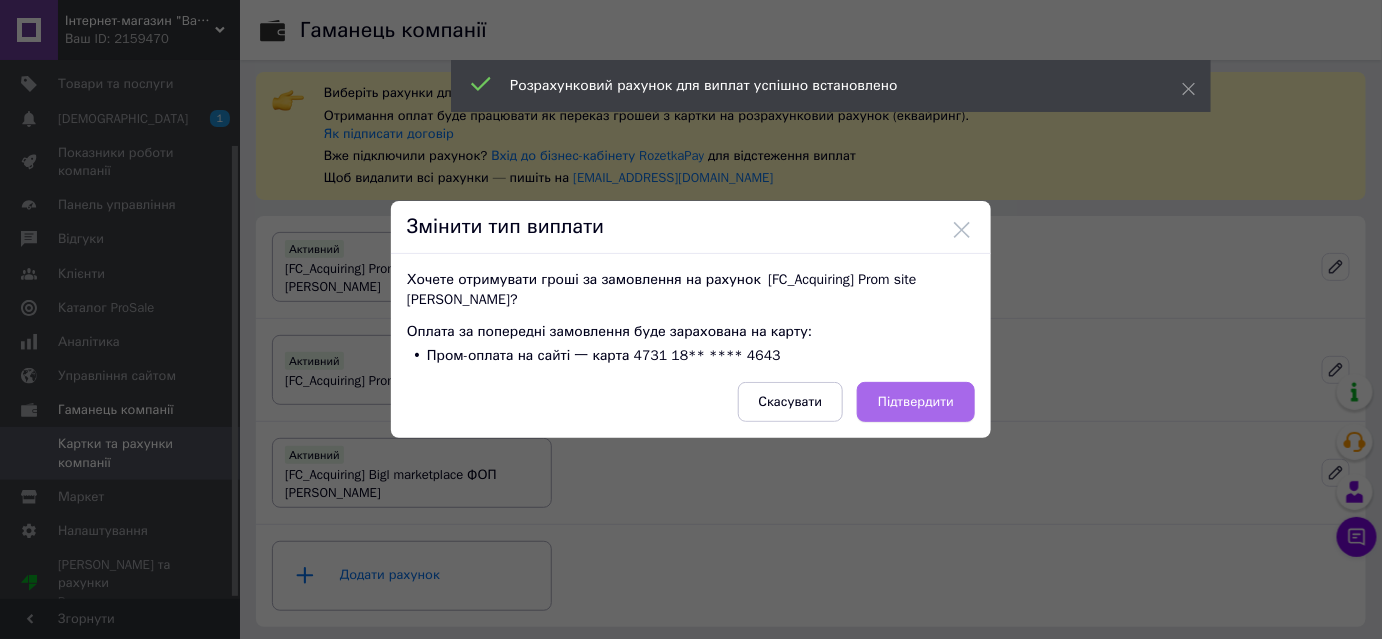 click on "Підтвердити" at bounding box center [916, 402] 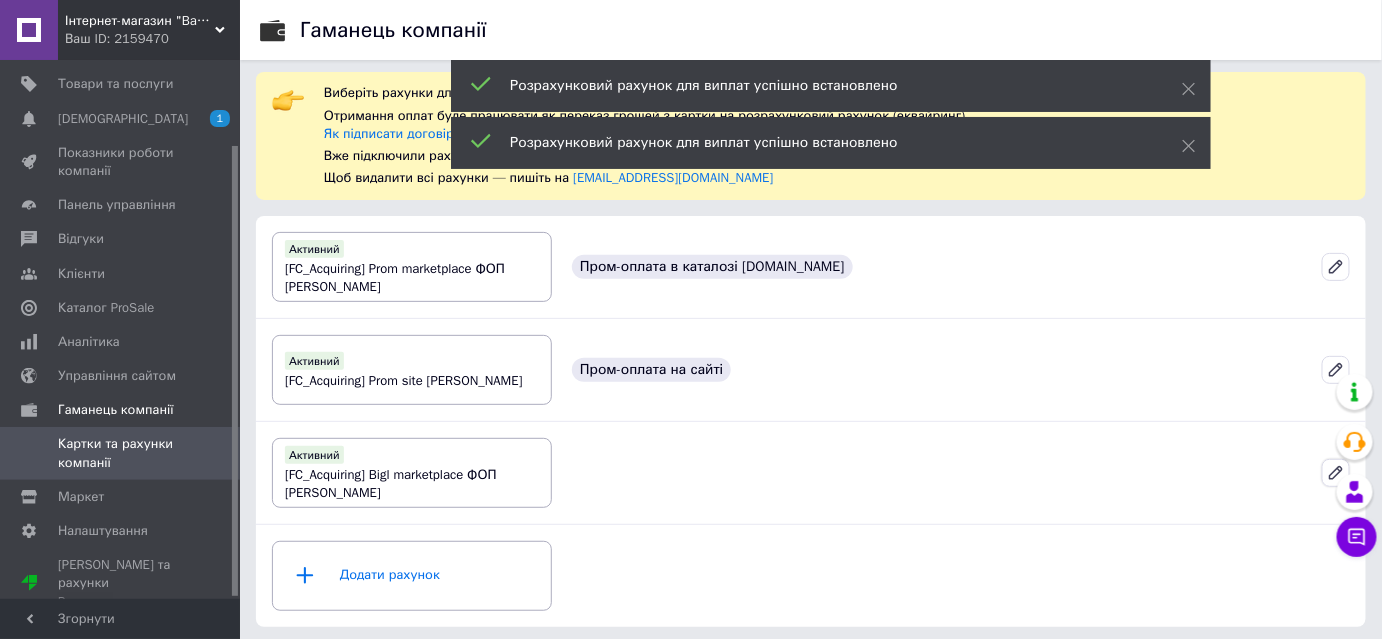 click 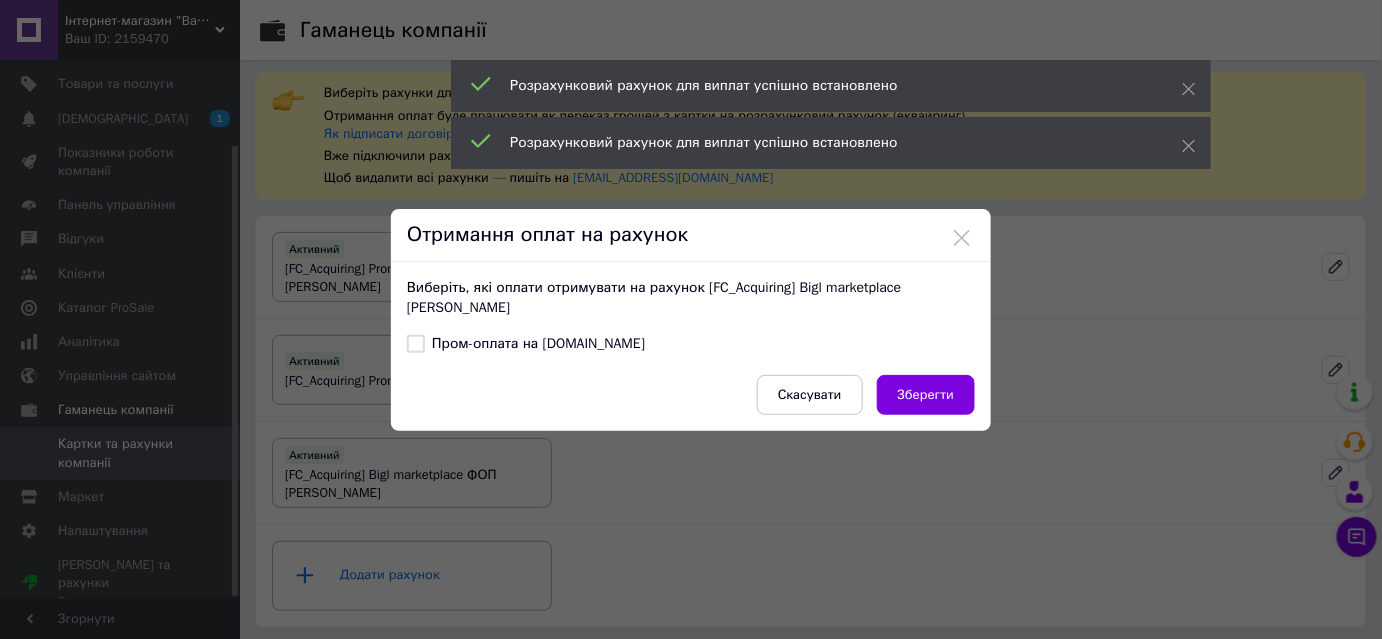 click on "Виберіть, які оплати отримувати на рахунок [FC_Acquiring] Bigl marketplace ФОП Багірова Людмила Валеріївна   Пром-оплата на Bigl.ua Скасувати   Зберегти" at bounding box center (691, 346) 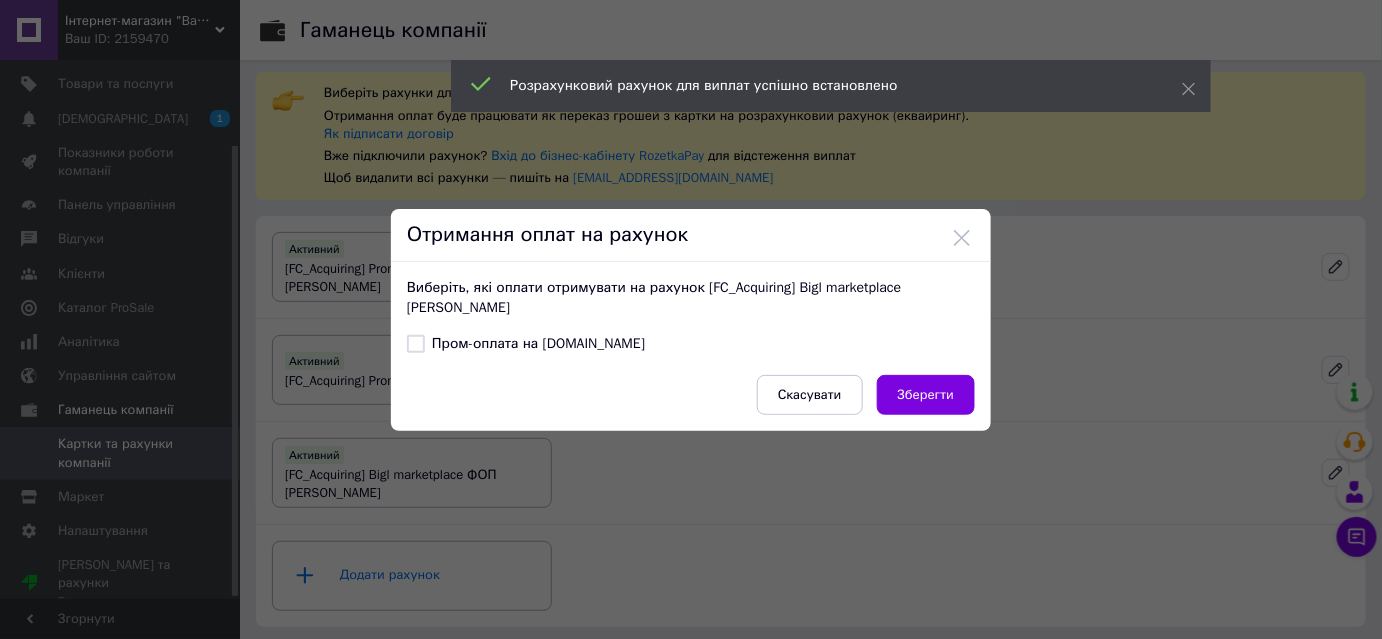 click on "Пром-оплата на Bigl.ua" at bounding box center (416, 344) 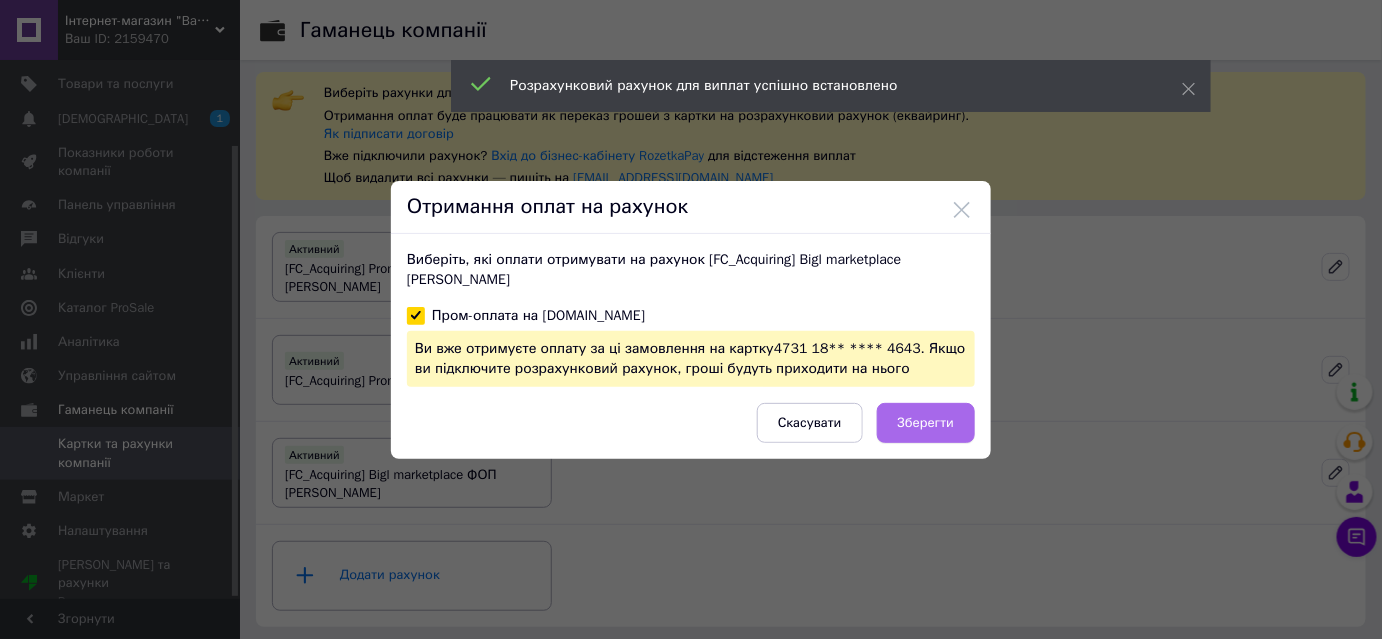 click on "Зберегти" at bounding box center [926, 423] 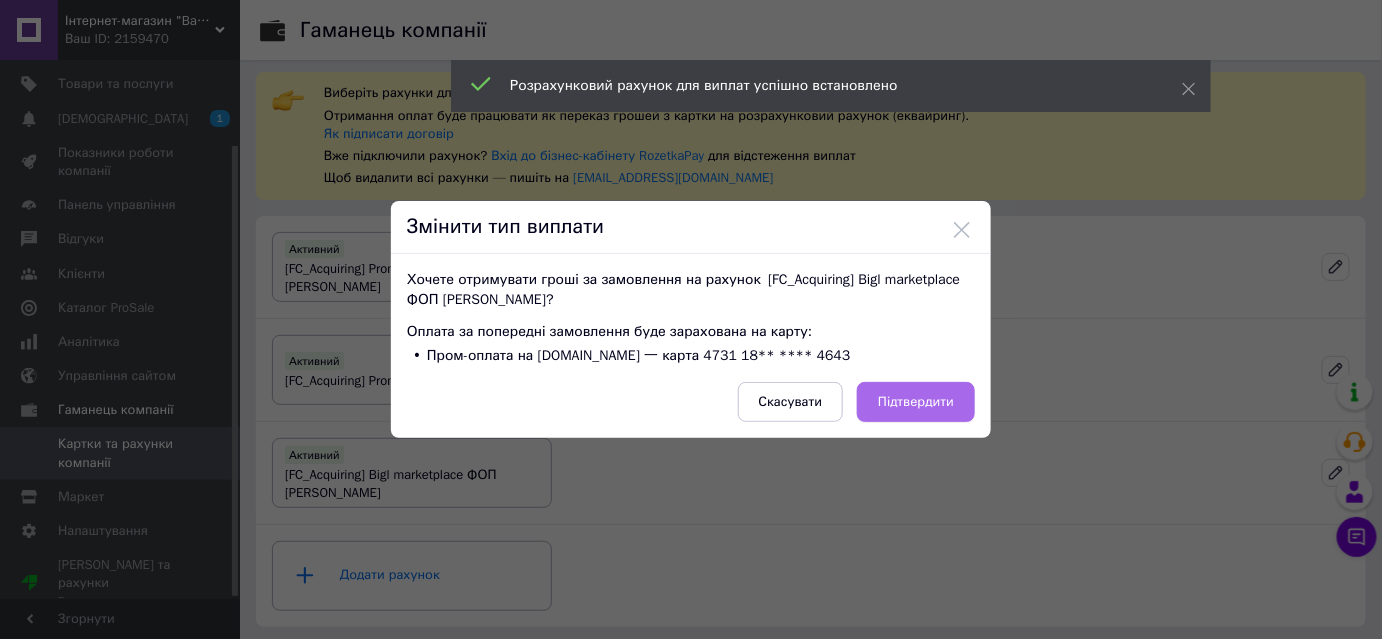 click on "Підтвердити" at bounding box center [916, 402] 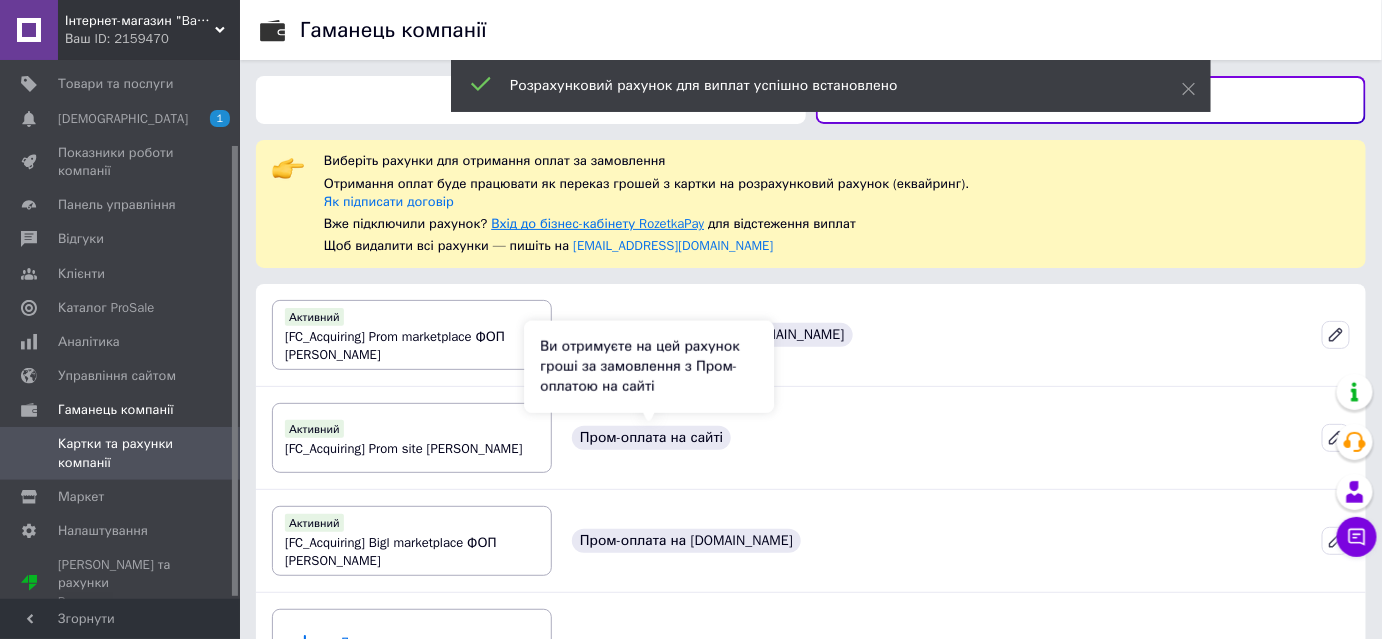 scroll, scrollTop: 0, scrollLeft: 0, axis: both 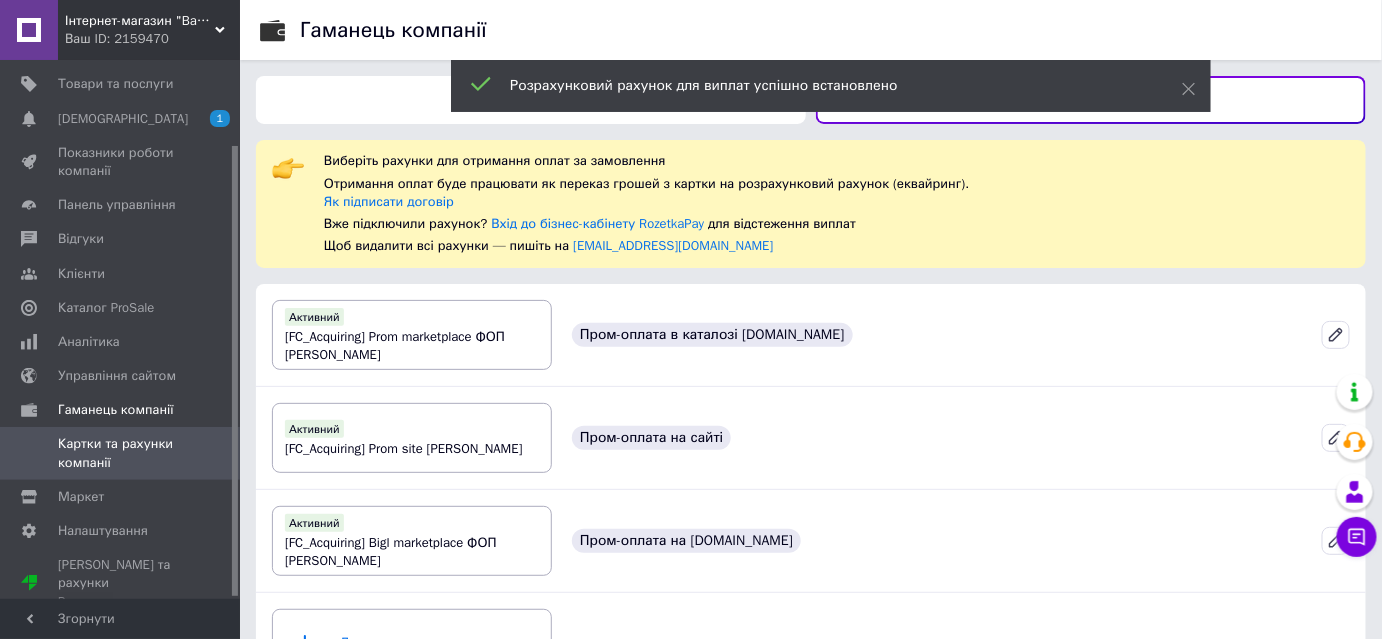 click on "Картки компанії" at bounding box center (531, 100) 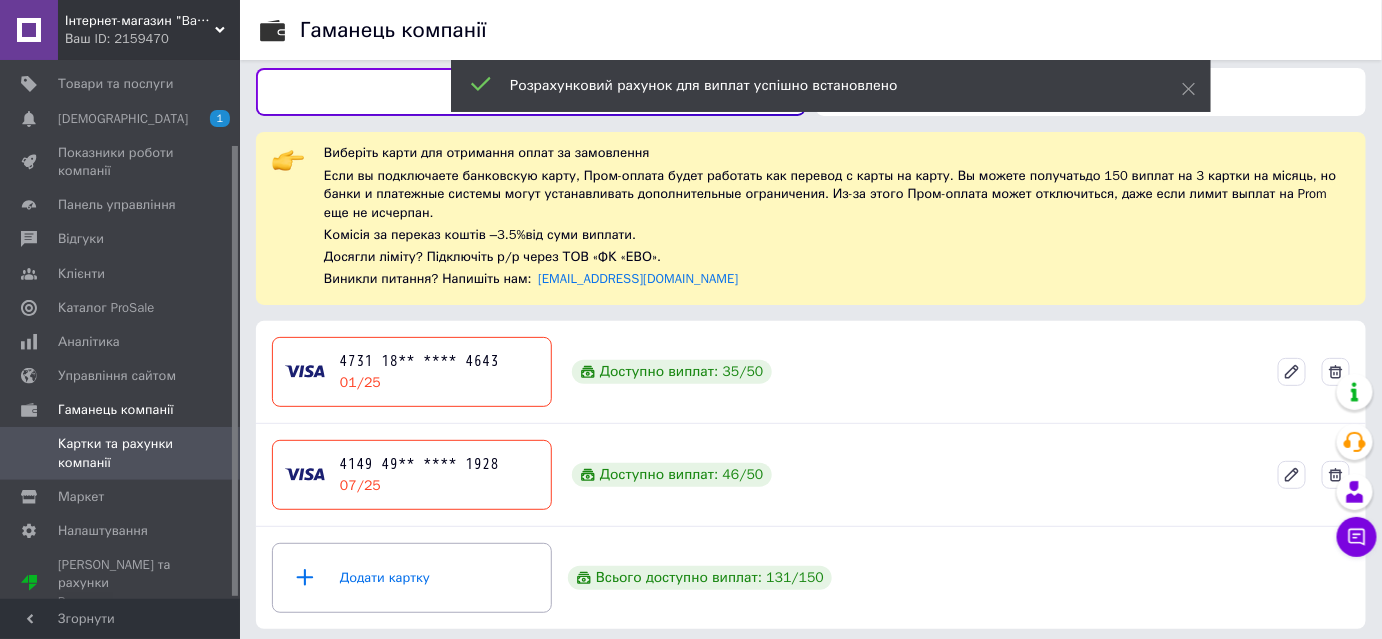 scroll, scrollTop: 10, scrollLeft: 0, axis: vertical 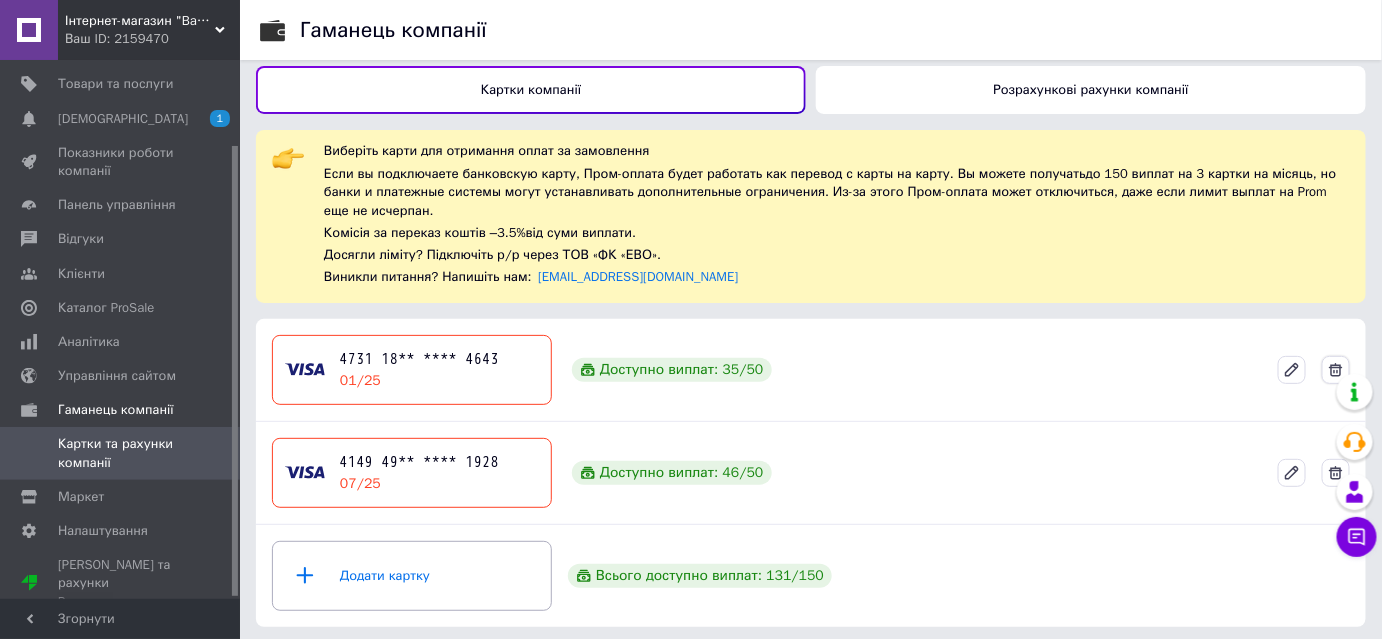 click 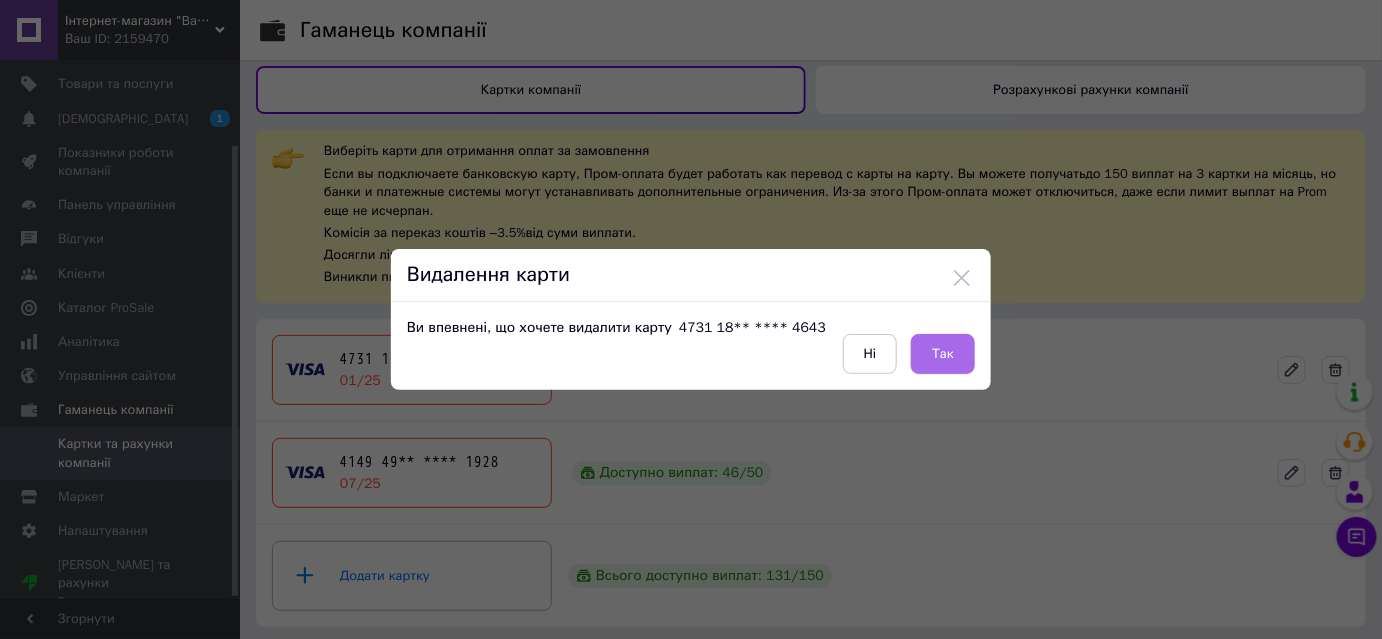 click on "Так" at bounding box center [943, 354] 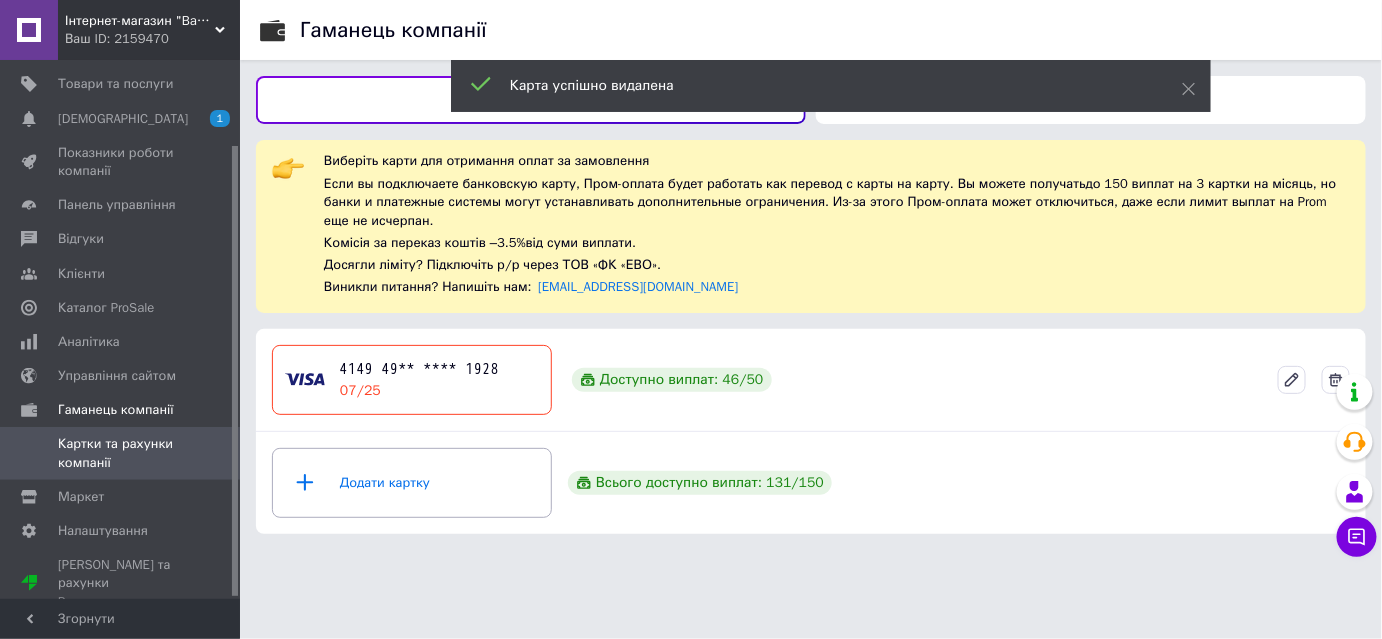 scroll, scrollTop: 0, scrollLeft: 0, axis: both 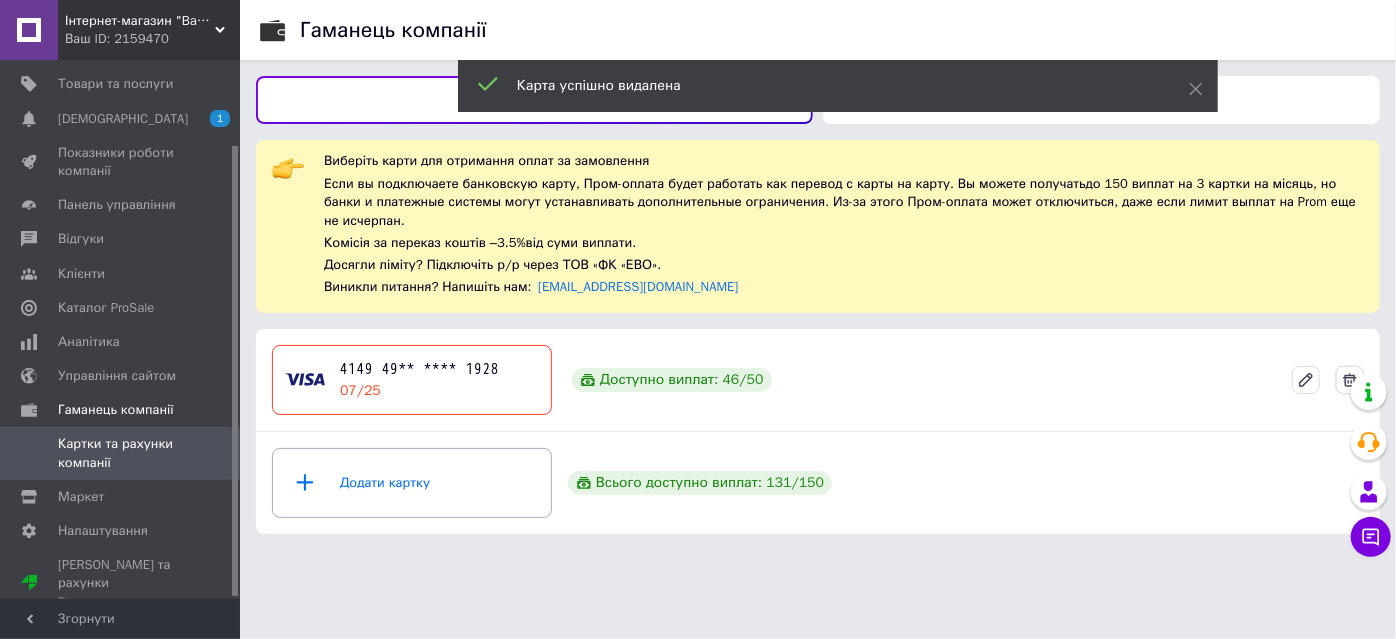 click 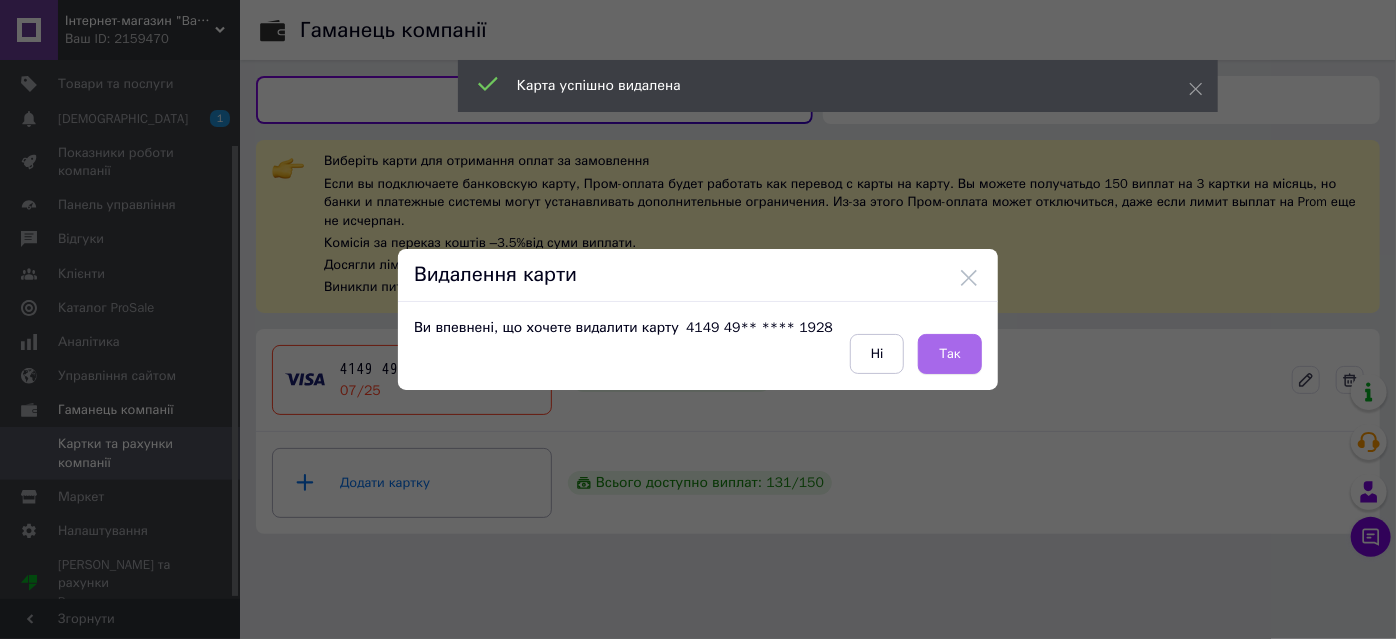 click on "Так" at bounding box center [950, 354] 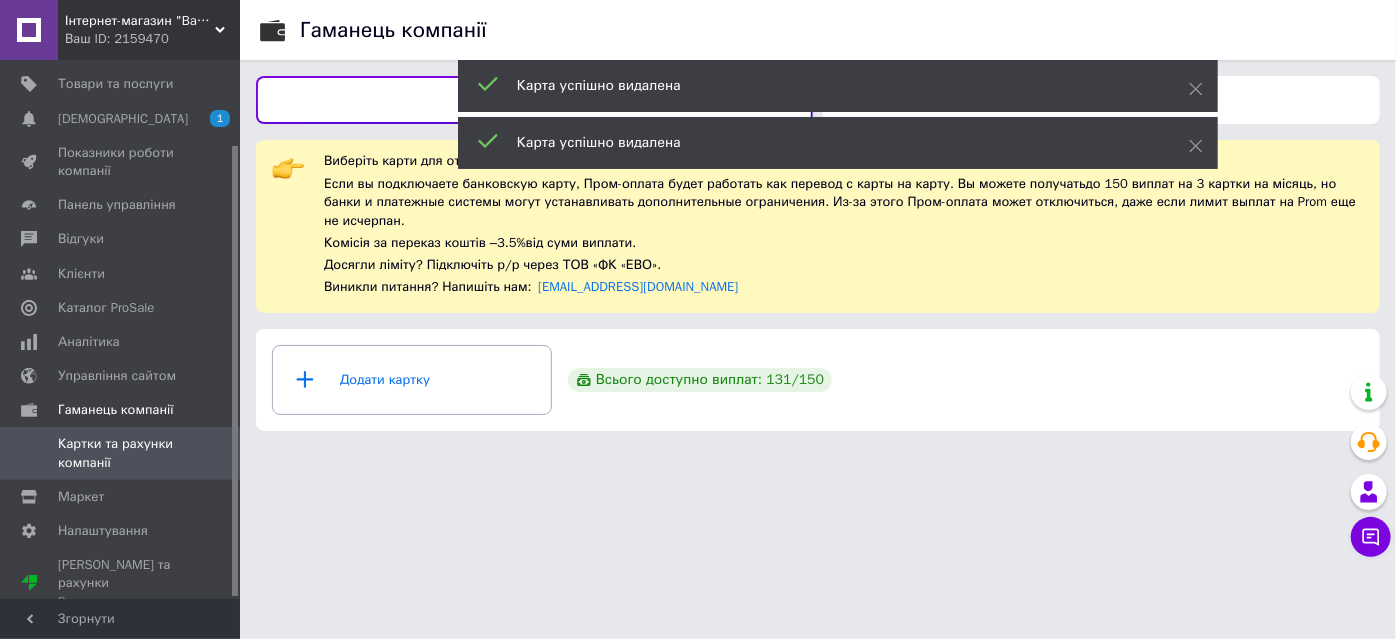 drag, startPoint x: 1390, startPoint y: 204, endPoint x: 1370, endPoint y: 200, distance: 20.396078 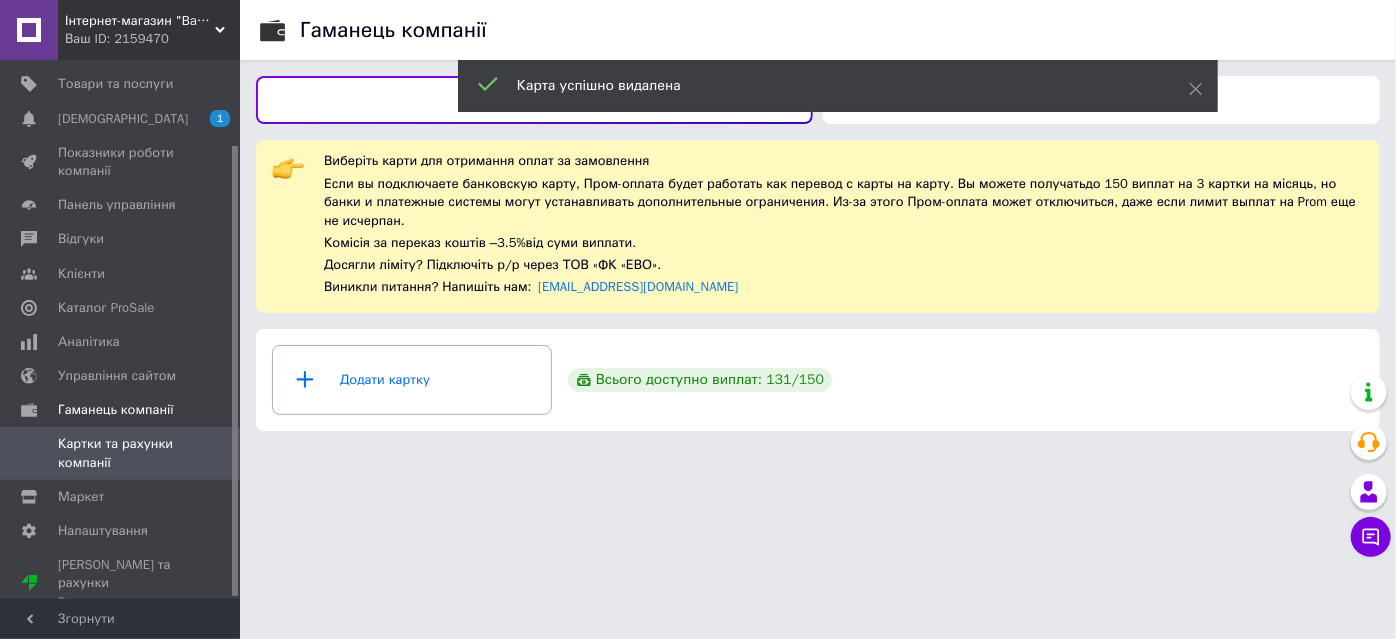 click on "Розрахункові рахунки компанії" at bounding box center [1101, 100] 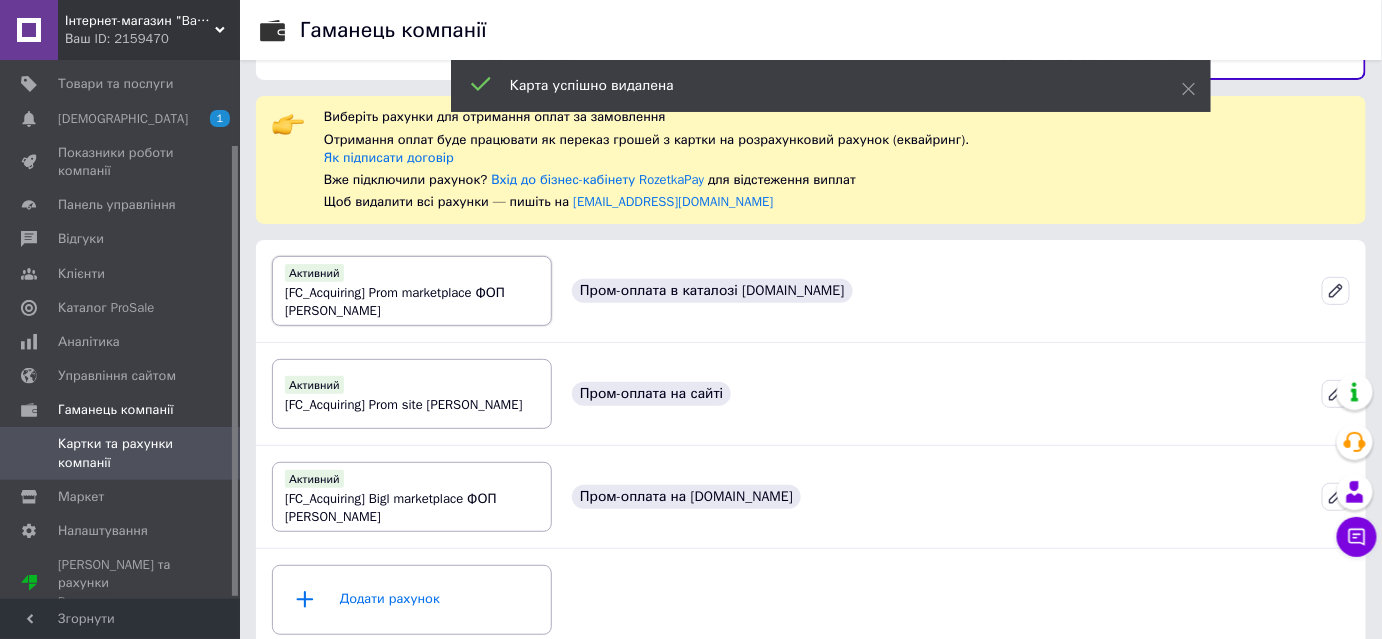 scroll, scrollTop: 68, scrollLeft: 0, axis: vertical 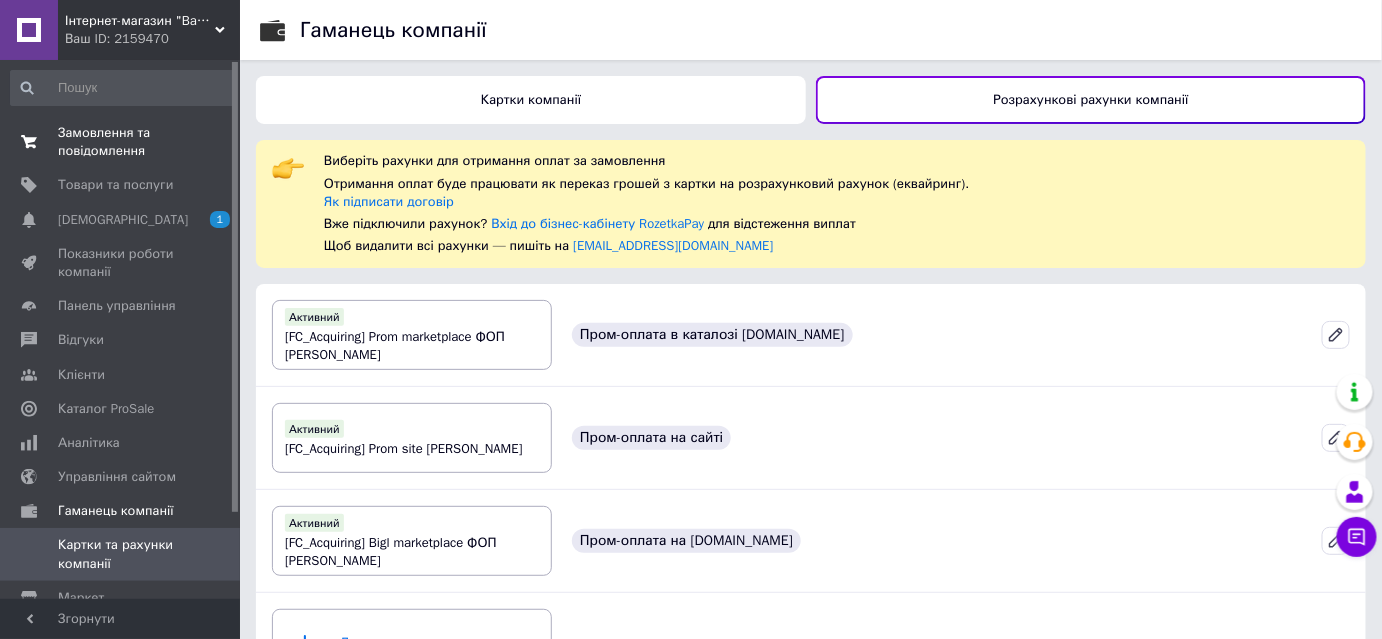 click on "Замовлення та повідомлення" at bounding box center [121, 142] 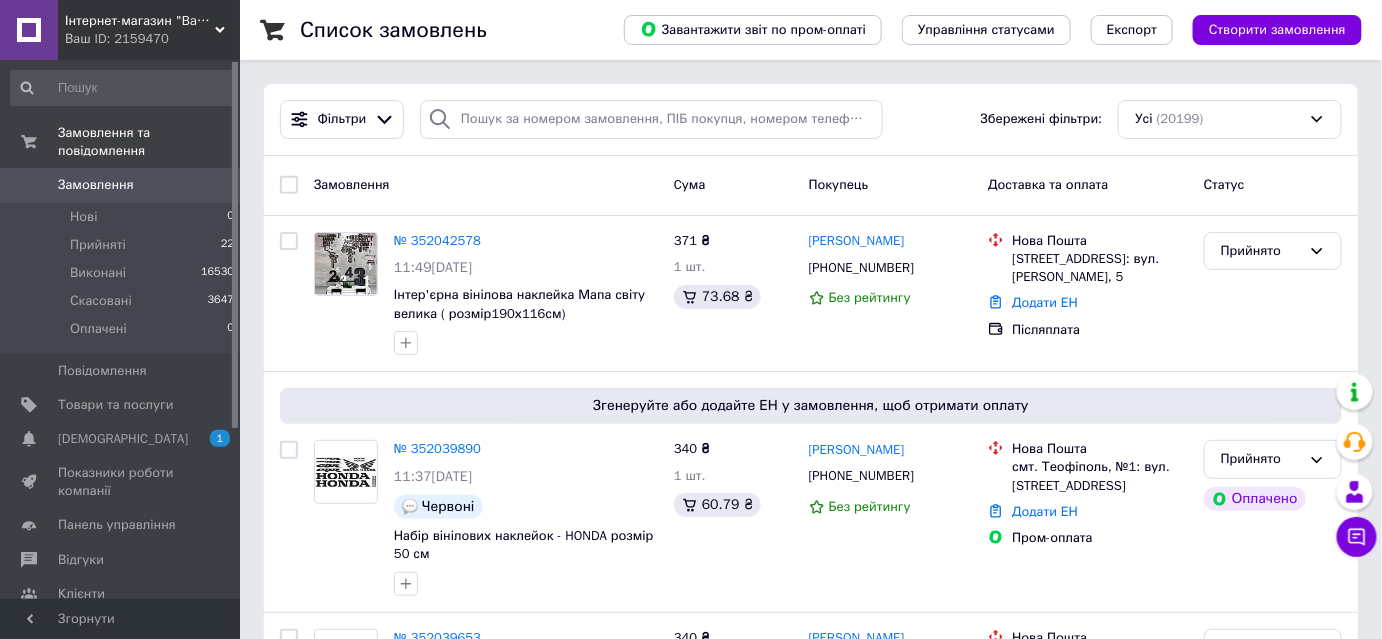 click on "Інтернет-магазин "BagirTop"" at bounding box center (140, 21) 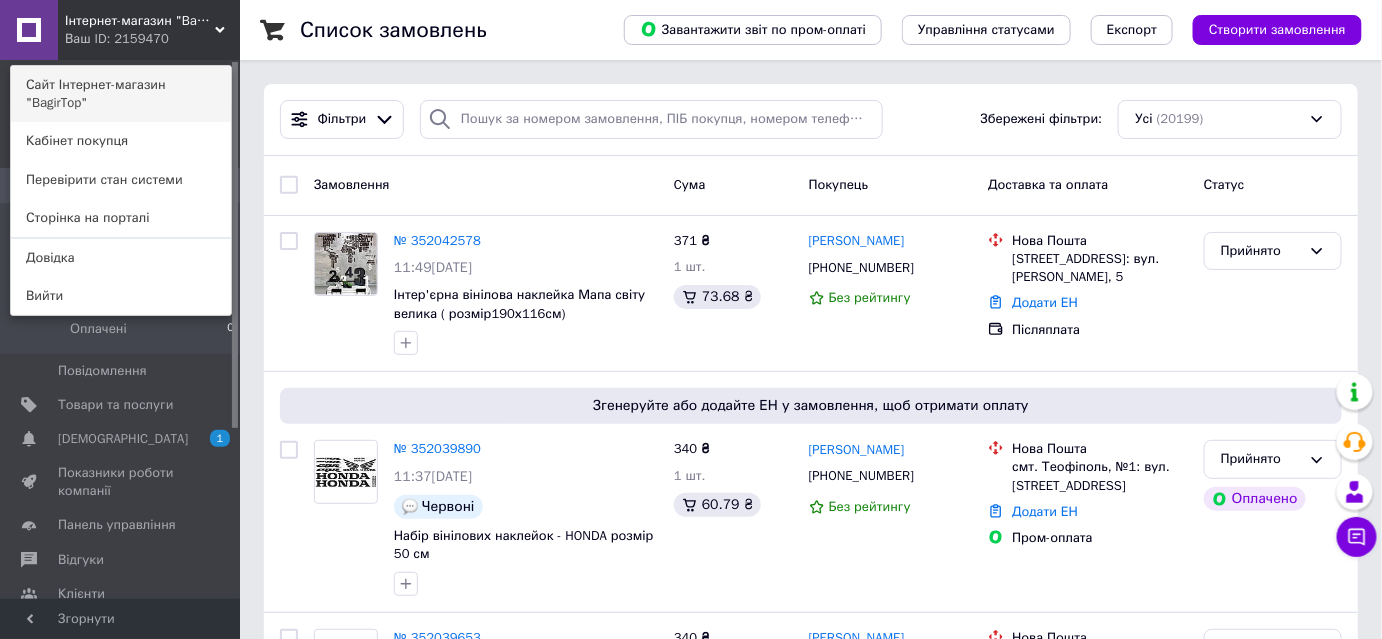 click on "Сайт Інтернет-магазин "BagirTop"" at bounding box center (121, 94) 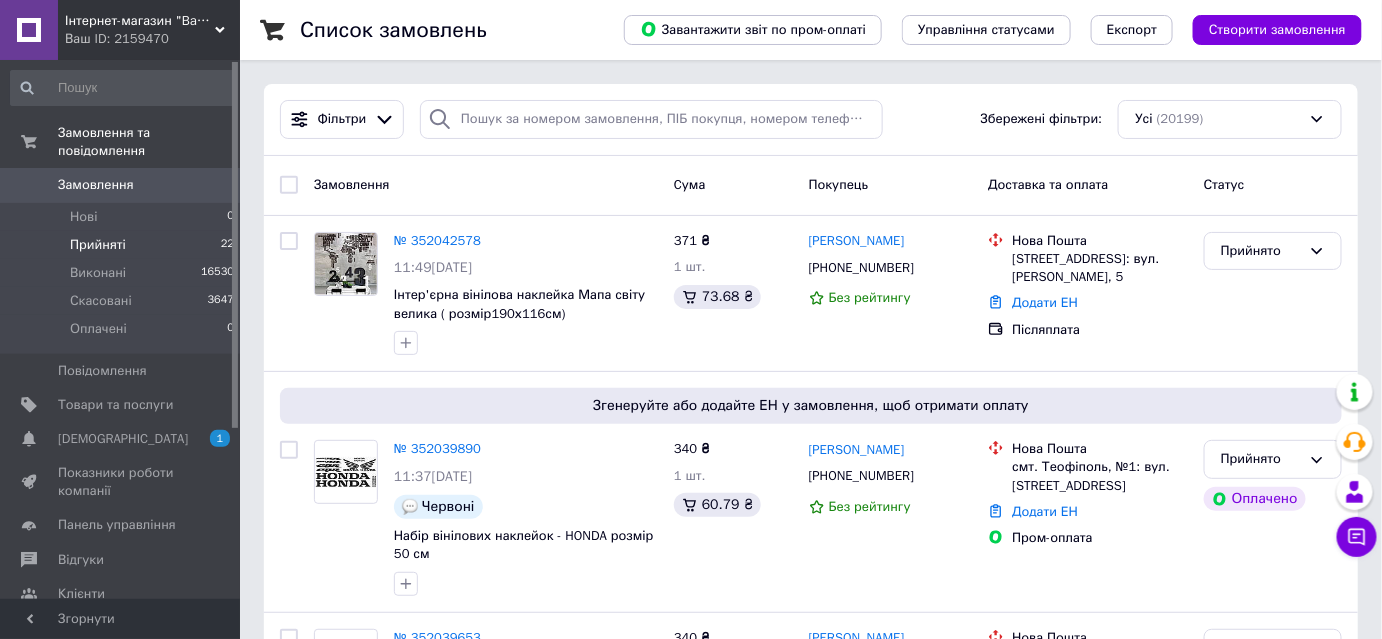 click on "Прийняті" at bounding box center (98, 245) 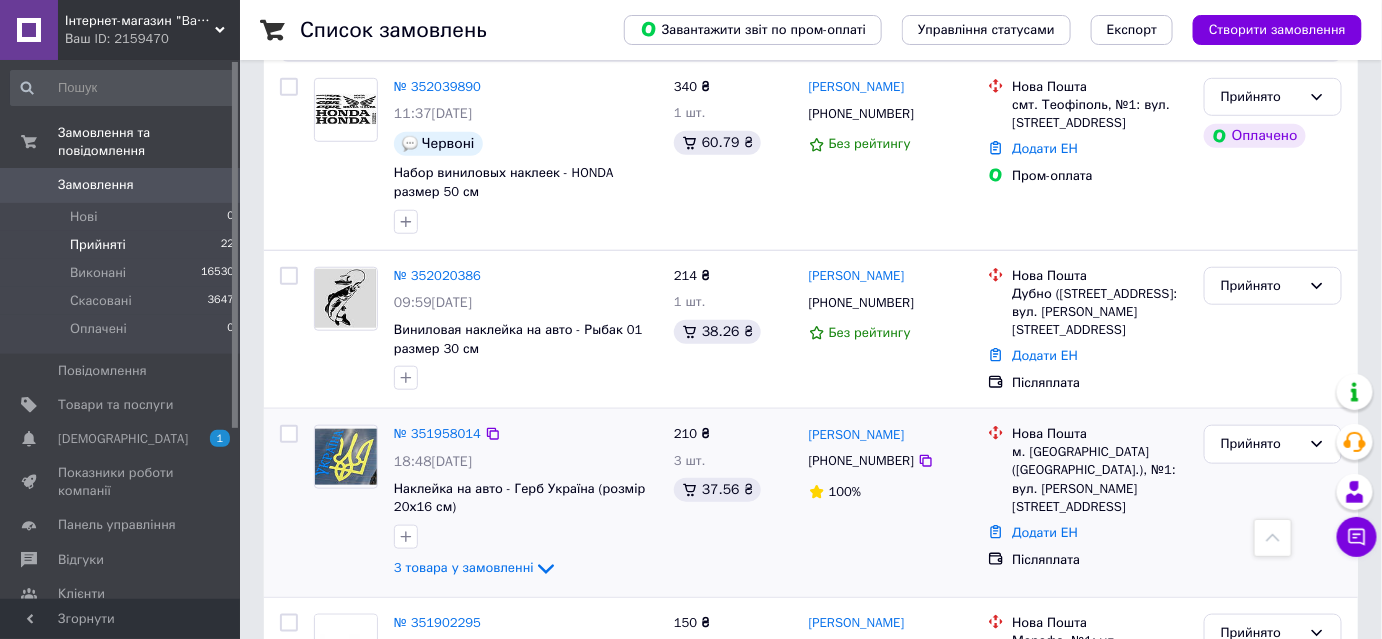 scroll, scrollTop: 545, scrollLeft: 0, axis: vertical 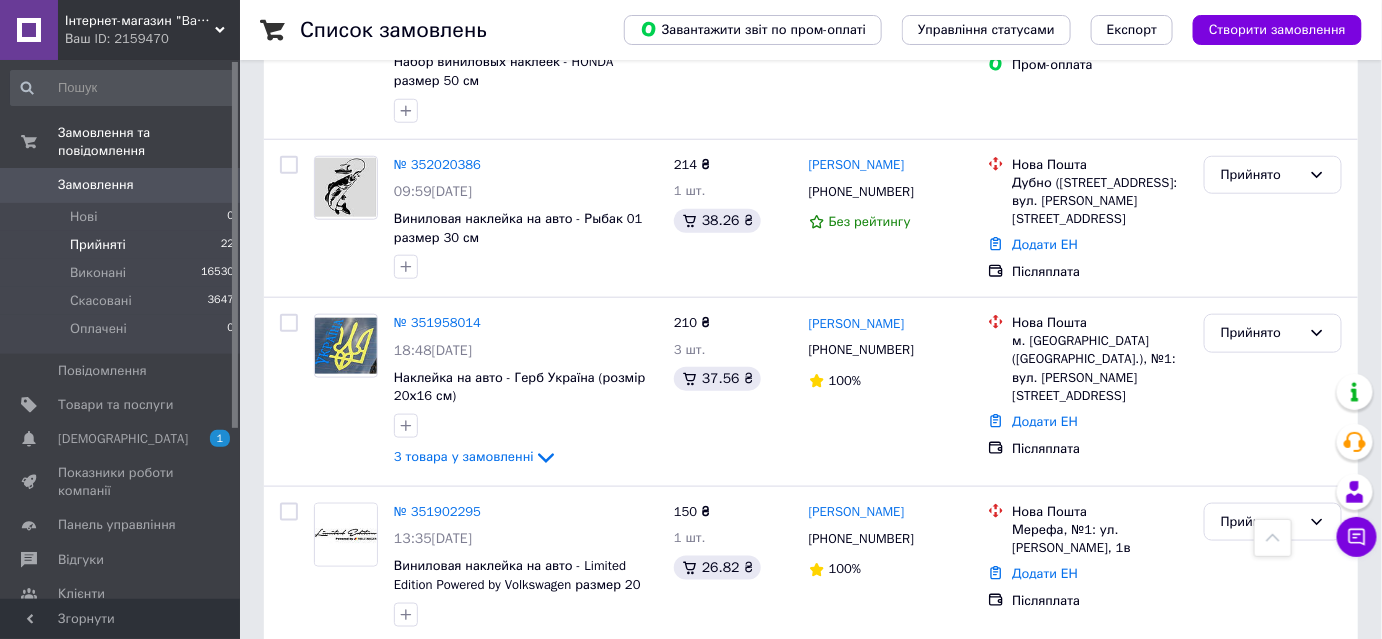 click on "Прийняті" at bounding box center [98, 245] 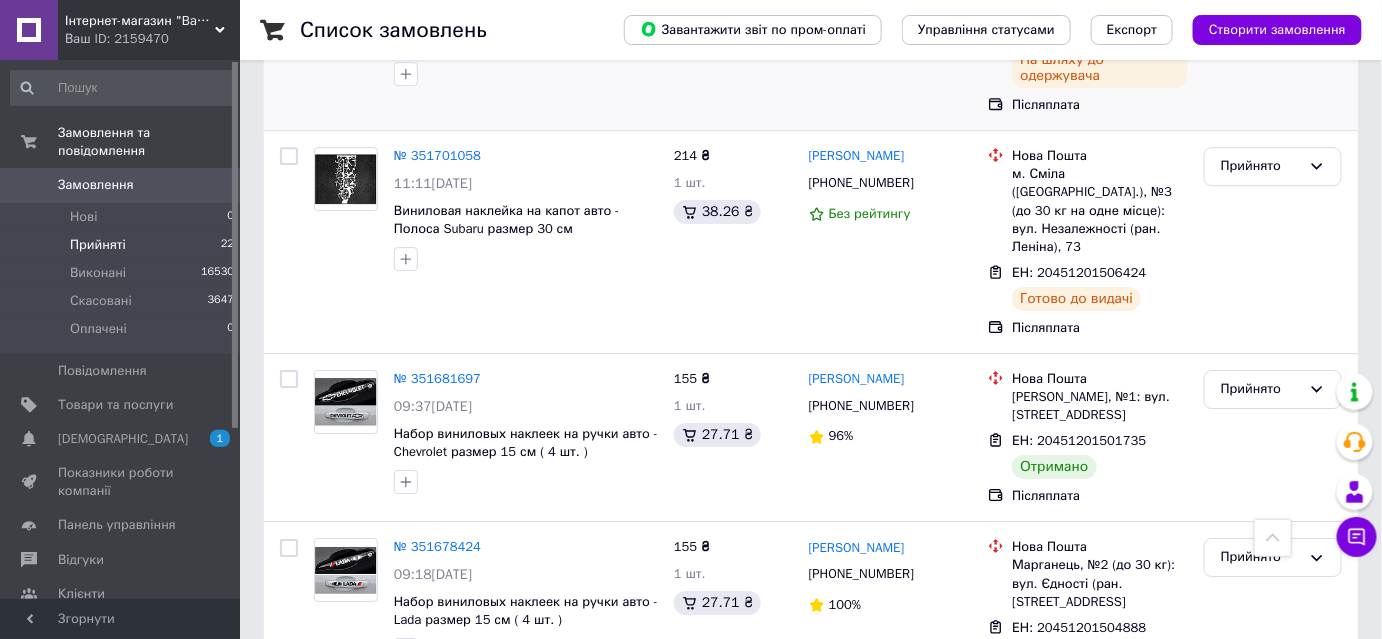 scroll, scrollTop: 2090, scrollLeft: 0, axis: vertical 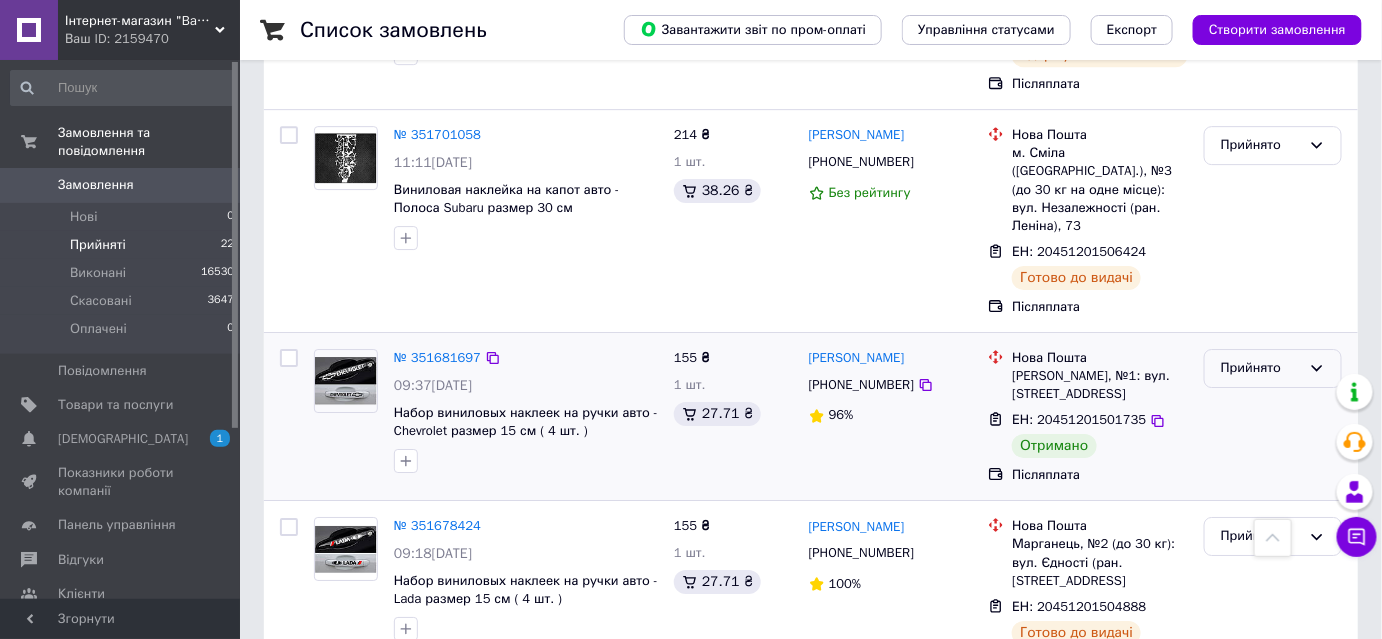 click 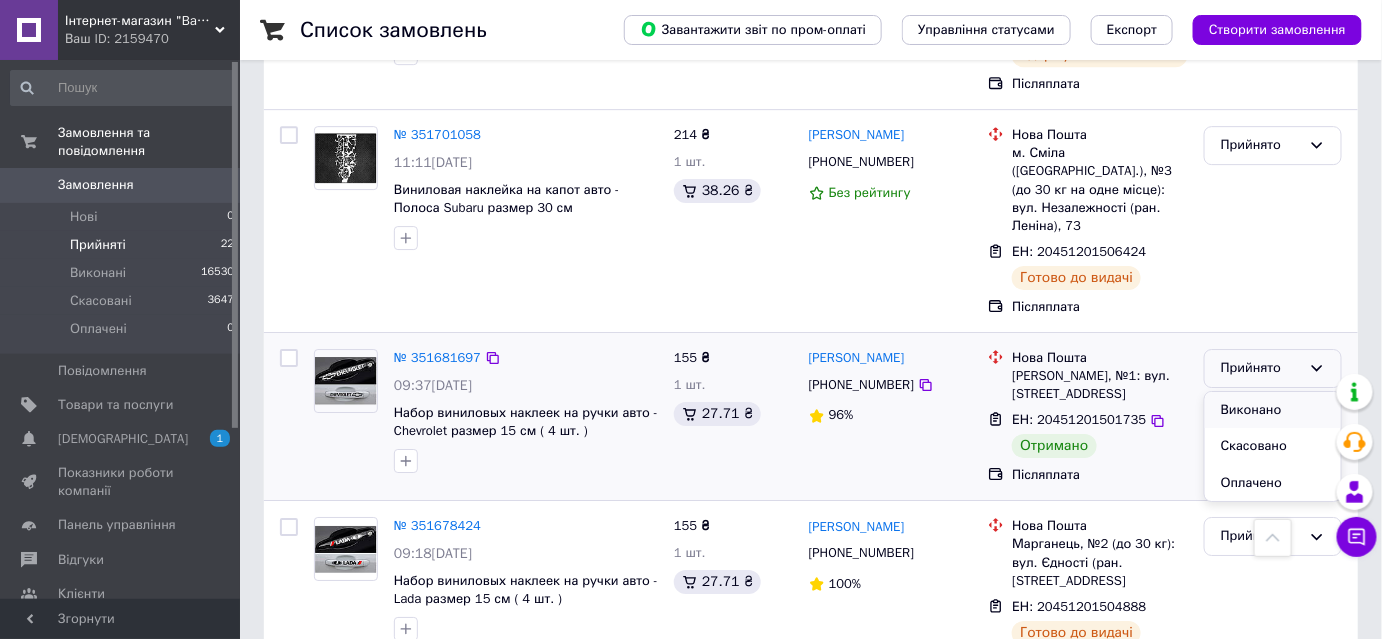 click on "Виконано" at bounding box center [1273, 410] 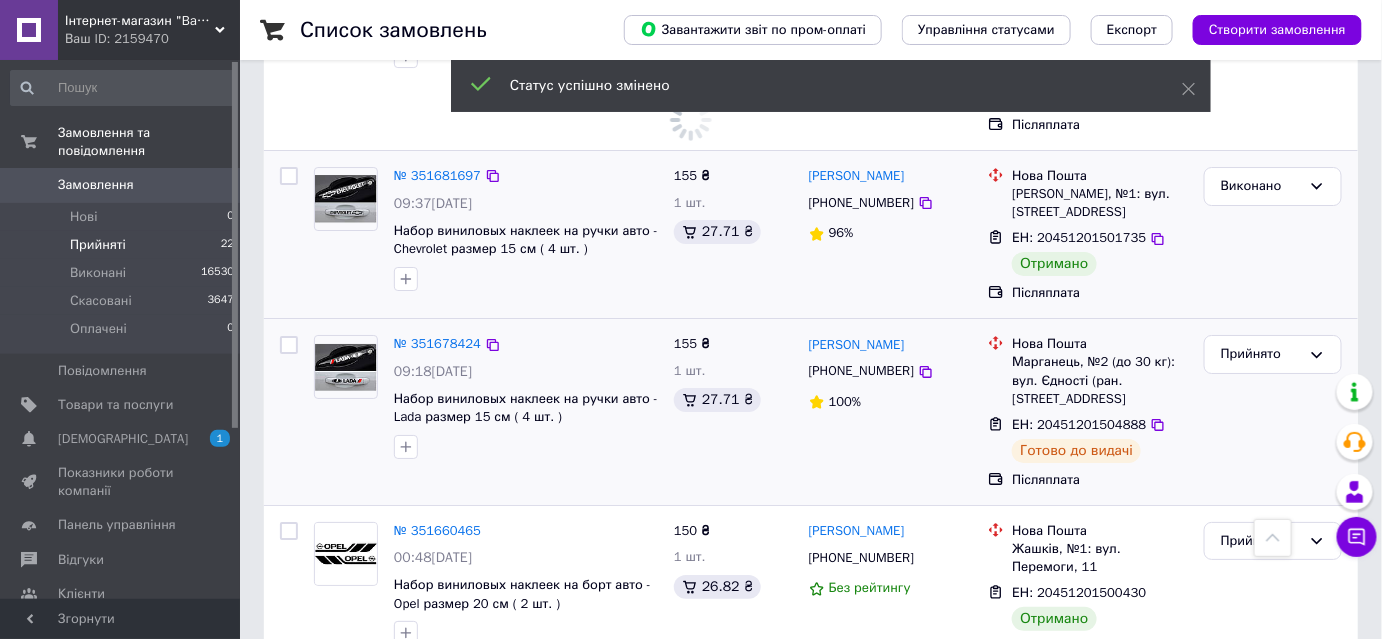 scroll, scrollTop: 2454, scrollLeft: 0, axis: vertical 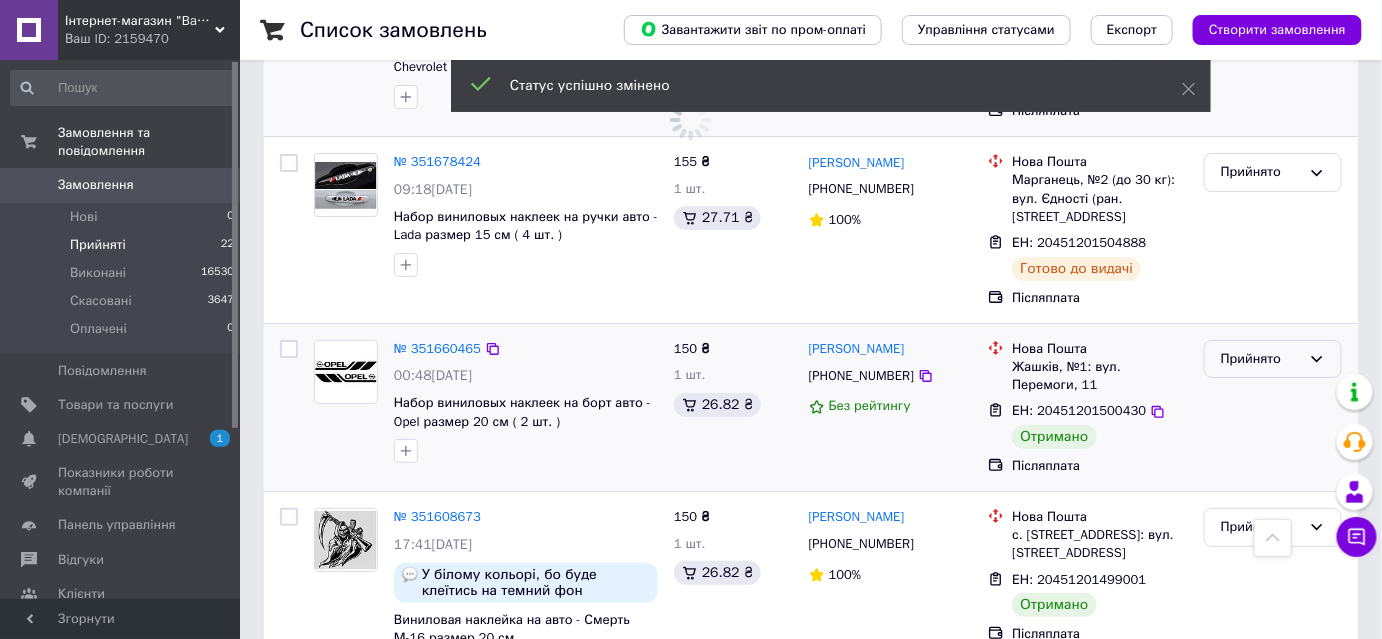 click on "Прийнято" at bounding box center [1261, 359] 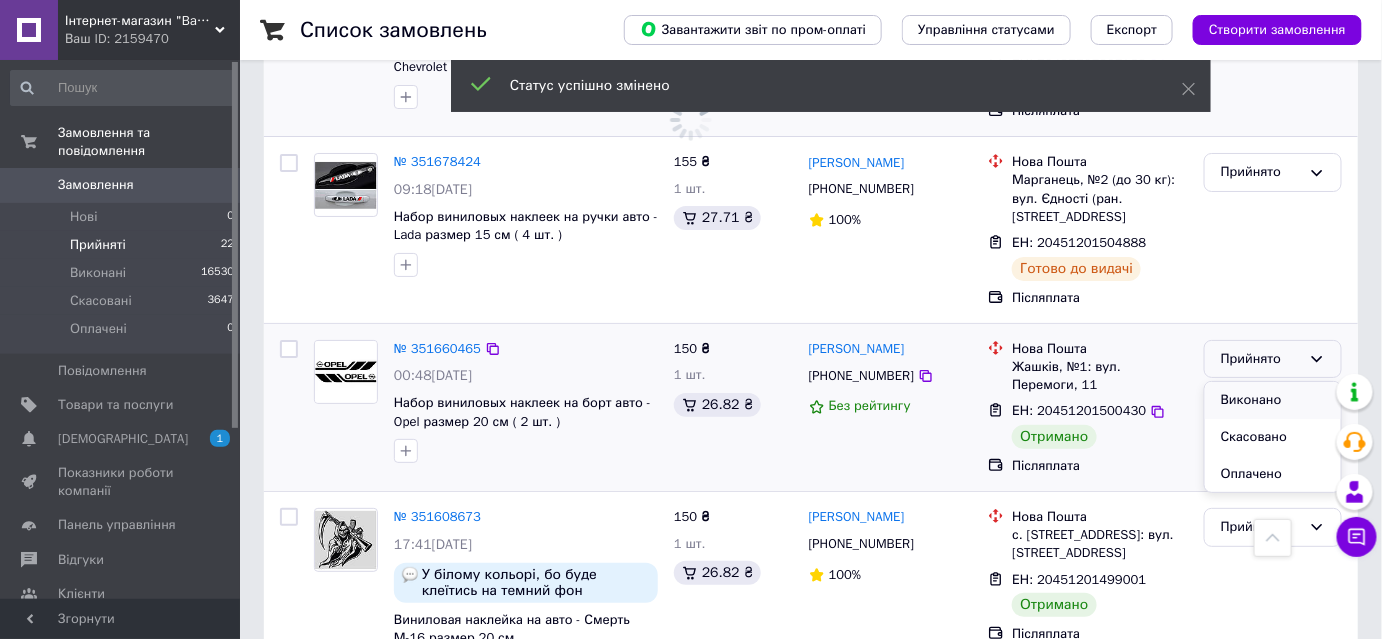 click on "Виконано" at bounding box center (1273, 400) 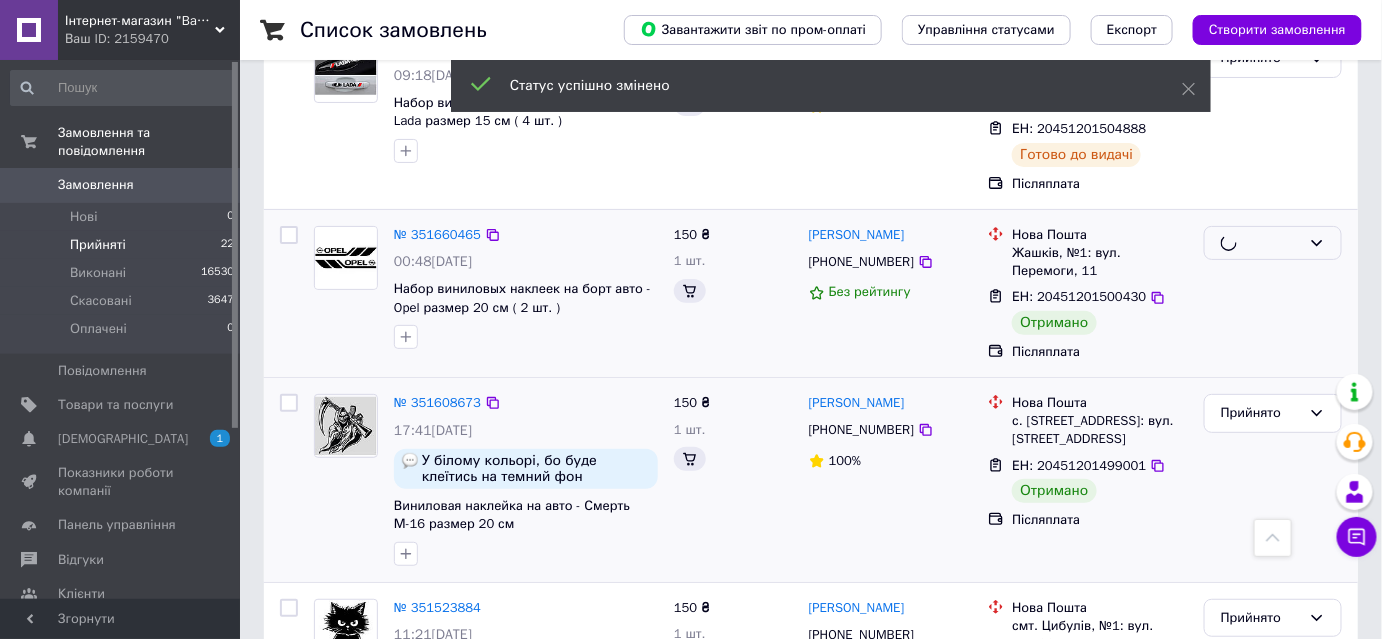 scroll, scrollTop: 2727, scrollLeft: 0, axis: vertical 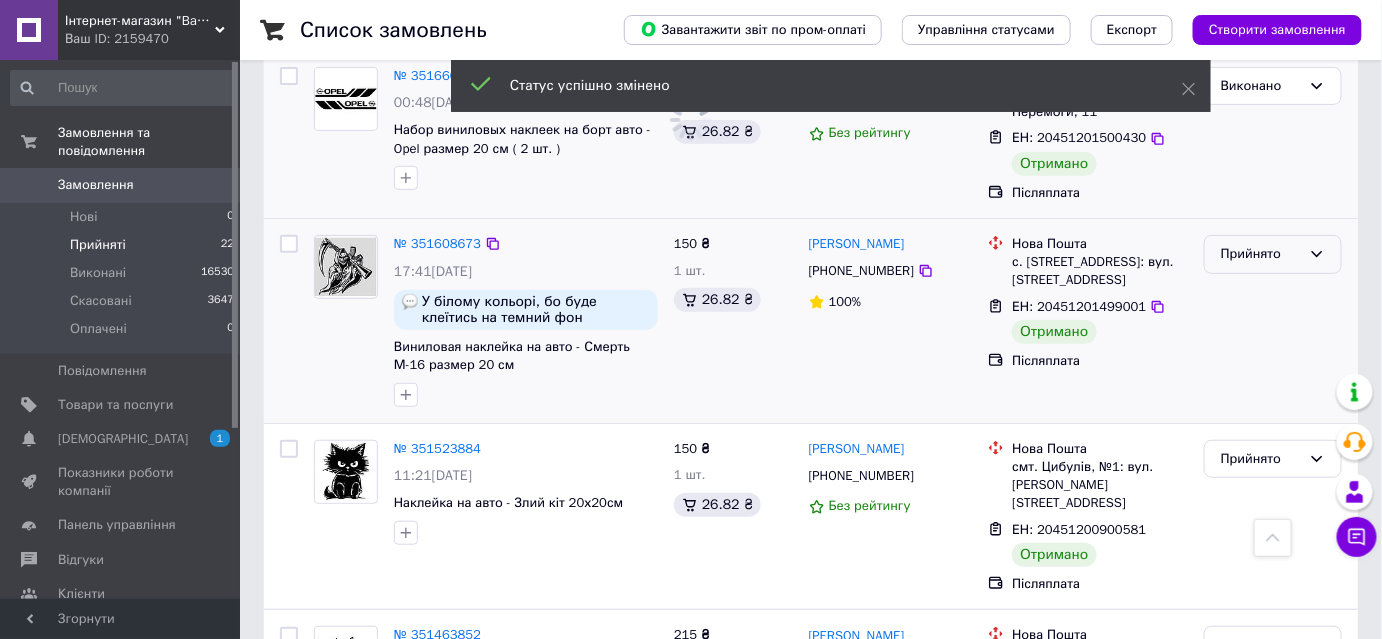 click on "Прийнято" at bounding box center [1261, 254] 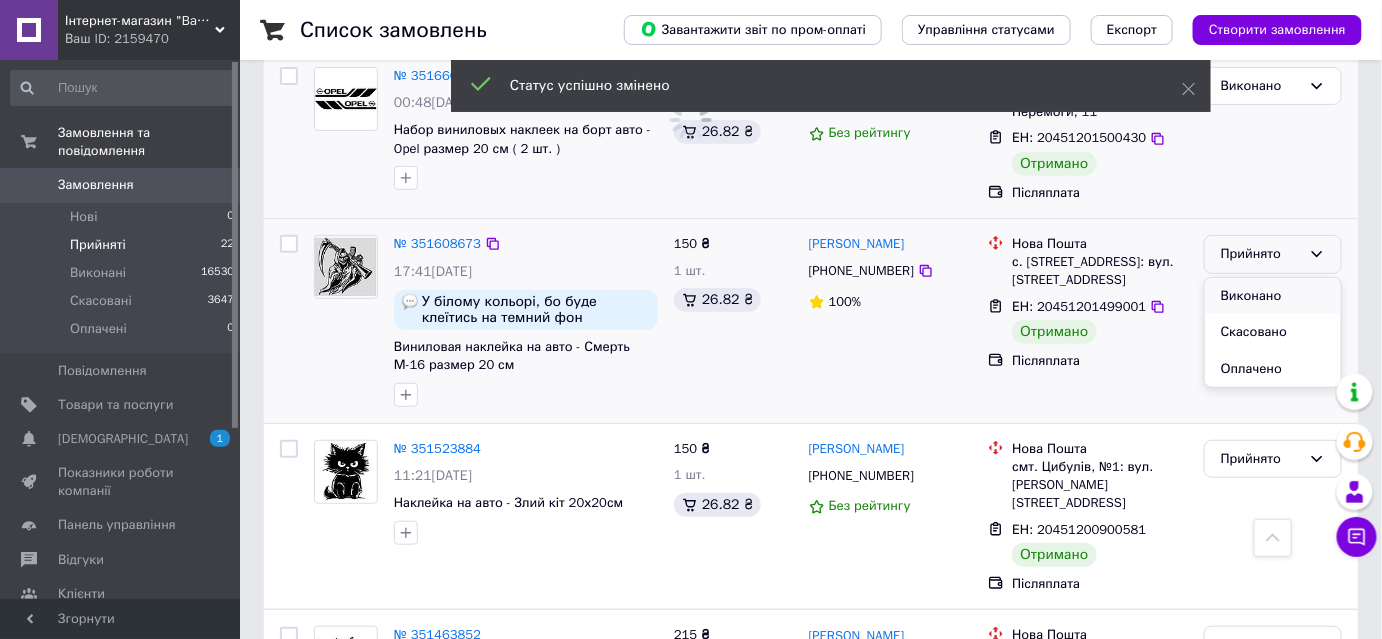 click on "Виконано" at bounding box center (1273, 296) 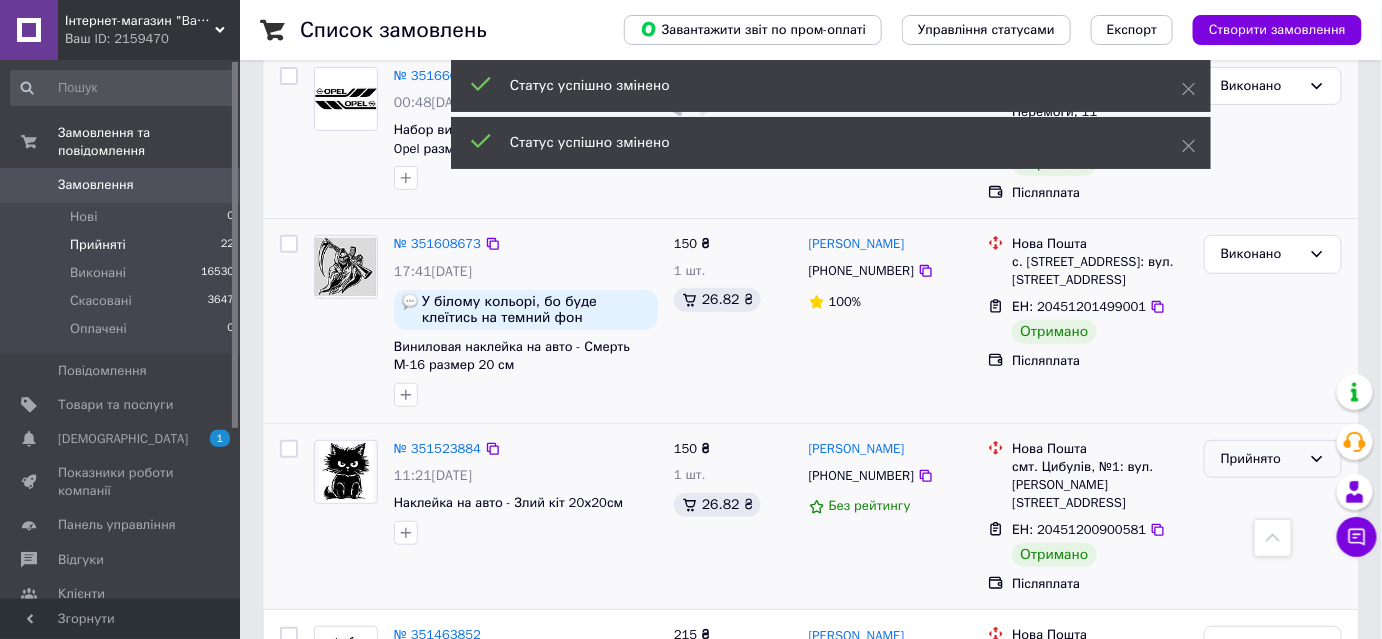 drag, startPoint x: 1272, startPoint y: 380, endPoint x: 1258, endPoint y: 388, distance: 16.124516 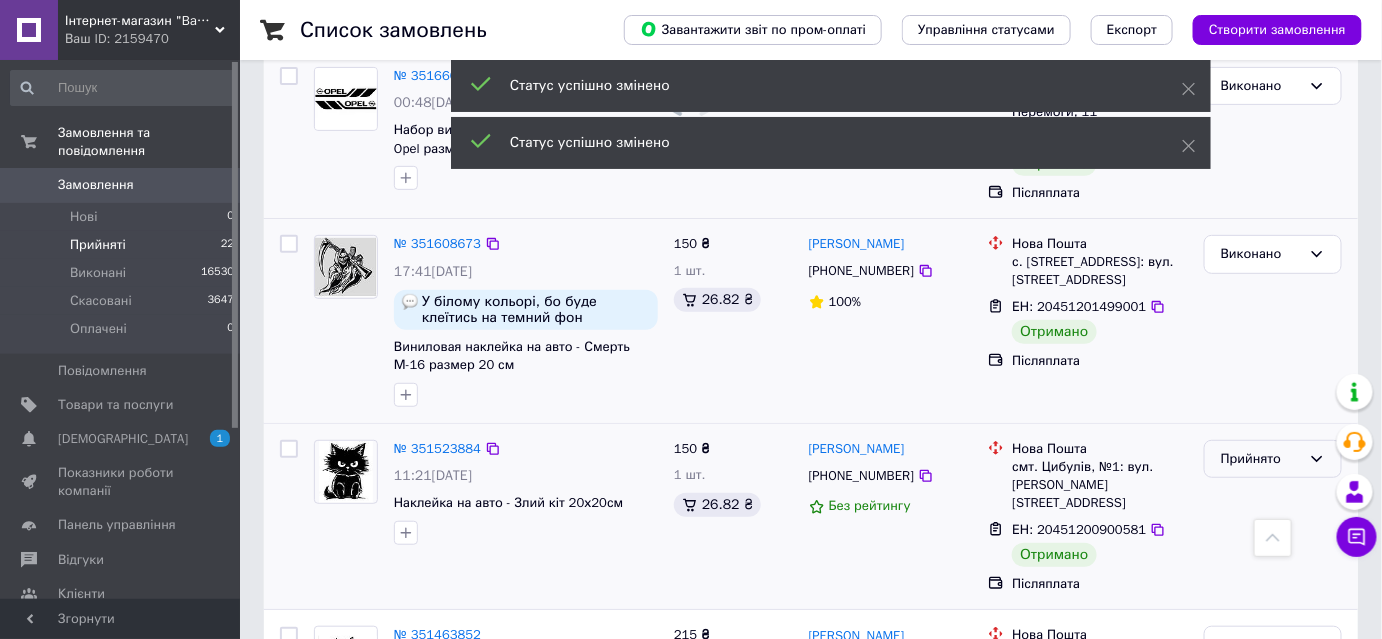 click on "Прийнято" at bounding box center (1261, 459) 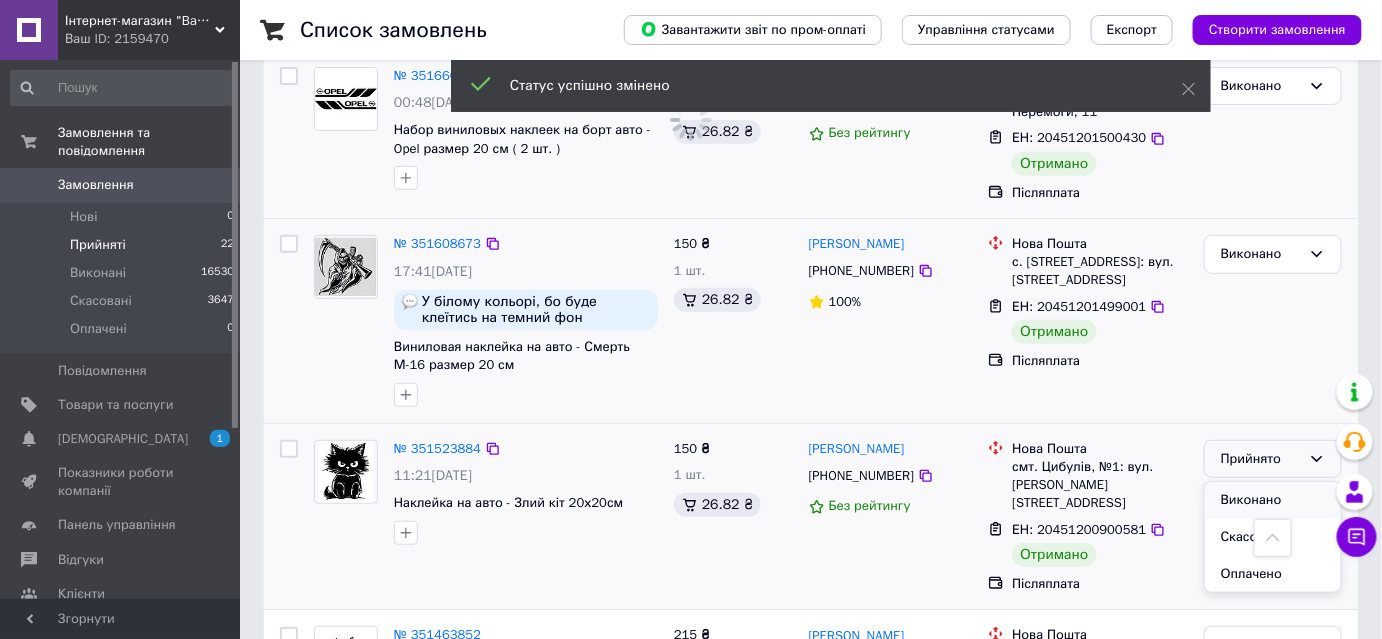 click on "Виконано" at bounding box center (1273, 500) 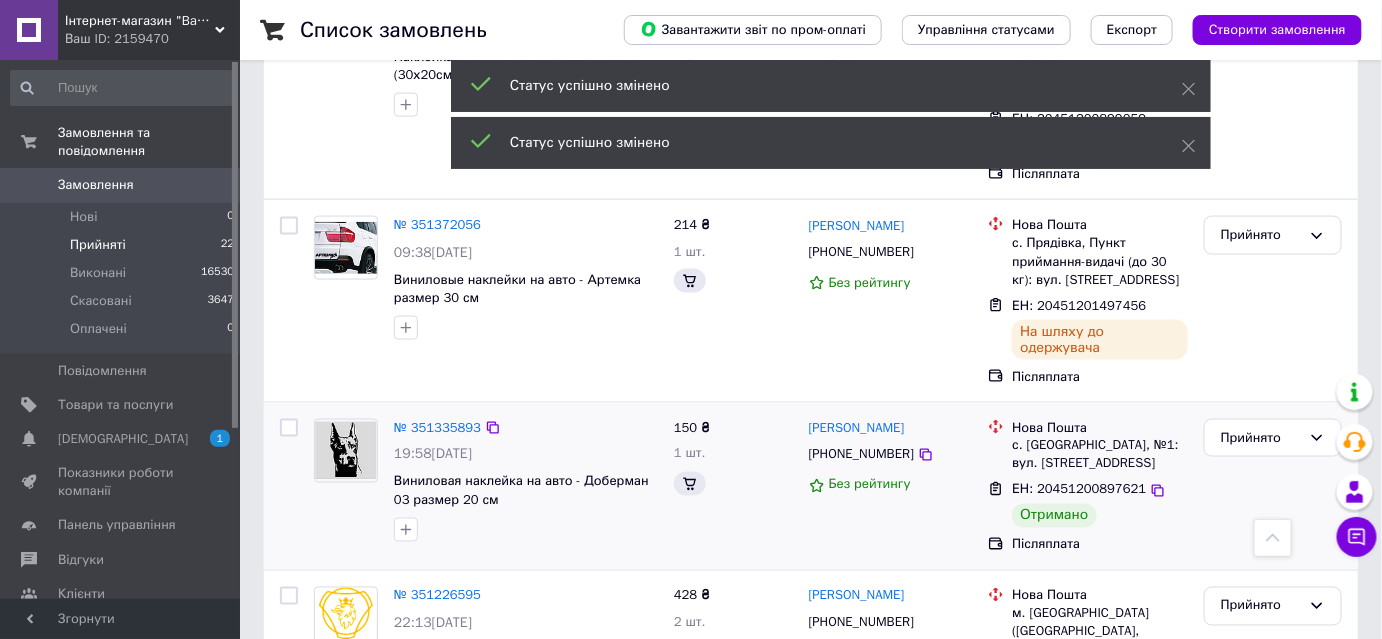scroll, scrollTop: 3454, scrollLeft: 0, axis: vertical 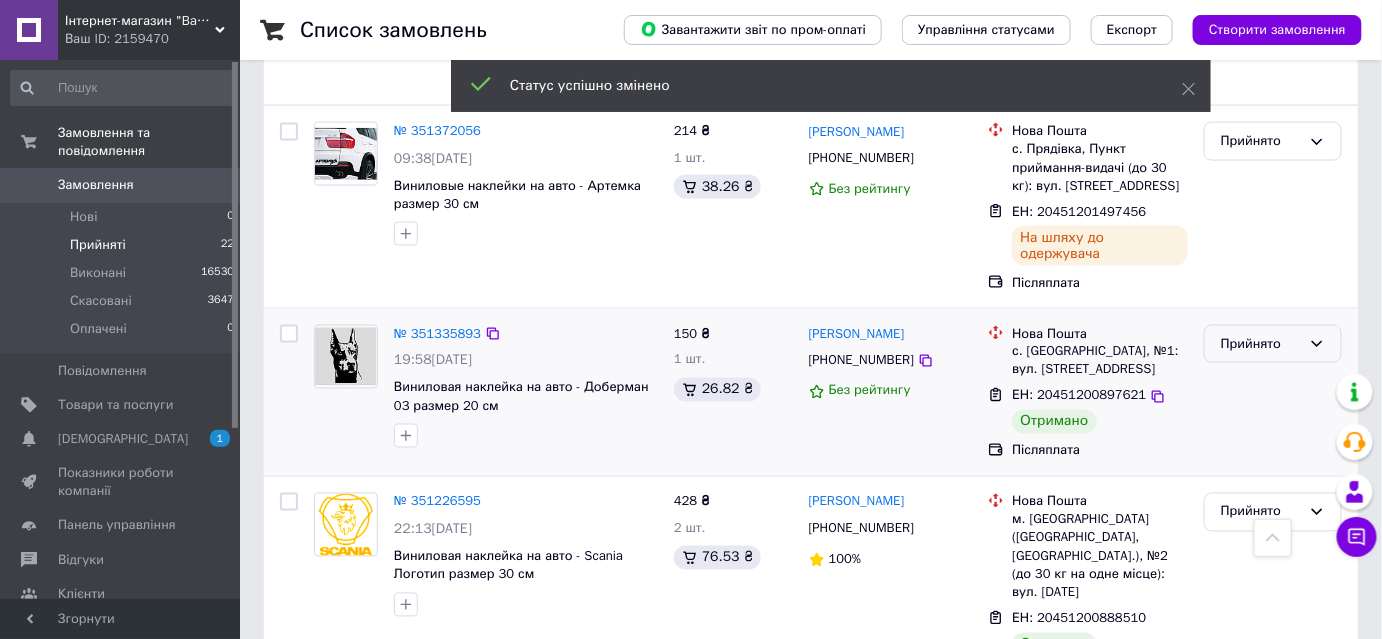 click on "Прийнято" at bounding box center [1261, 344] 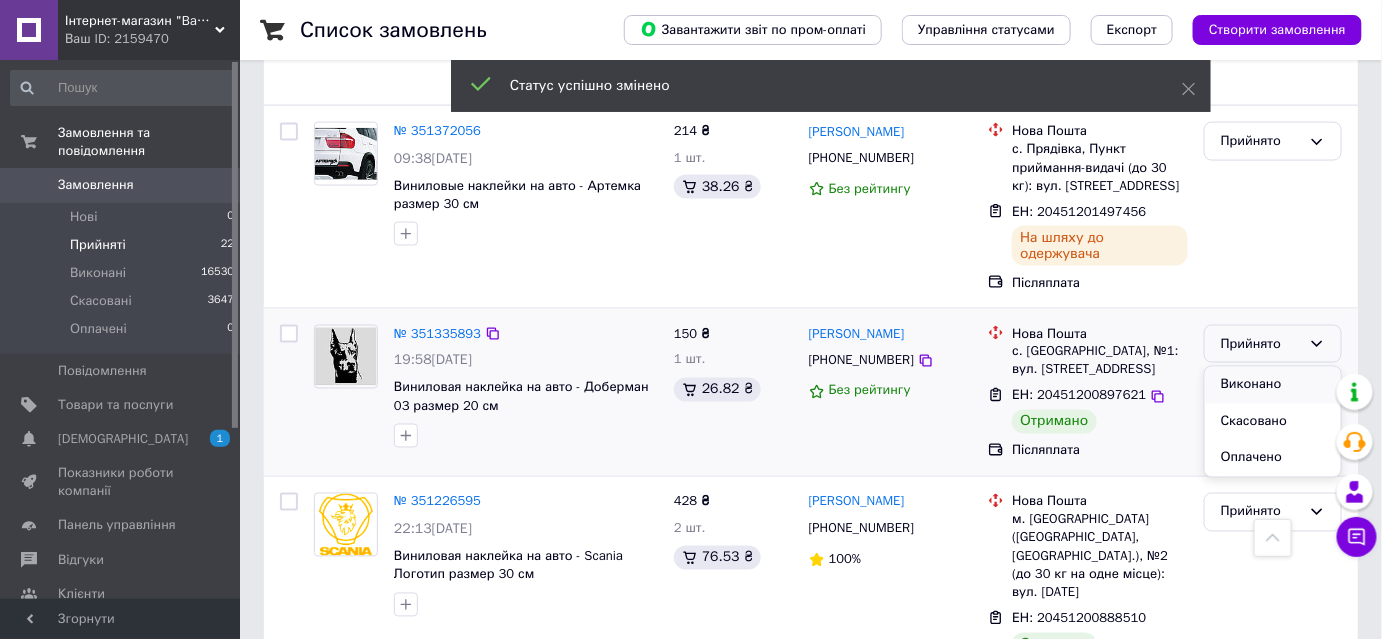 click on "Виконано" at bounding box center [1273, 385] 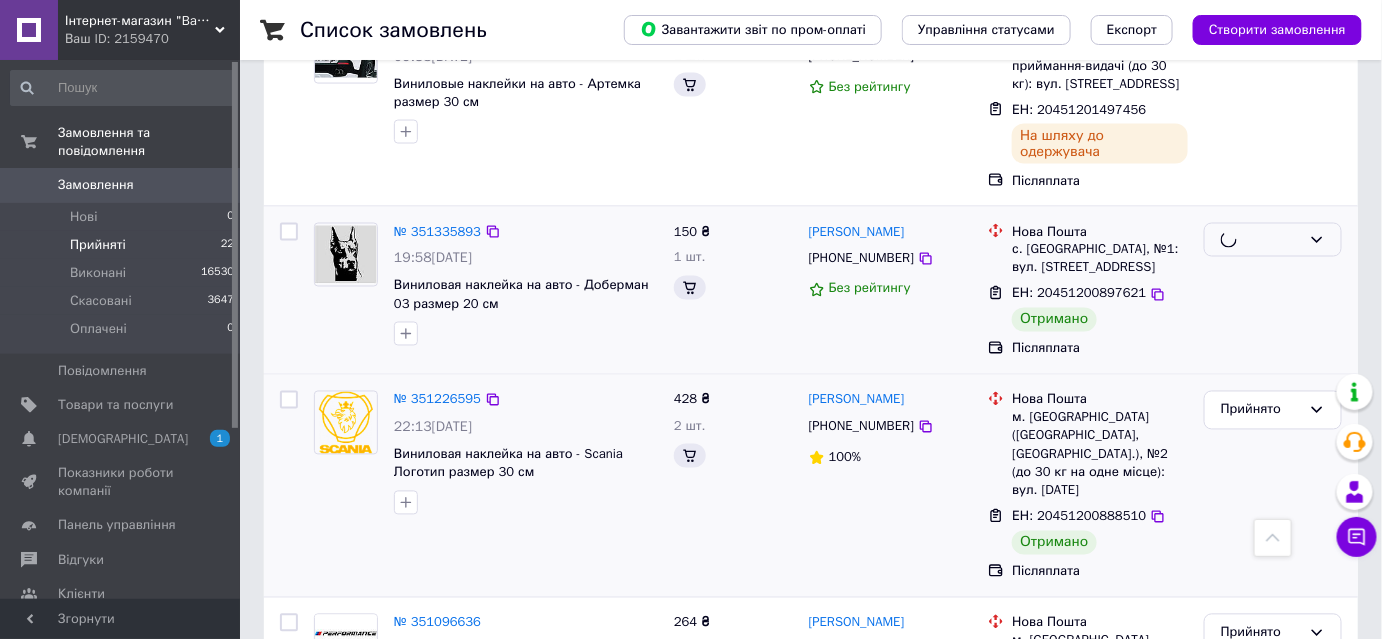 scroll, scrollTop: 3634, scrollLeft: 0, axis: vertical 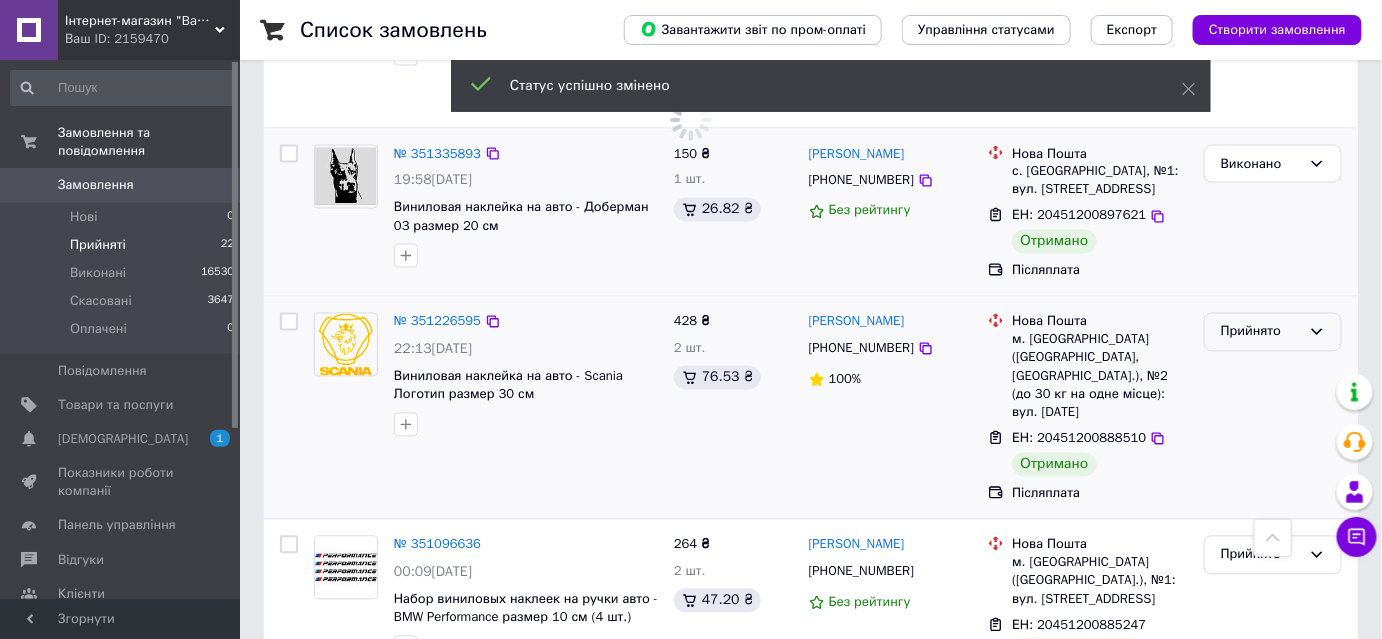 click on "Прийнято" at bounding box center [1261, 332] 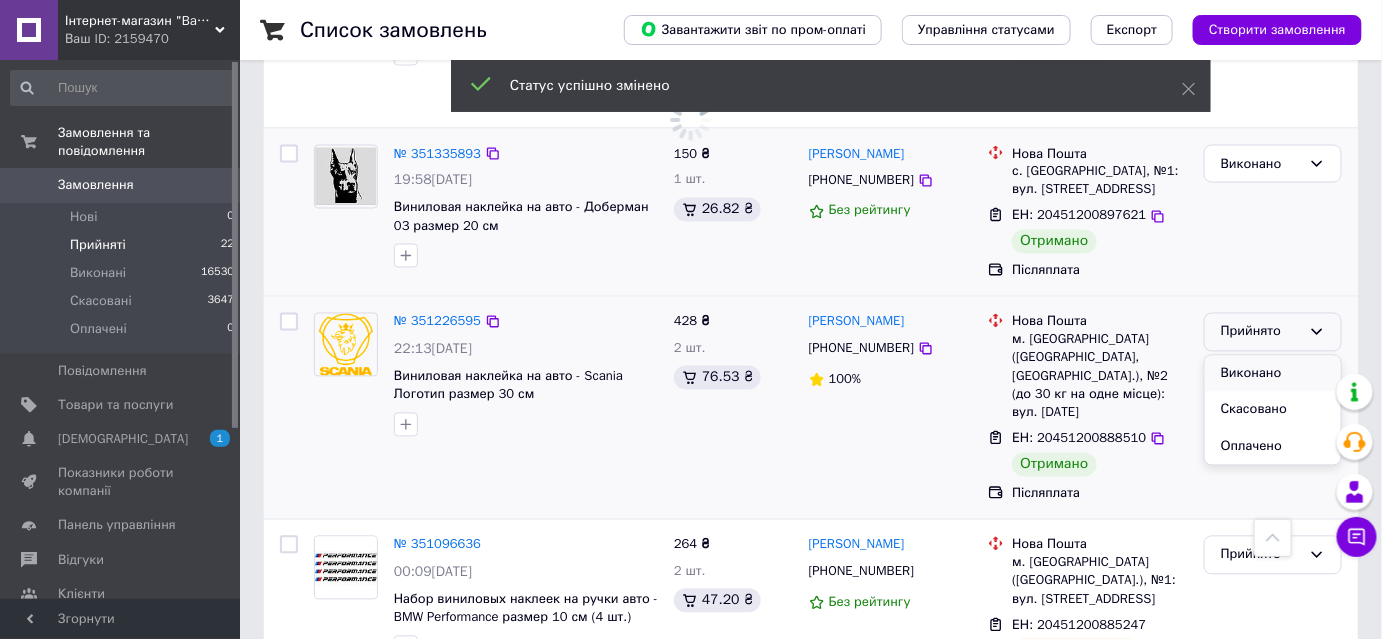 click on "Виконано" at bounding box center [1273, 374] 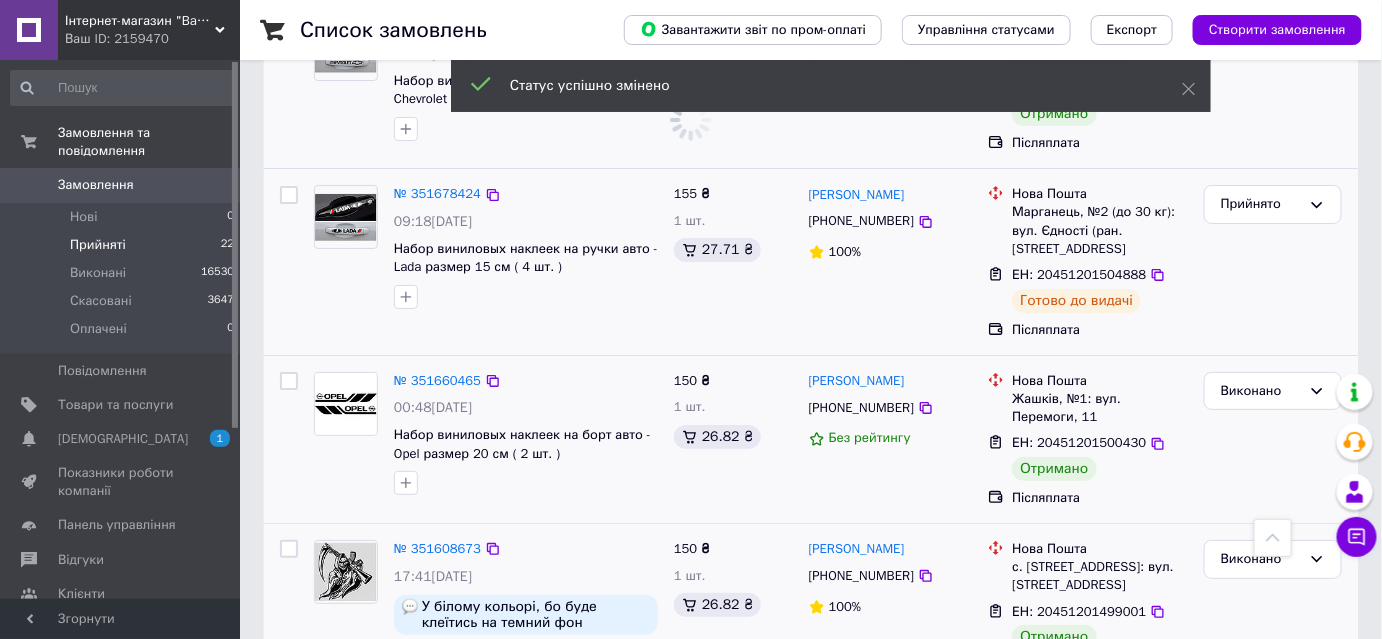 scroll, scrollTop: 2361, scrollLeft: 0, axis: vertical 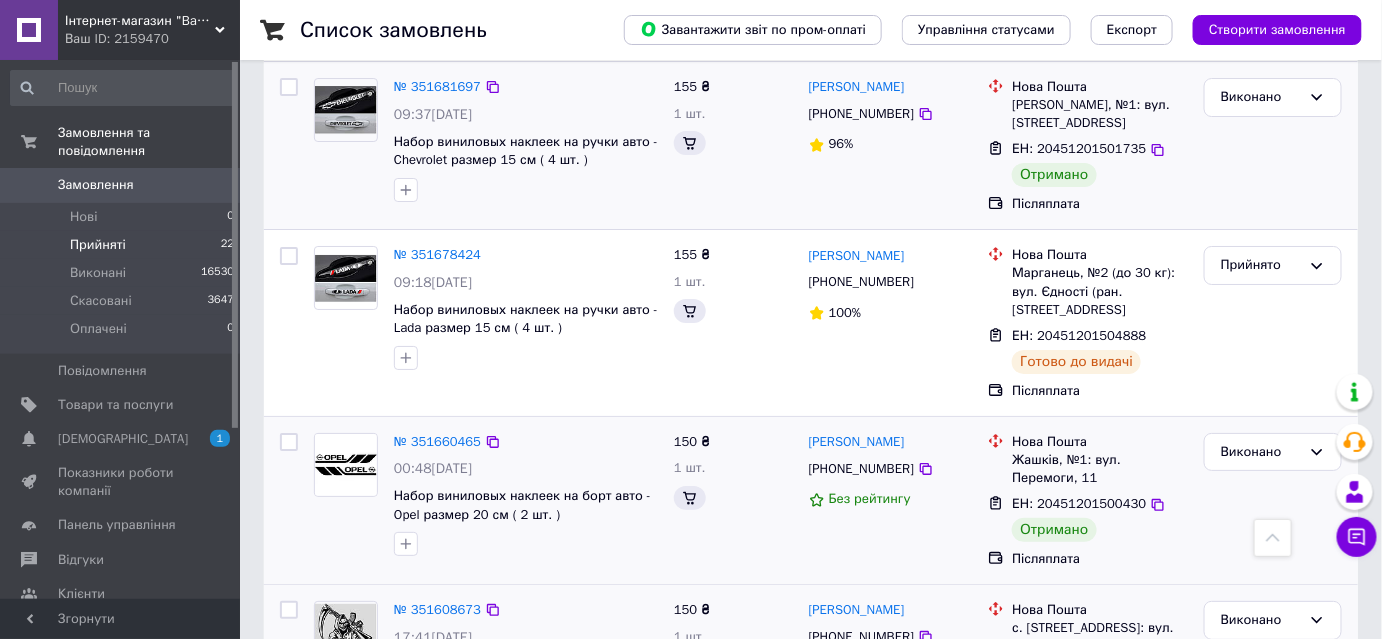 click on "Замовлення" at bounding box center [96, 185] 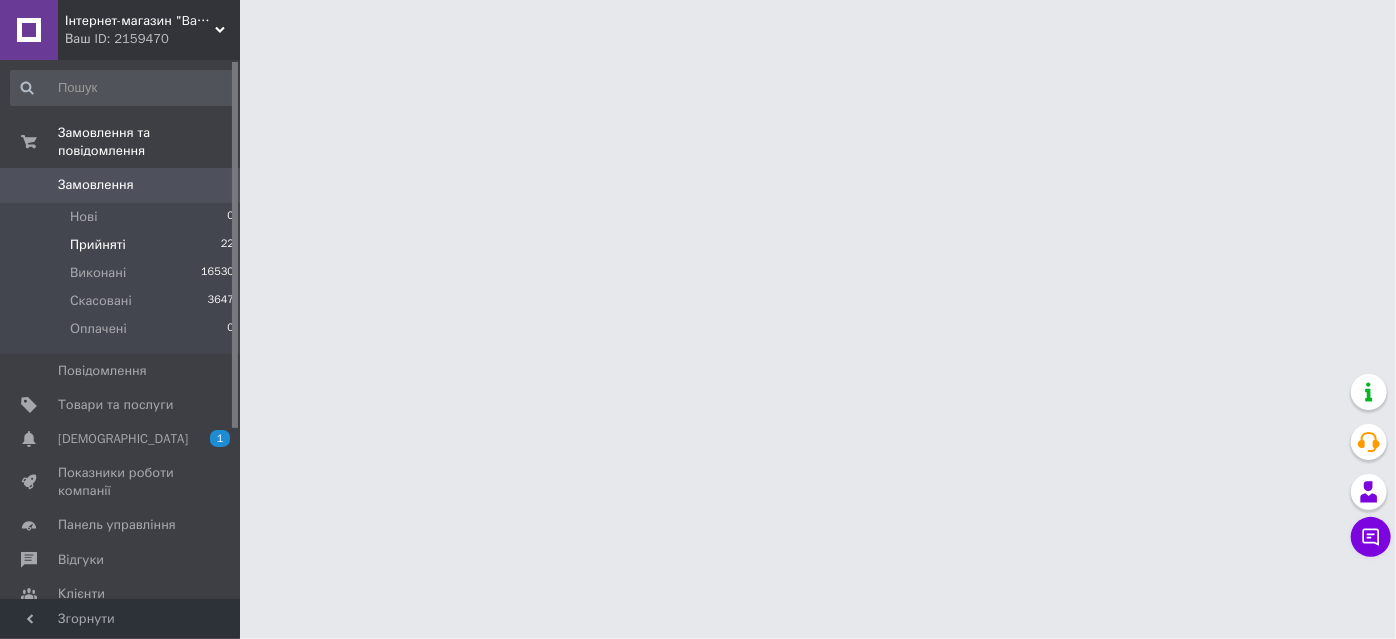 click on "Прийняті" at bounding box center (98, 245) 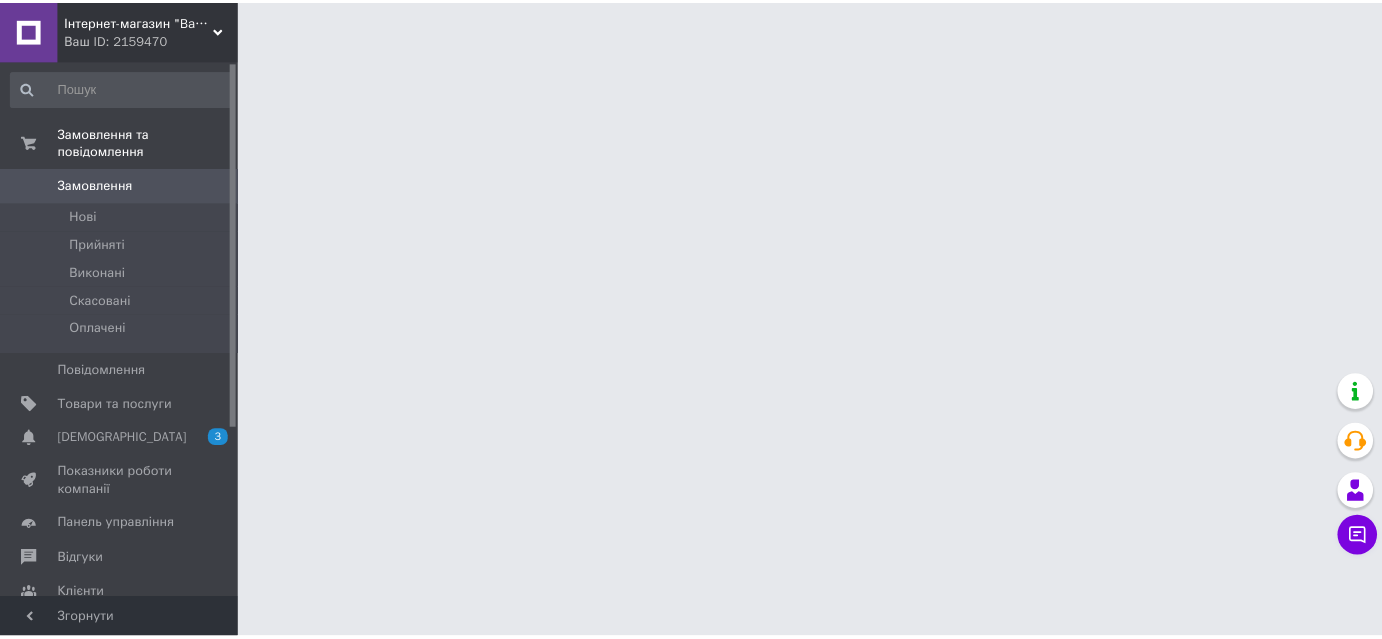 scroll, scrollTop: 0, scrollLeft: 0, axis: both 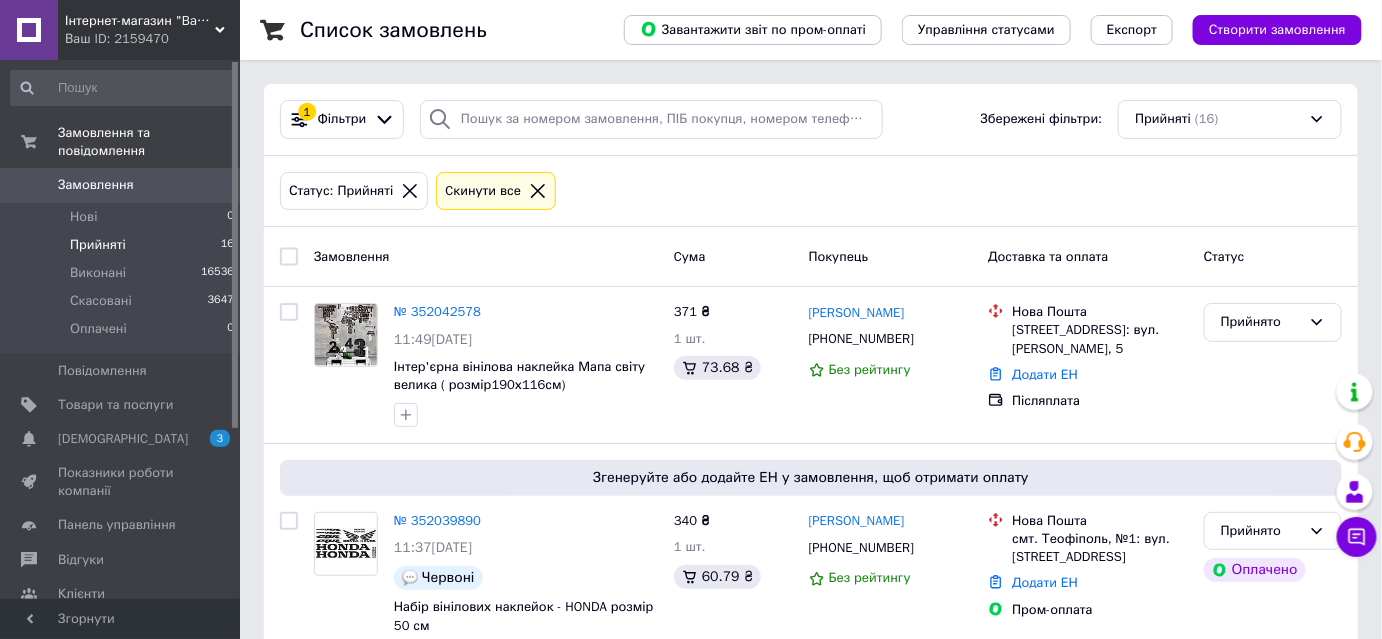 click on "Прийняті" at bounding box center (98, 245) 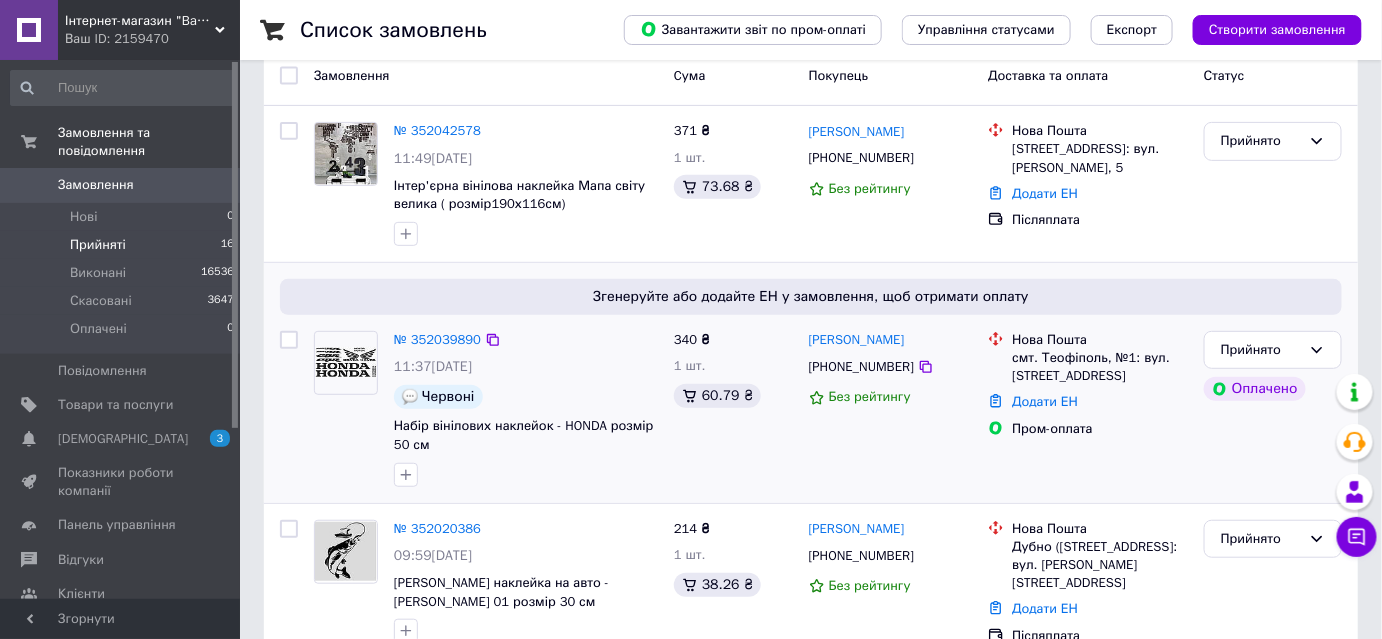 scroll, scrollTop: 363, scrollLeft: 0, axis: vertical 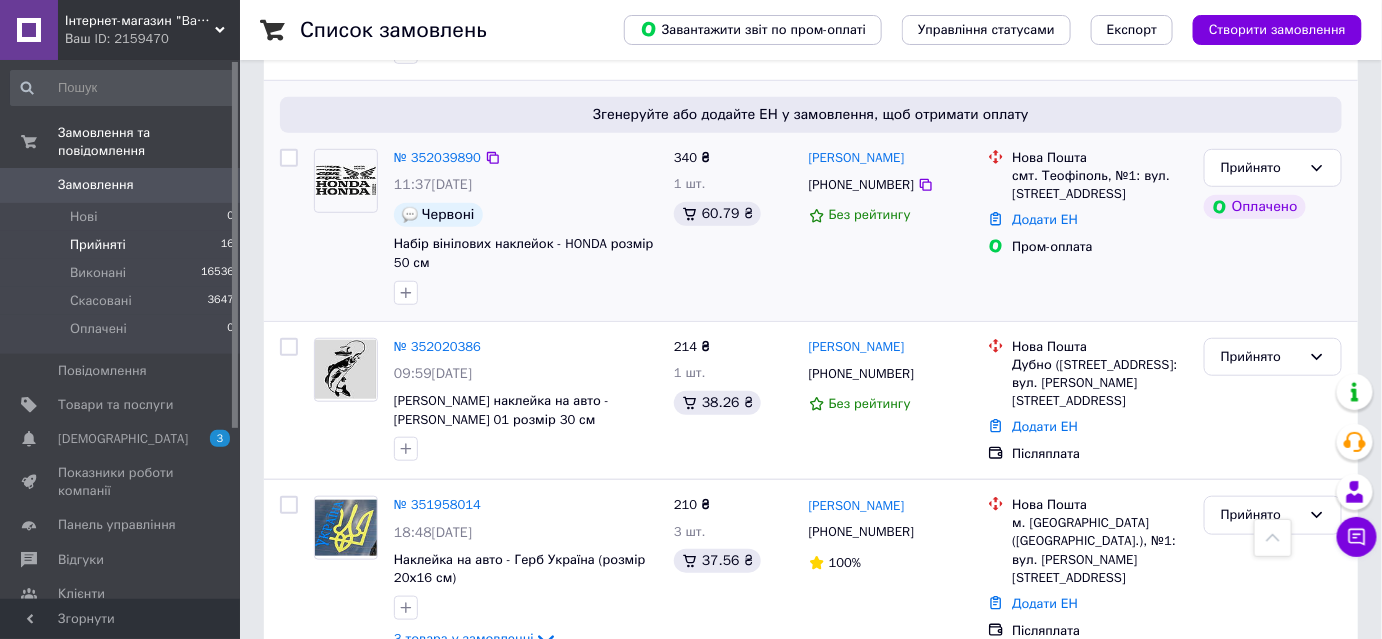 click at bounding box center [289, 158] 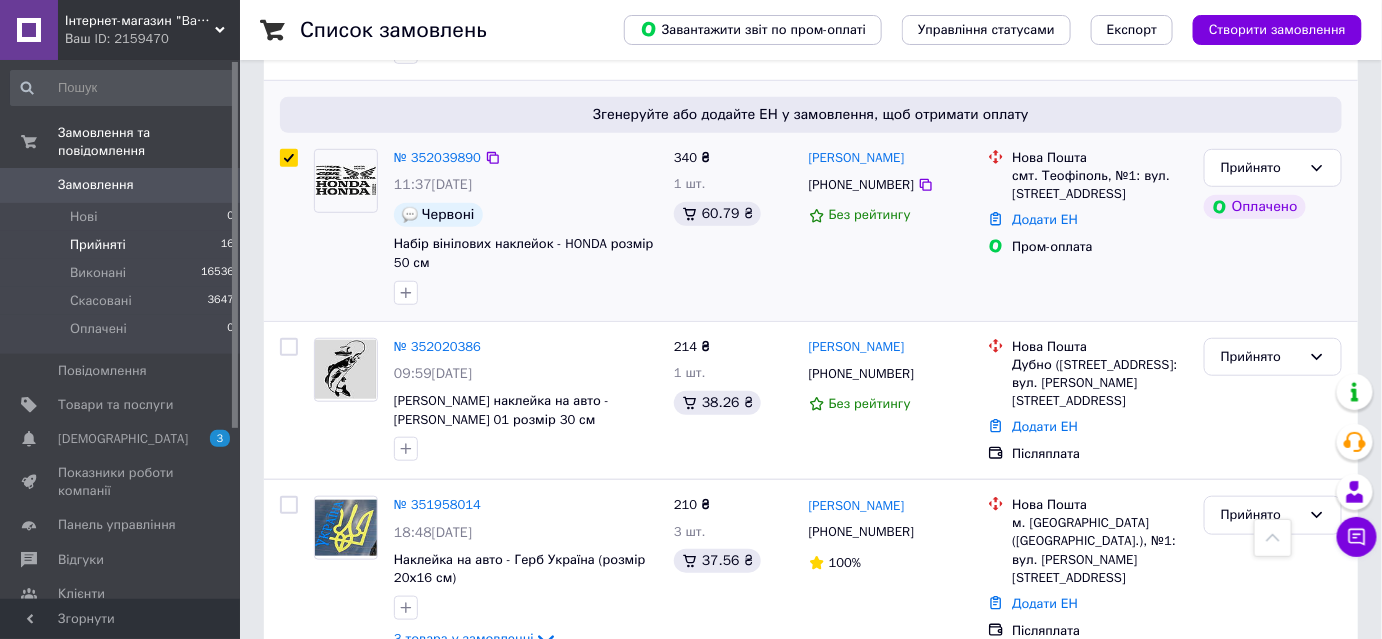 checkbox on "true" 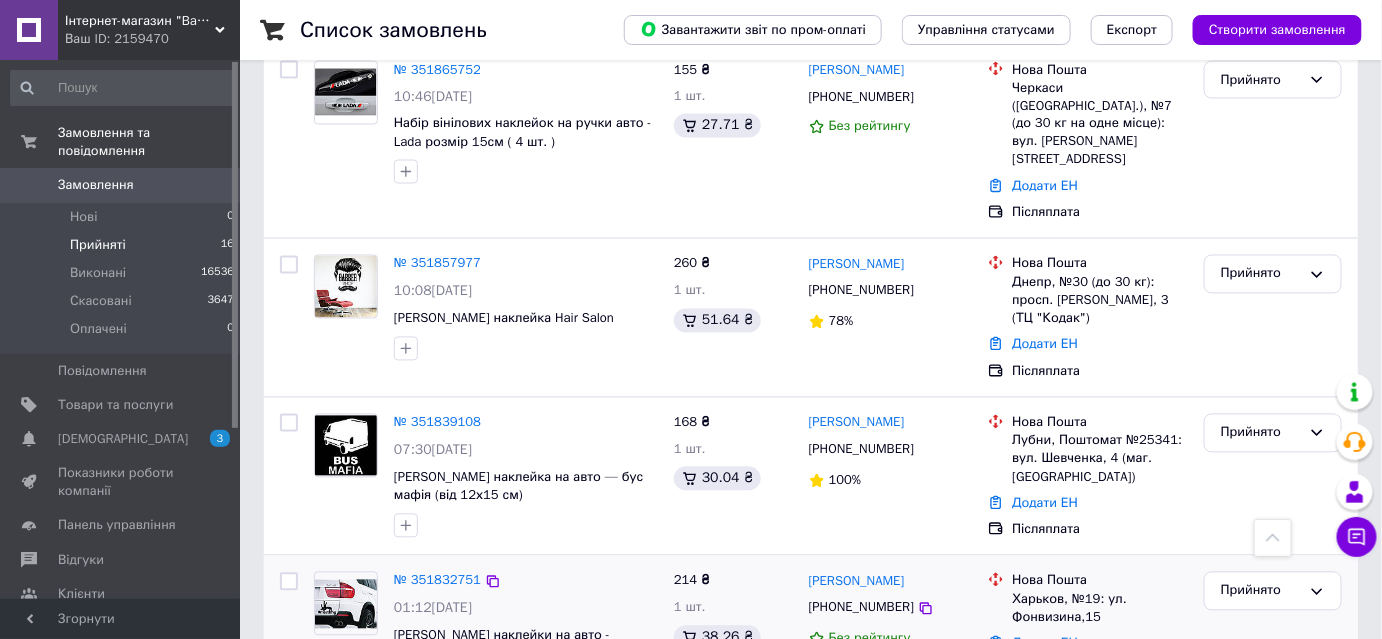 scroll, scrollTop: 1363, scrollLeft: 0, axis: vertical 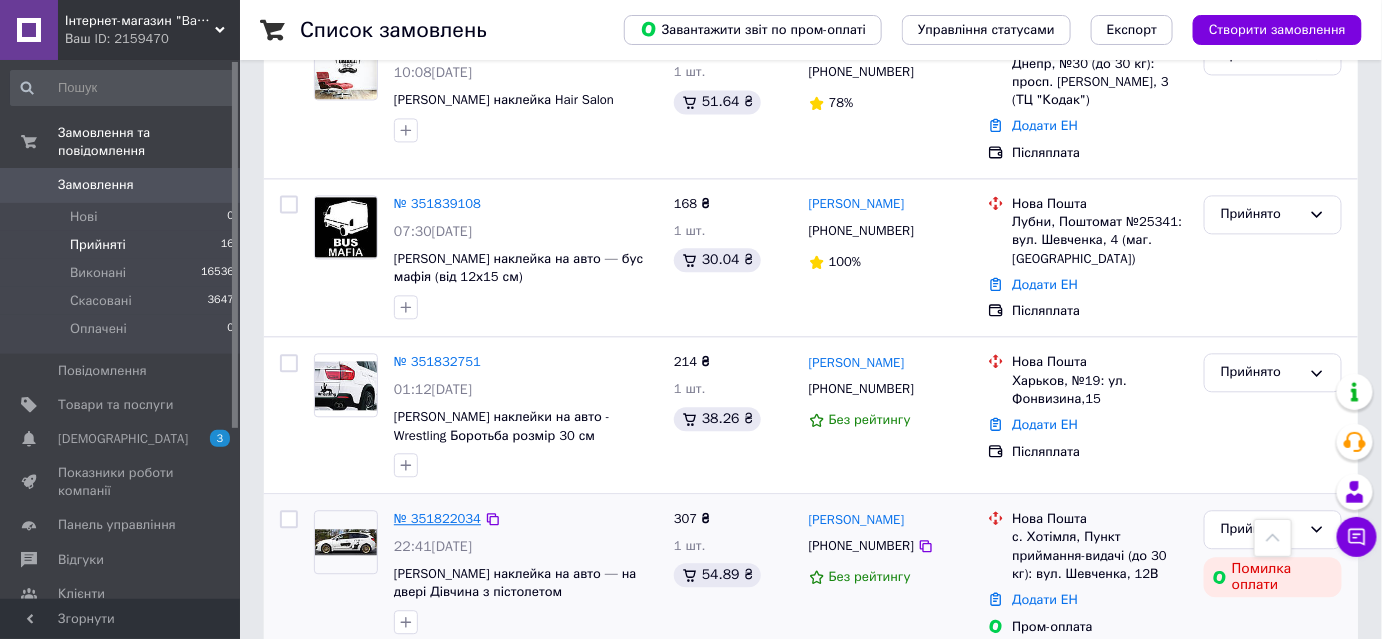 click on "№ 351822034" at bounding box center [437, 518] 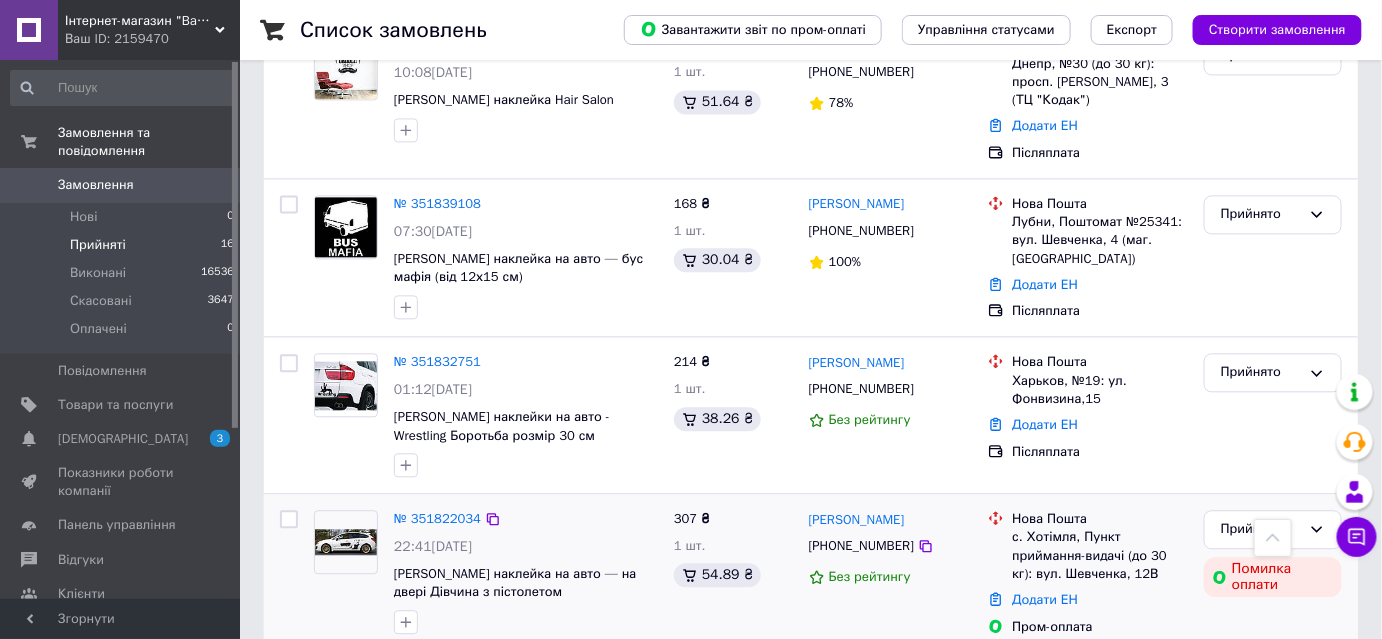 click at bounding box center [289, 519] 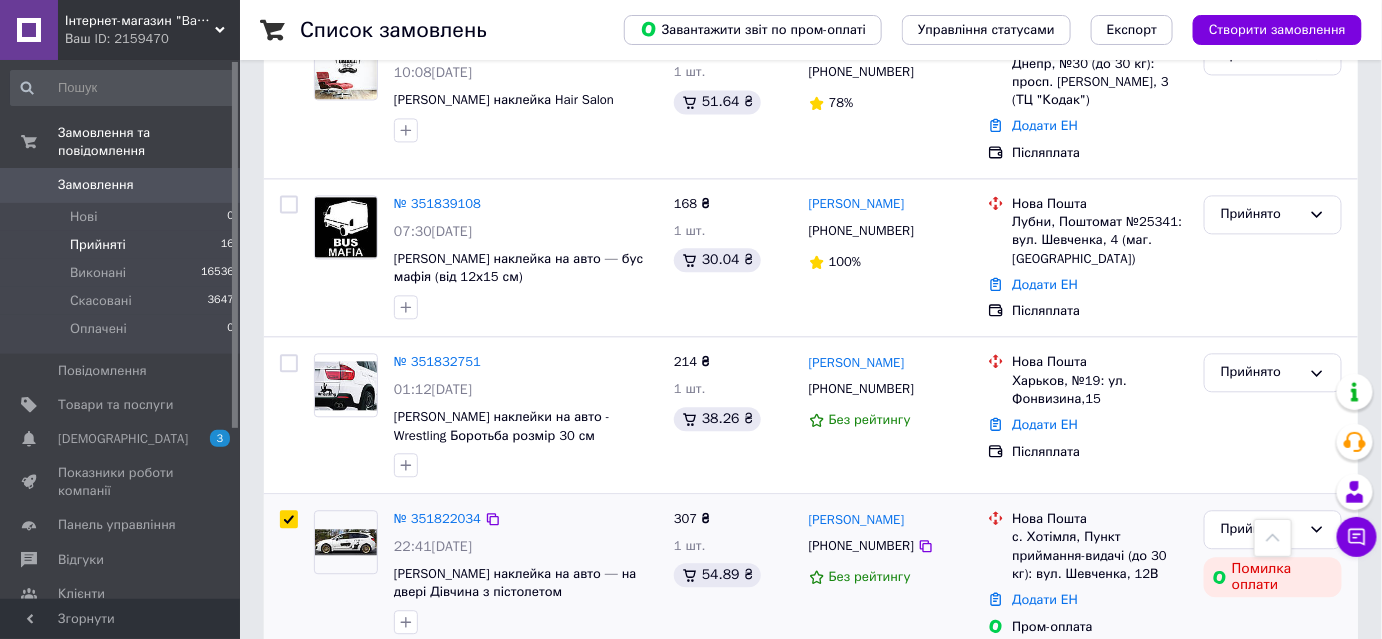 checkbox on "true" 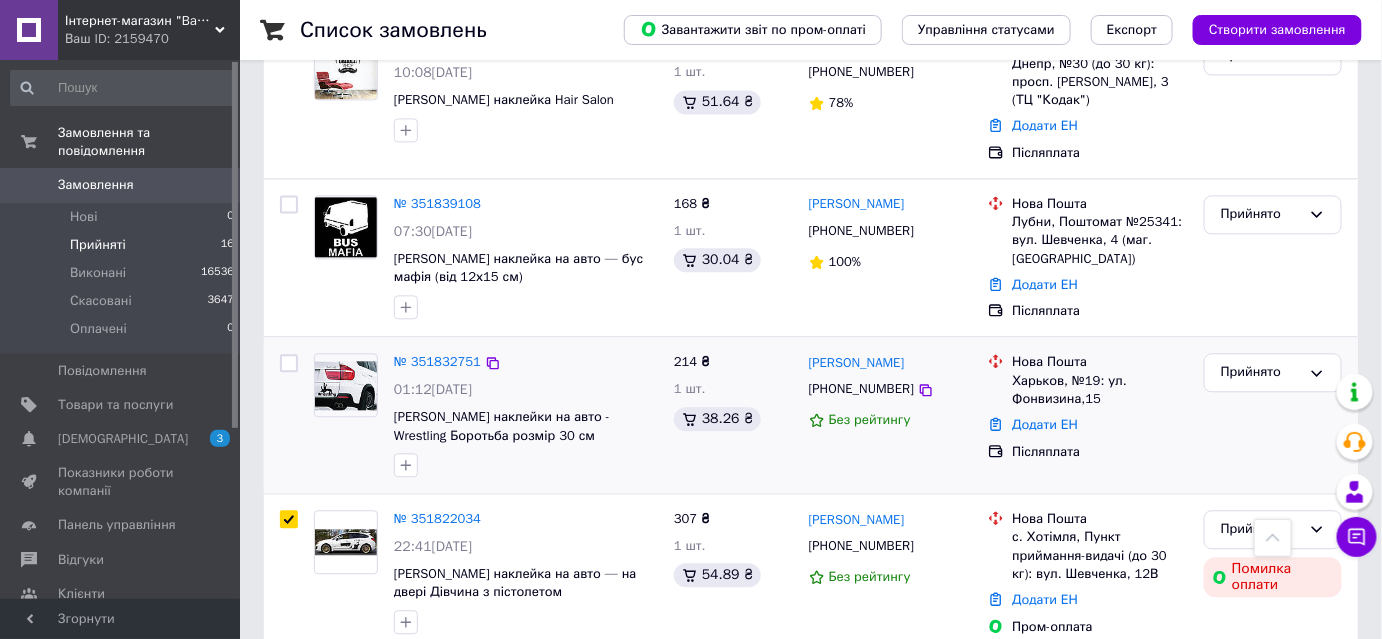 click at bounding box center (289, 363) 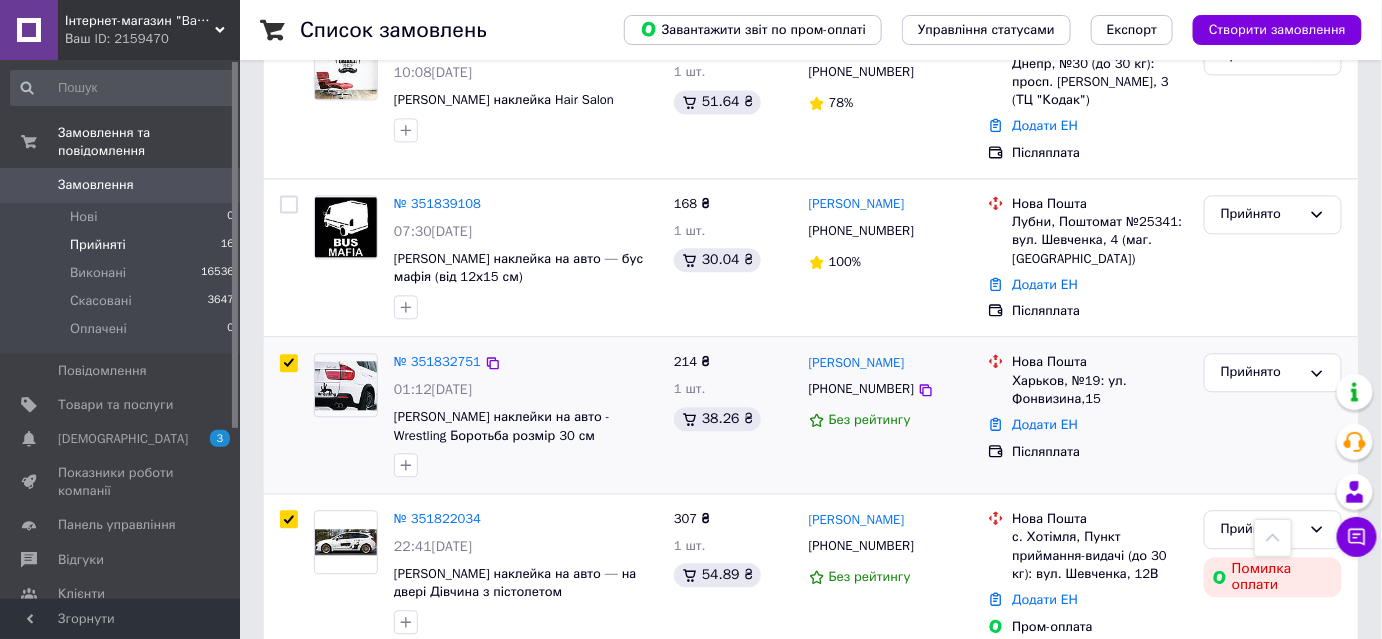 checkbox on "true" 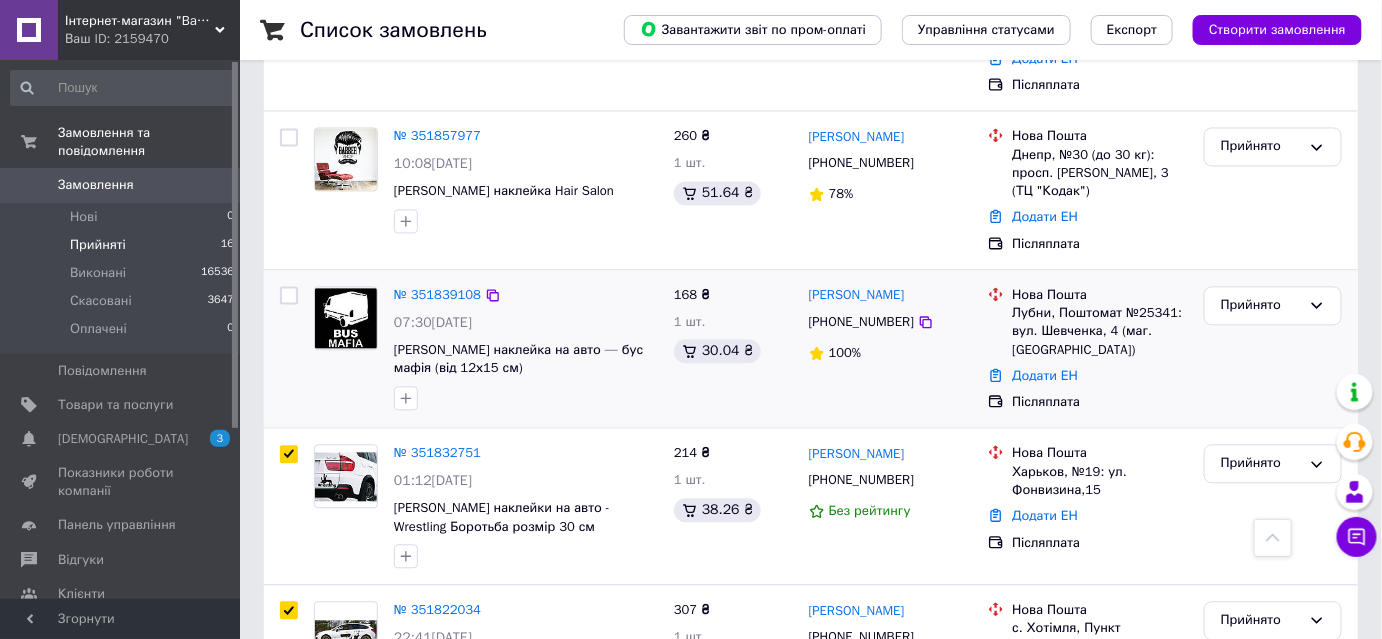 click at bounding box center [289, 295] 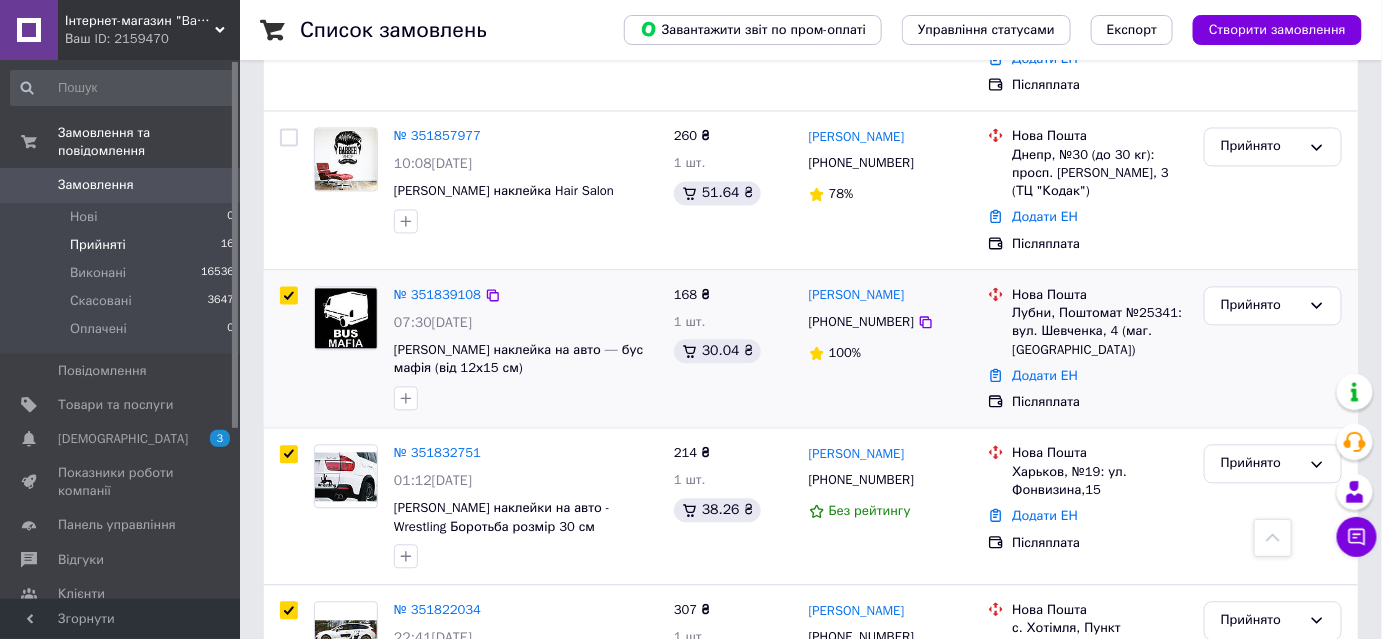 checkbox on "true" 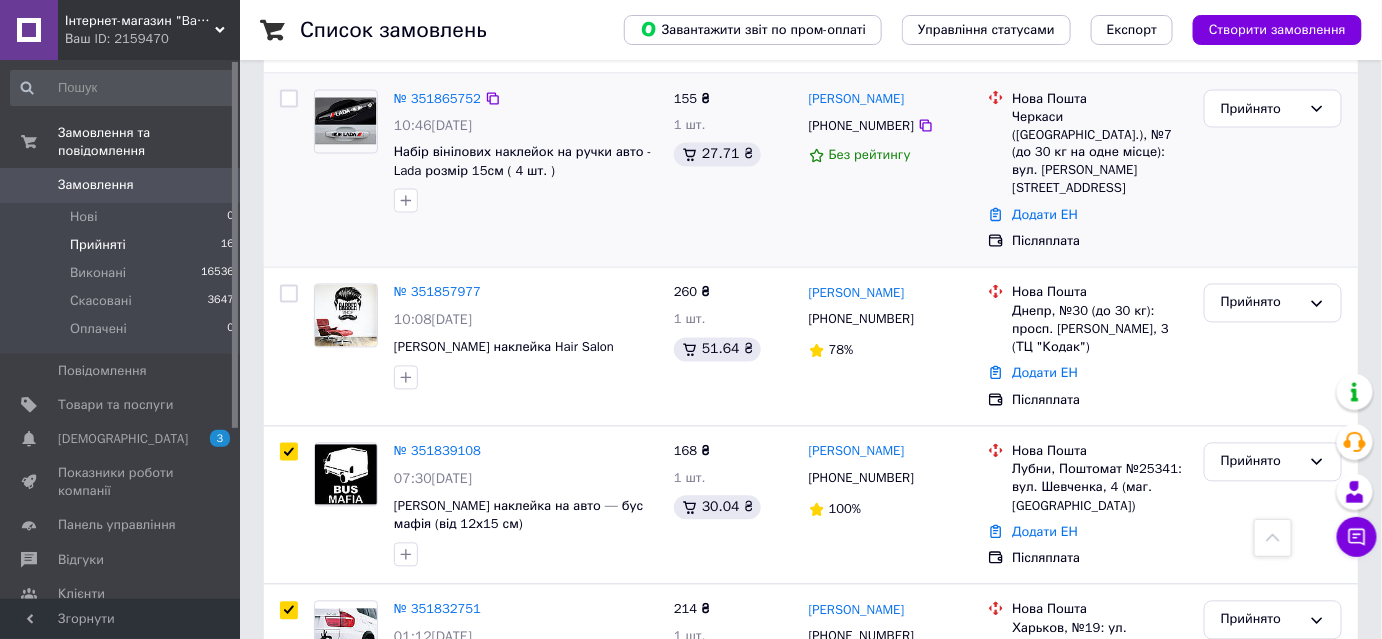 scroll, scrollTop: 1000, scrollLeft: 0, axis: vertical 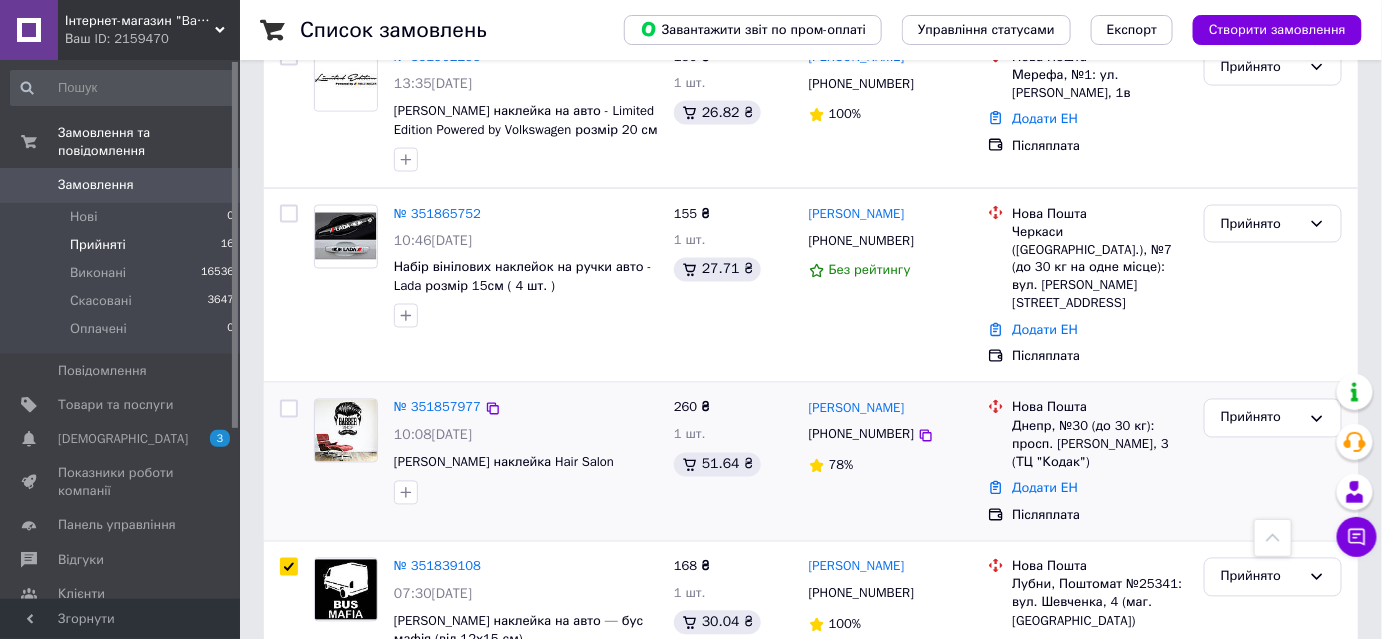 click at bounding box center [289, 409] 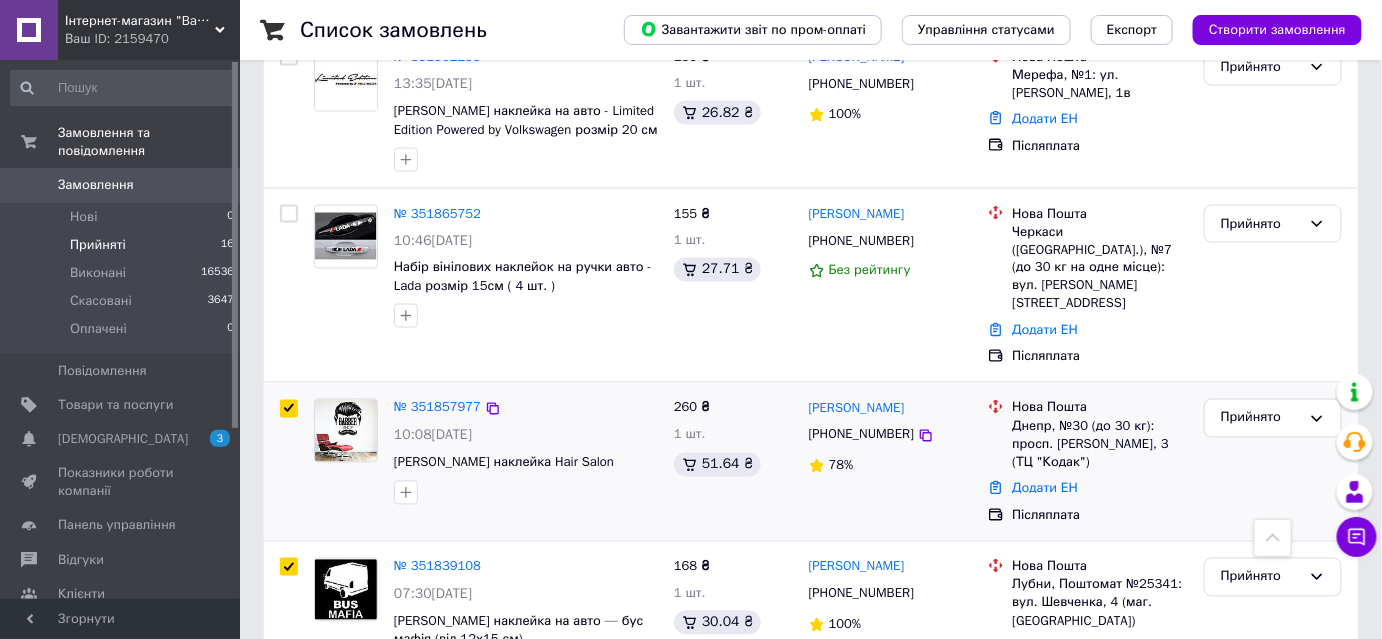 checkbox on "true" 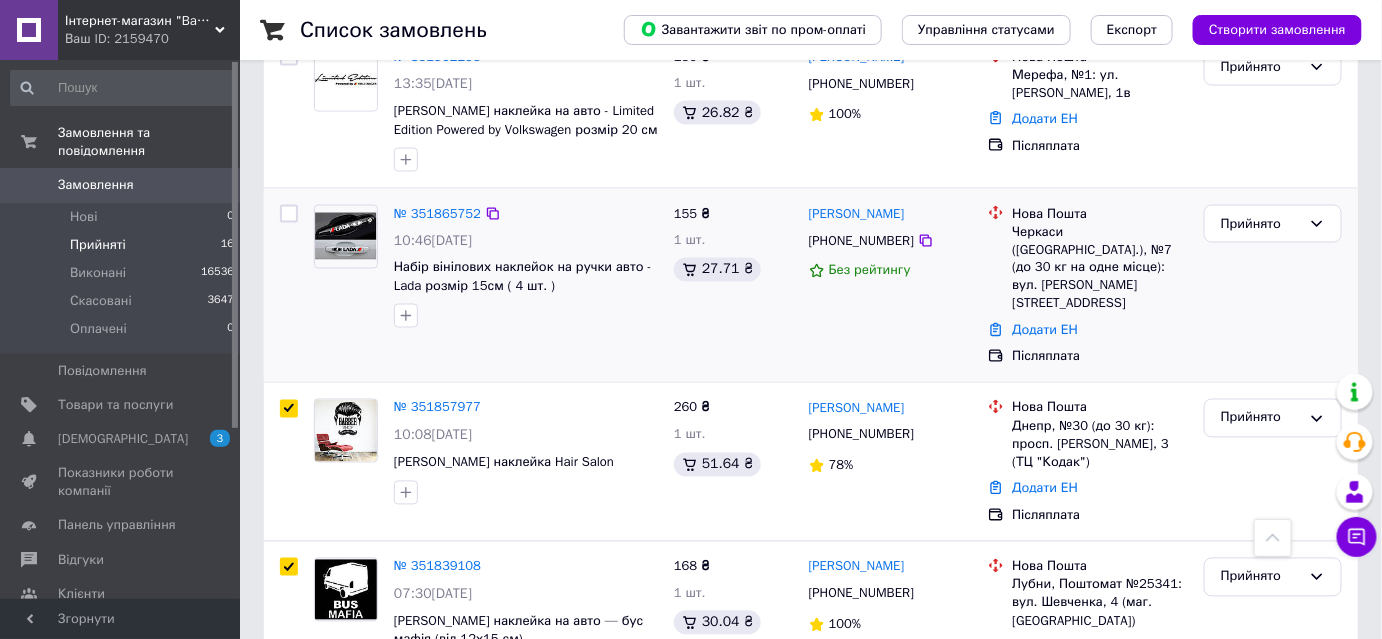 click at bounding box center [289, 214] 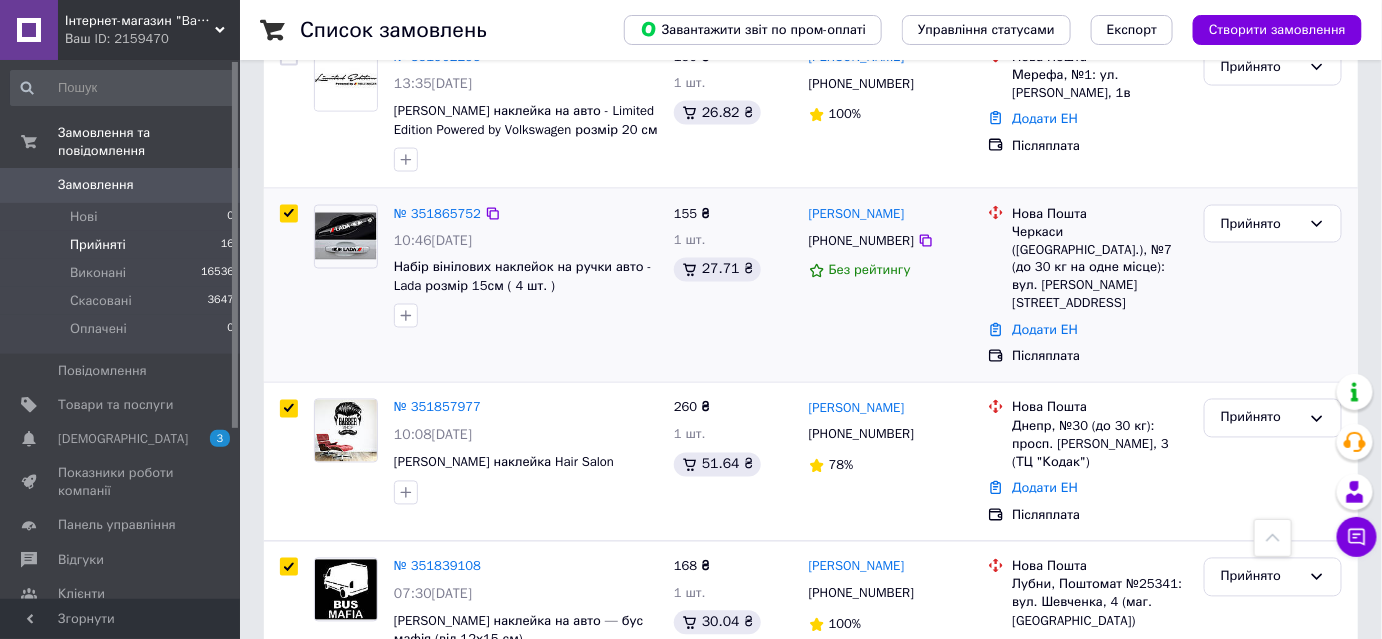 checkbox on "true" 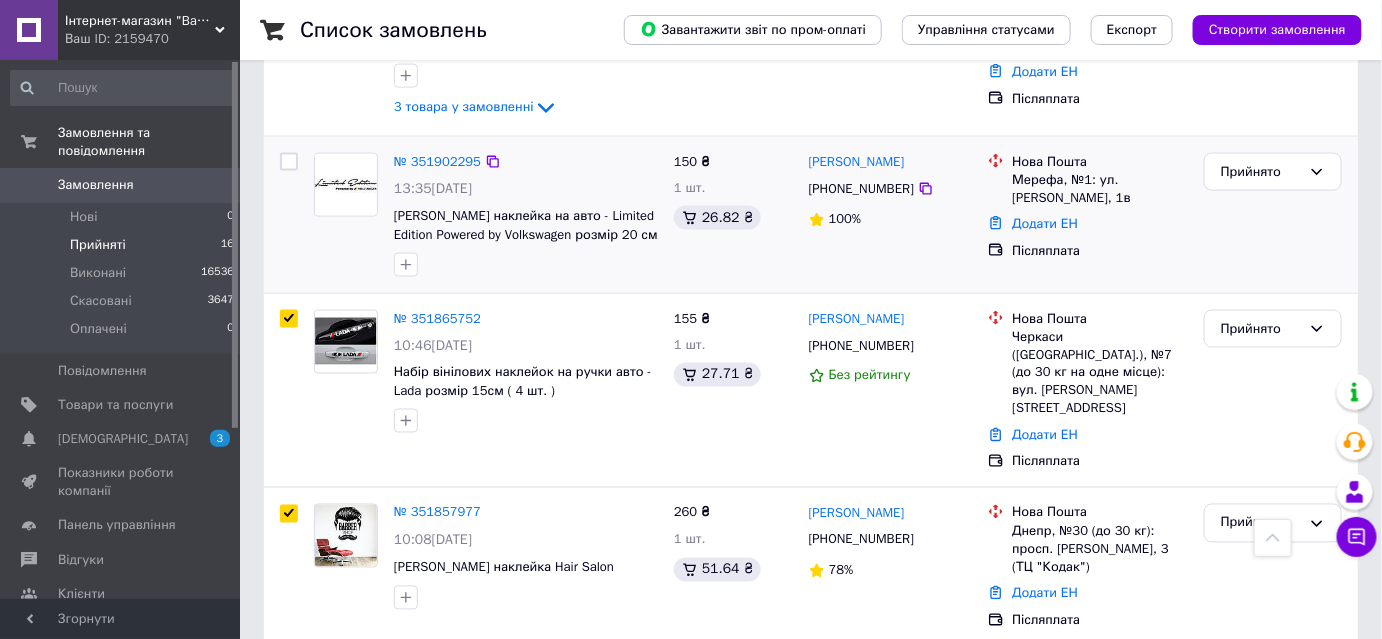 scroll, scrollTop: 818, scrollLeft: 0, axis: vertical 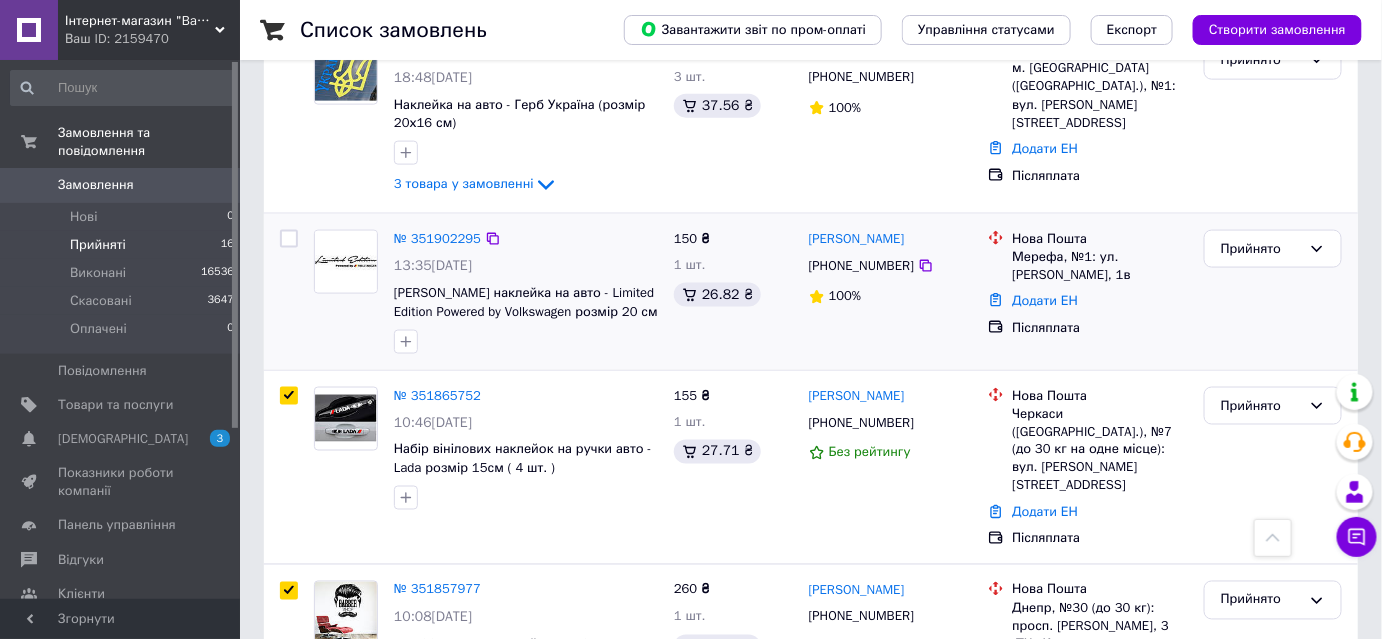 click at bounding box center [289, 239] 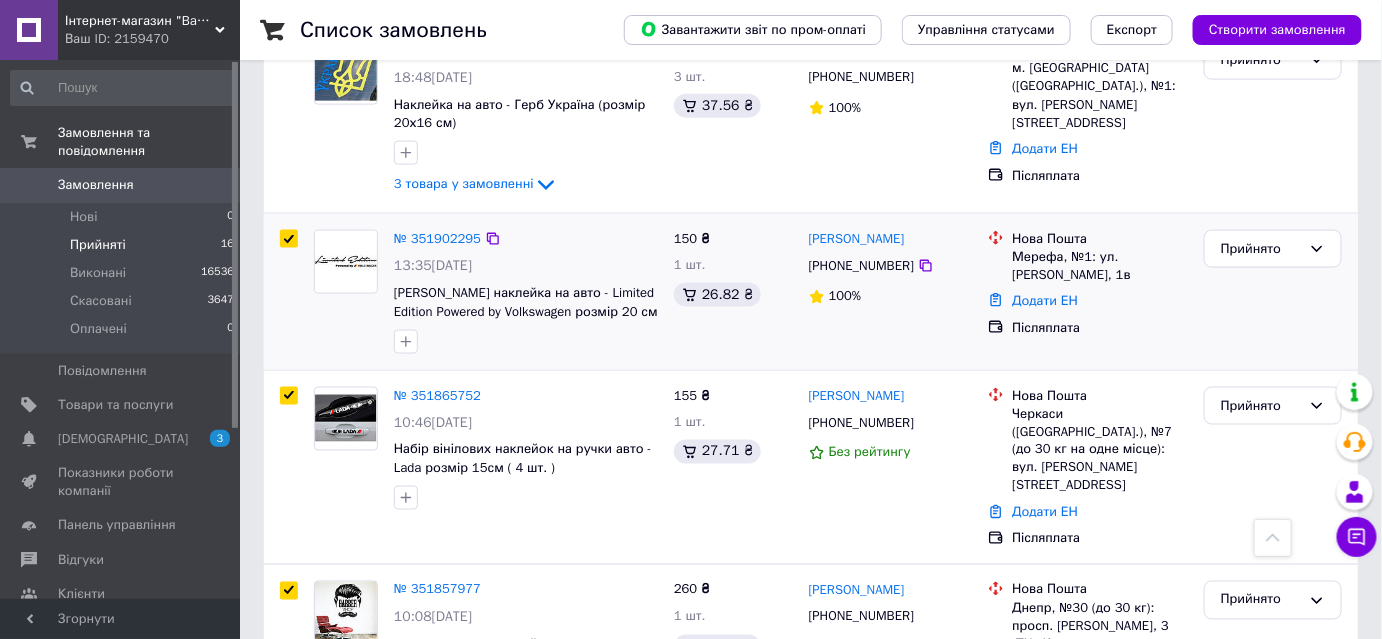 checkbox on "true" 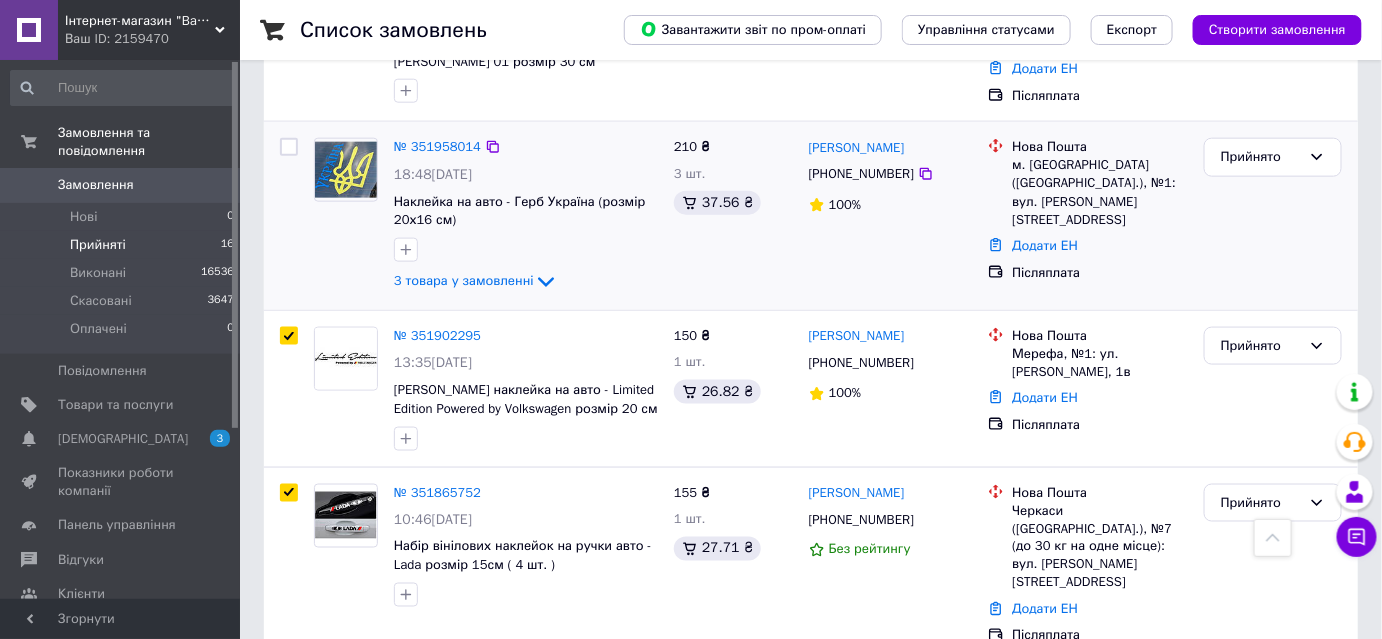 scroll, scrollTop: 545, scrollLeft: 0, axis: vertical 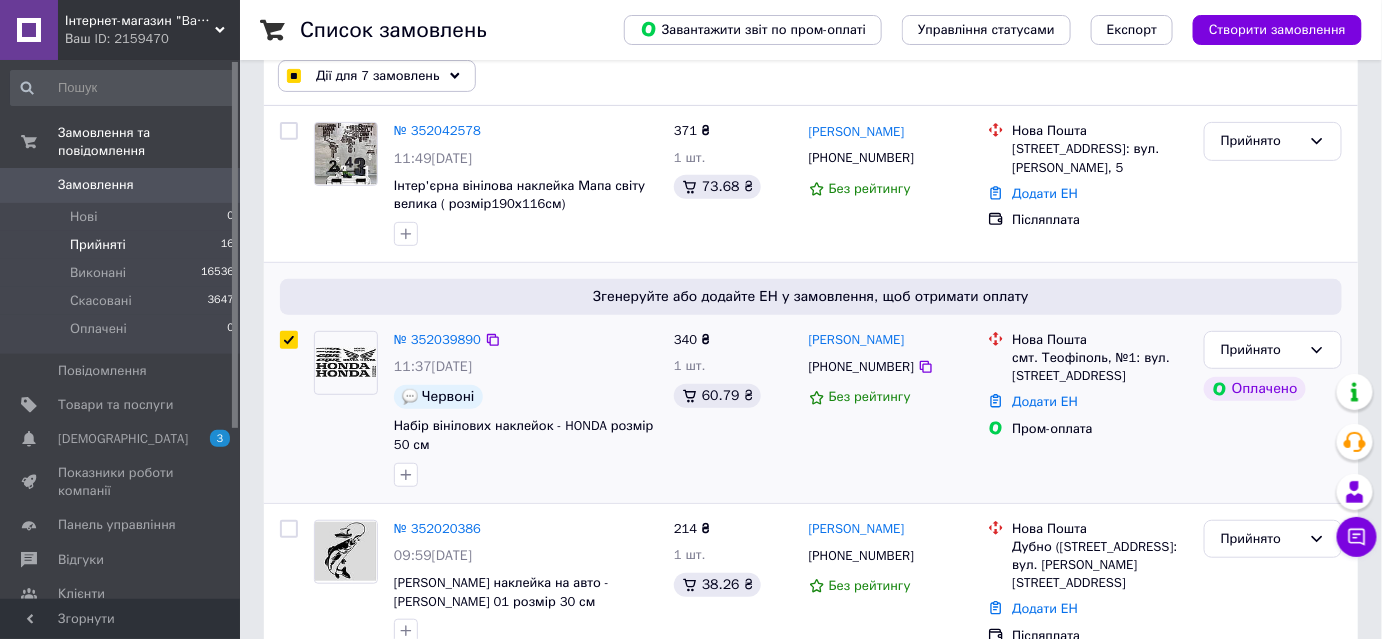 click on "№ 352039890" at bounding box center (437, 339) 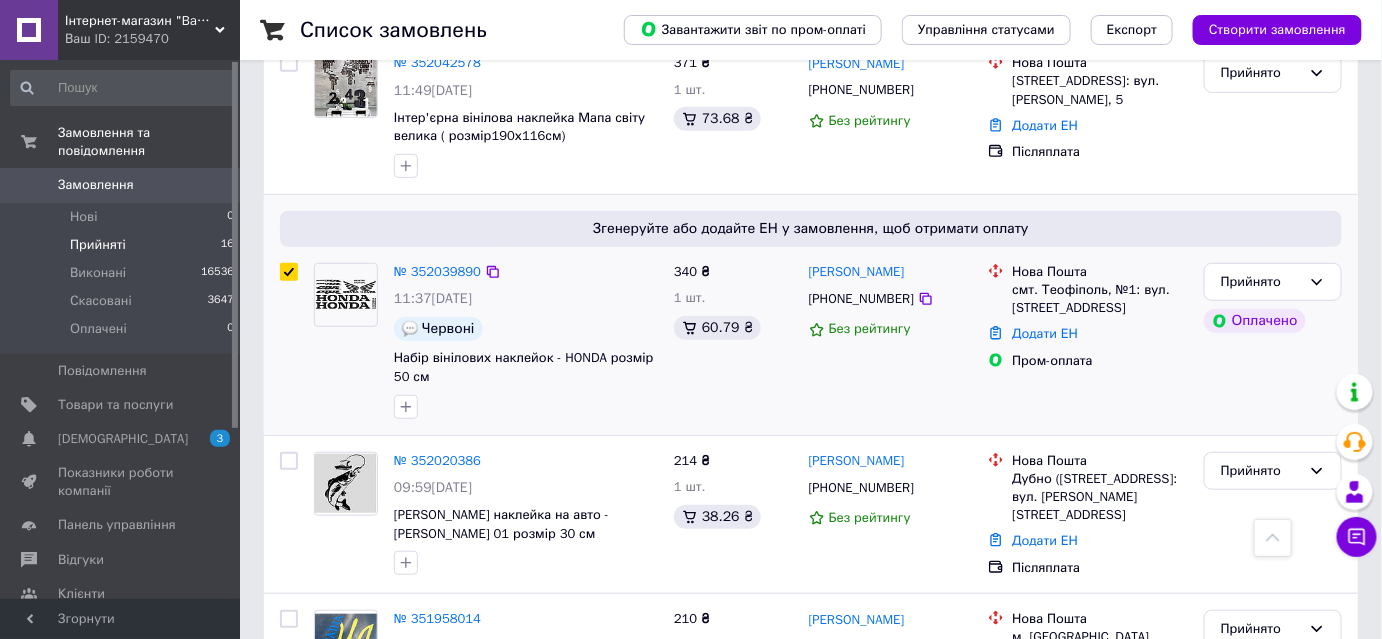 scroll, scrollTop: 90, scrollLeft: 0, axis: vertical 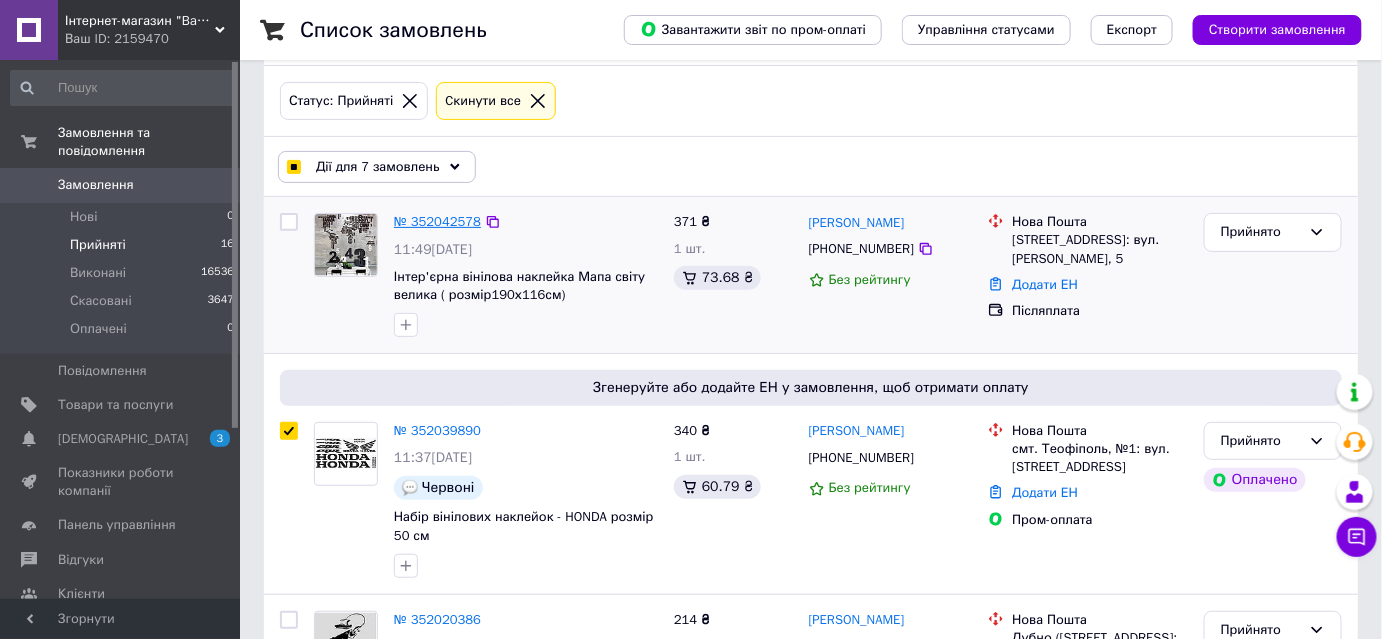 click on "№ 352042578" at bounding box center (437, 221) 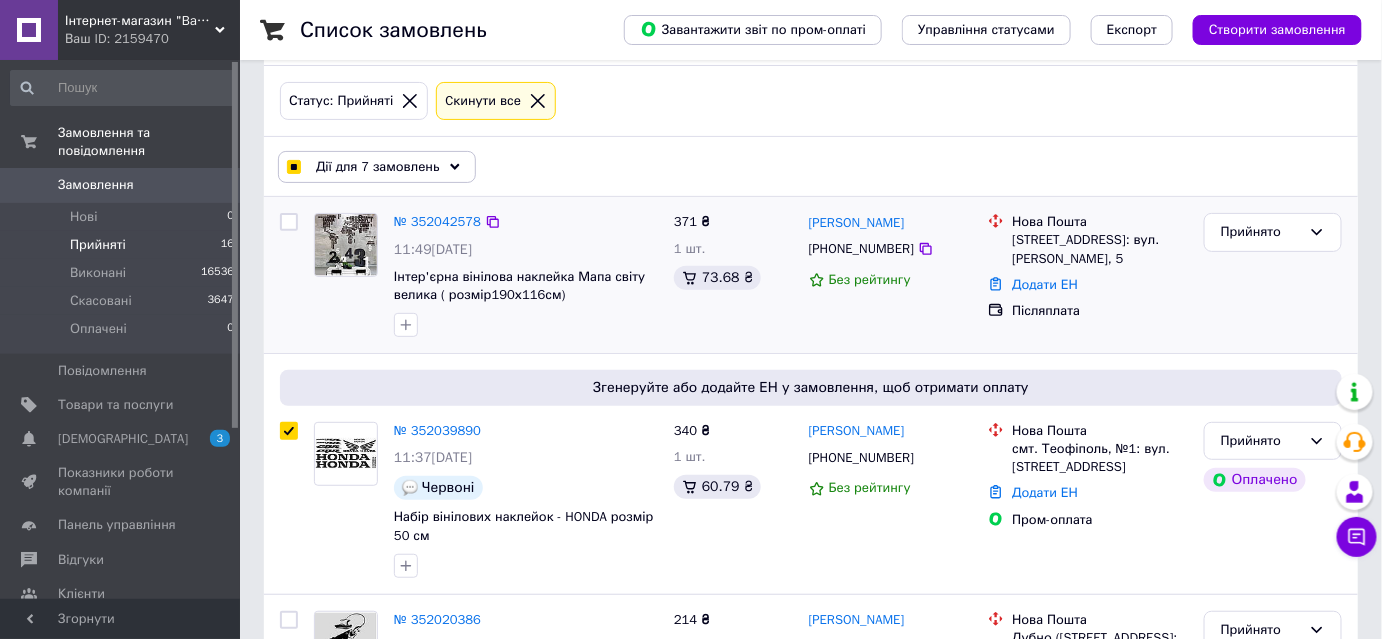 drag, startPoint x: 288, startPoint y: 219, endPoint x: 344, endPoint y: 264, distance: 71.8401 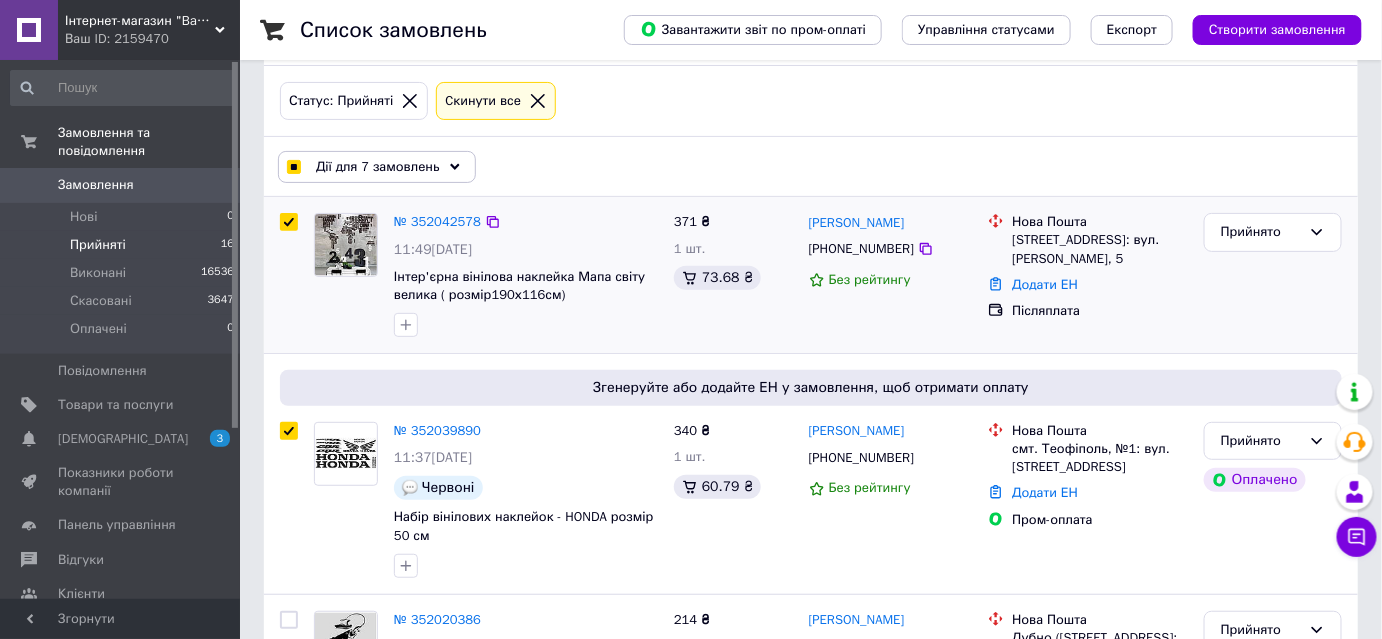checkbox on "true" 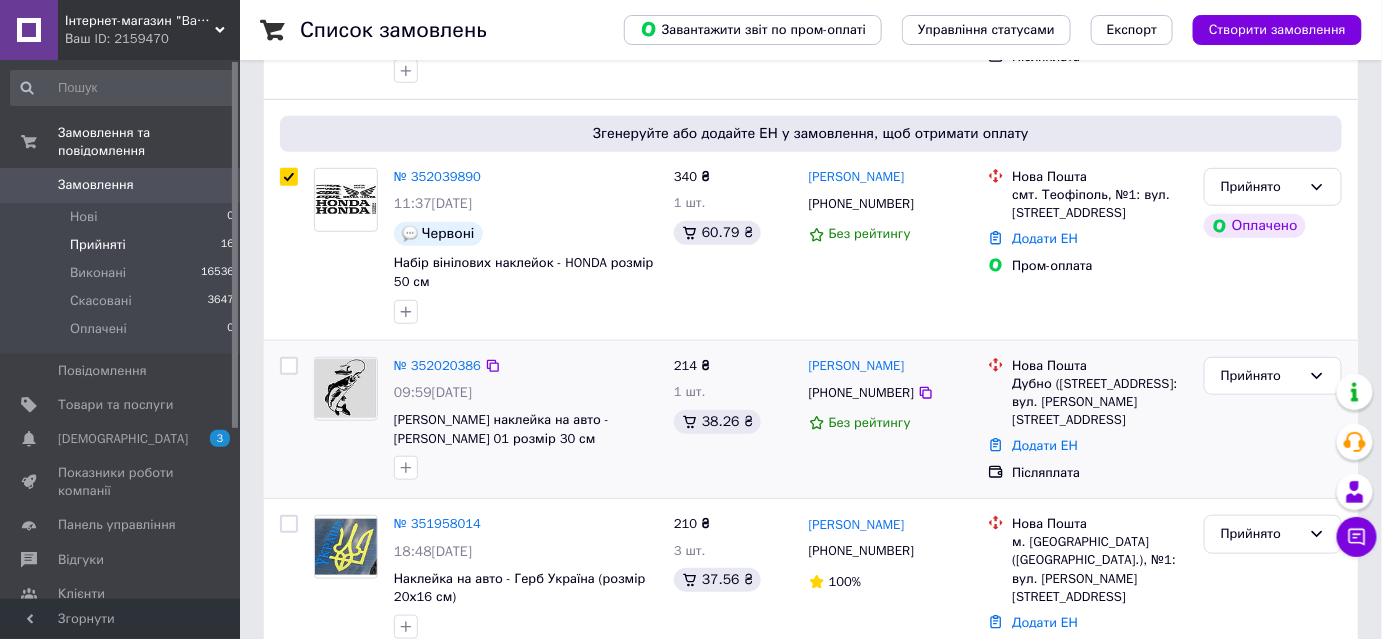 scroll, scrollTop: 454, scrollLeft: 0, axis: vertical 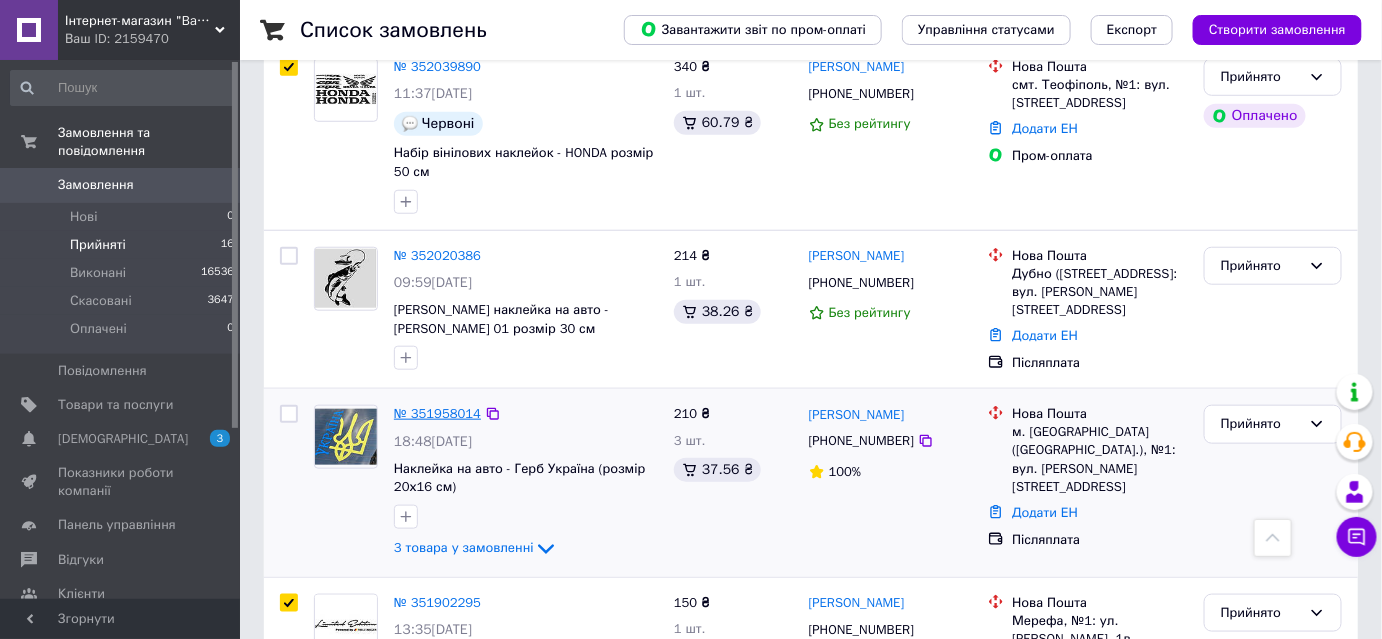 click on "№ 351958014" at bounding box center (437, 413) 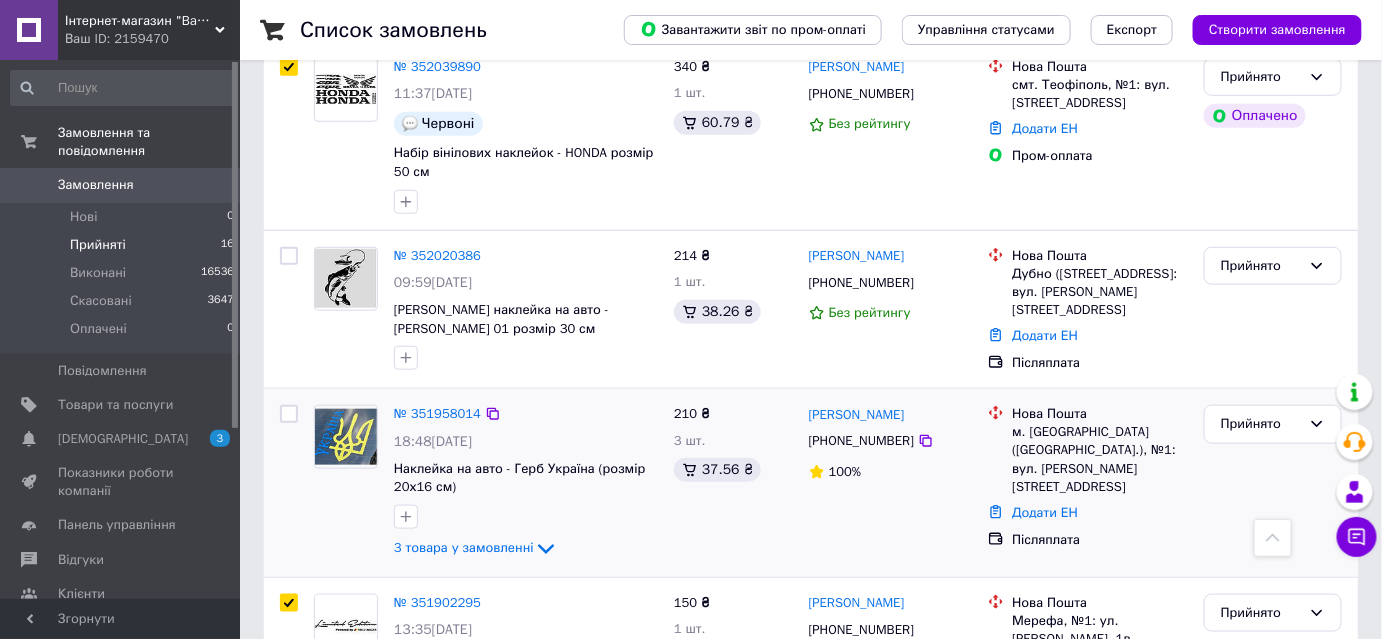 click at bounding box center (289, 414) 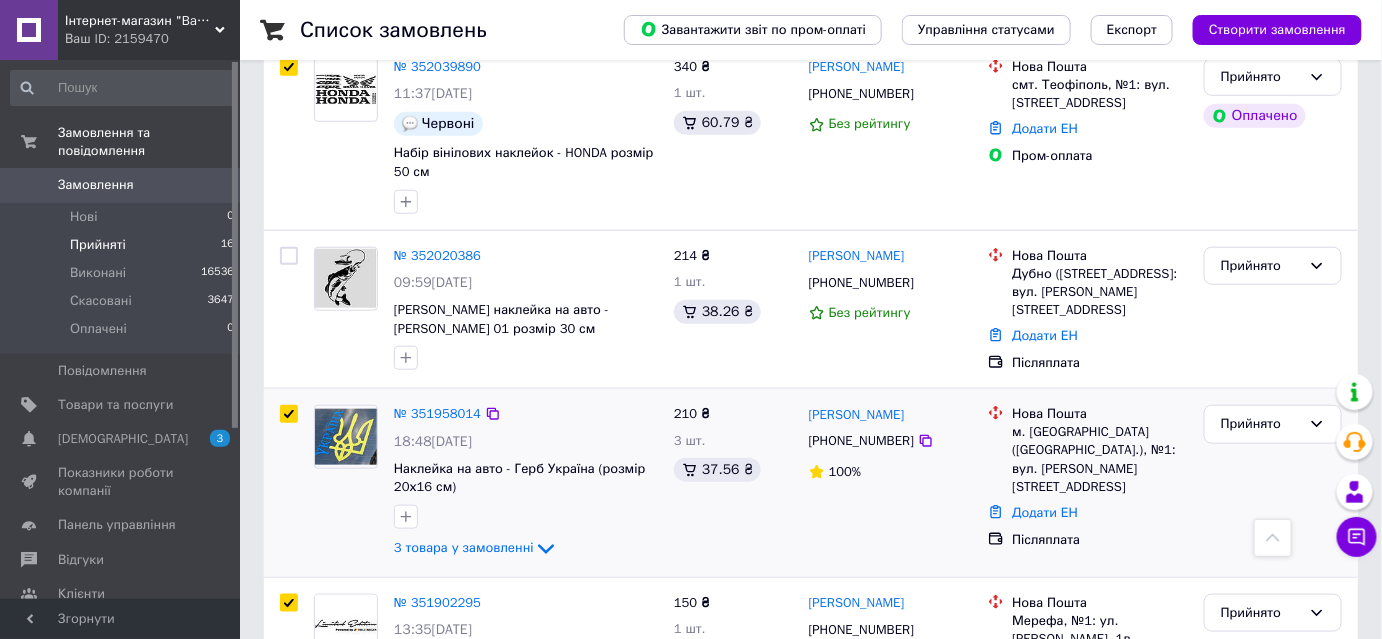 checkbox on "true" 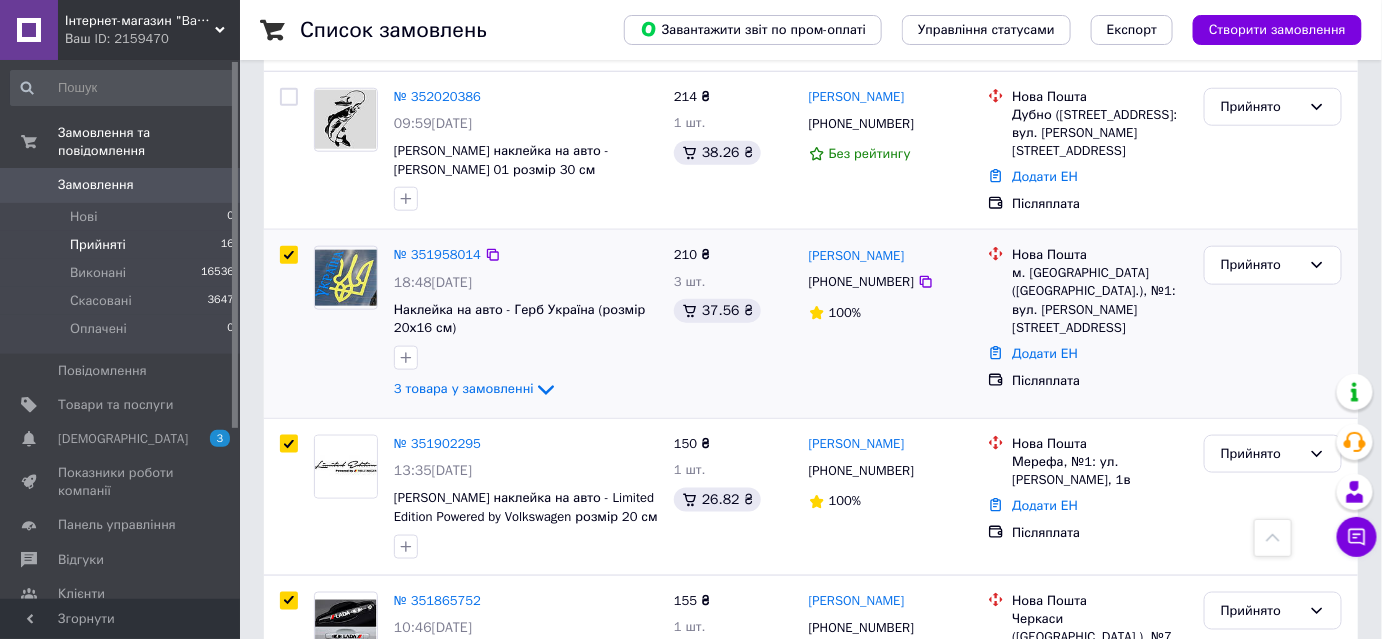 scroll, scrollTop: 545, scrollLeft: 0, axis: vertical 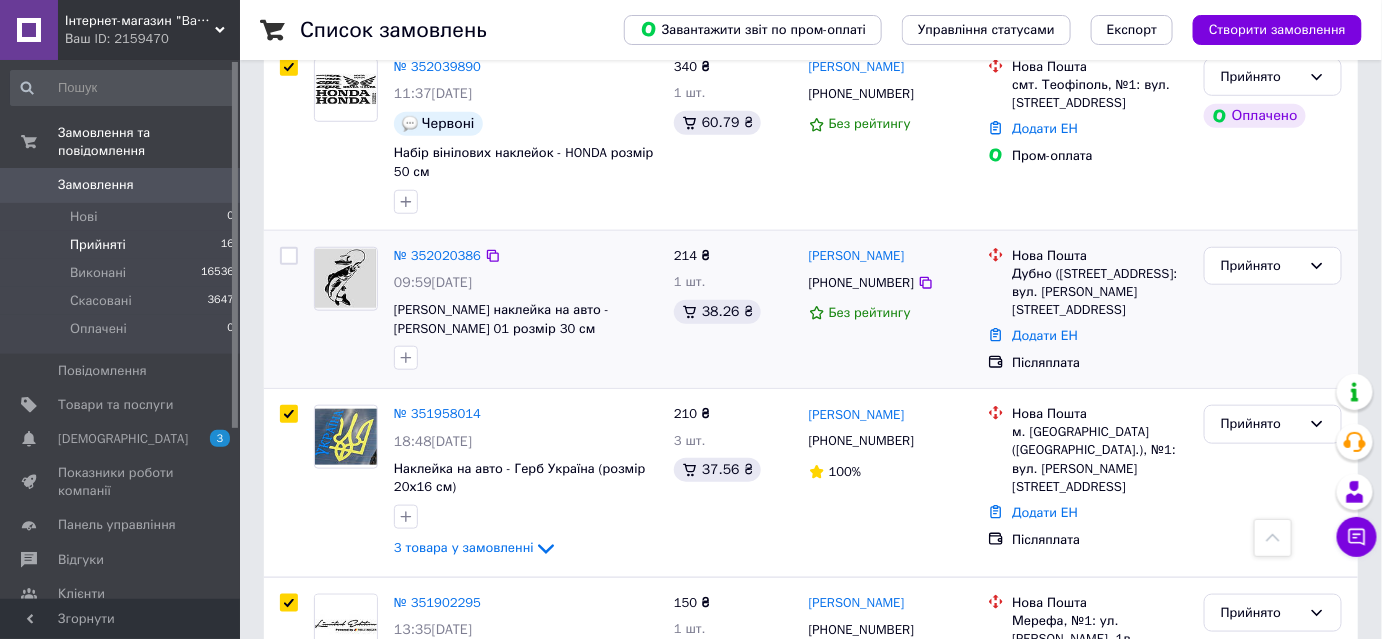 click at bounding box center (289, 256) 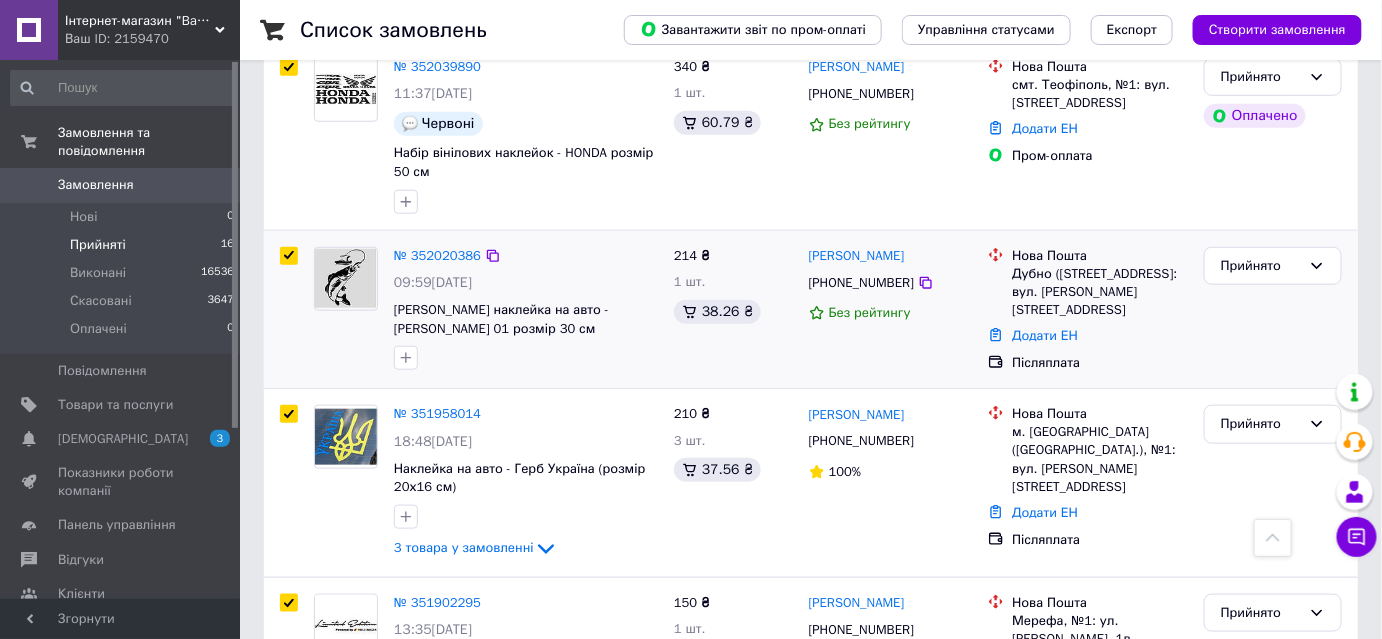 checkbox on "true" 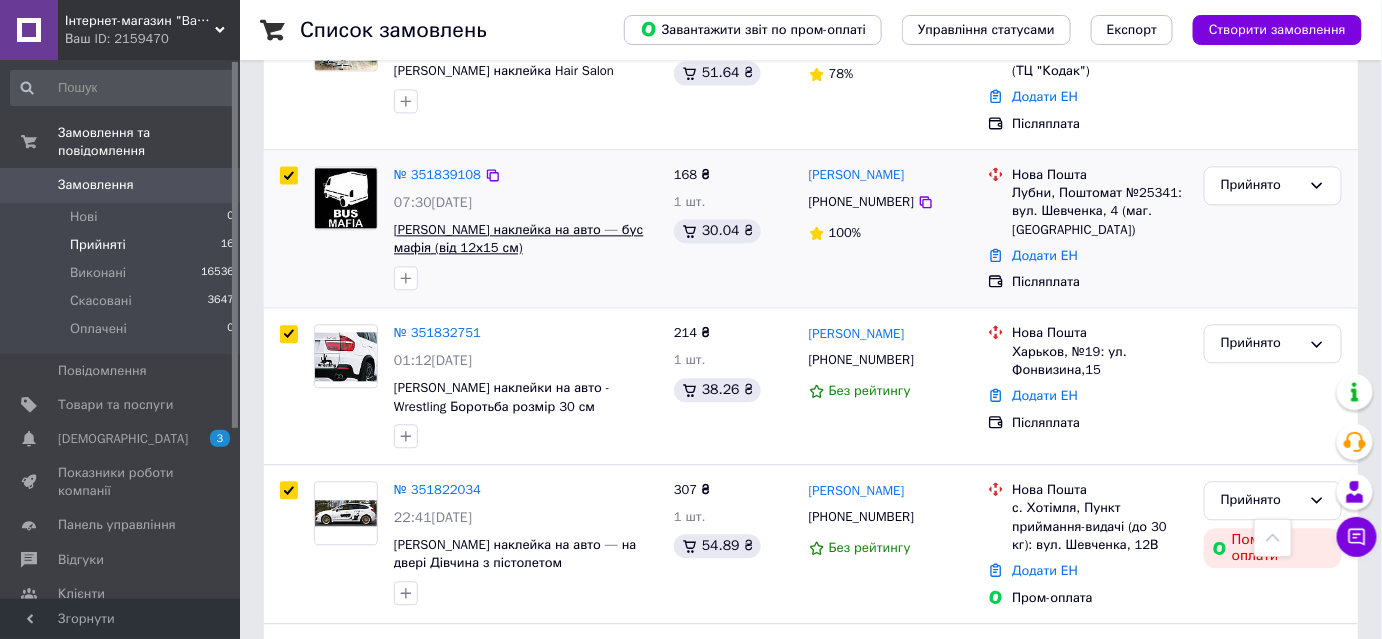 scroll, scrollTop: 1272, scrollLeft: 0, axis: vertical 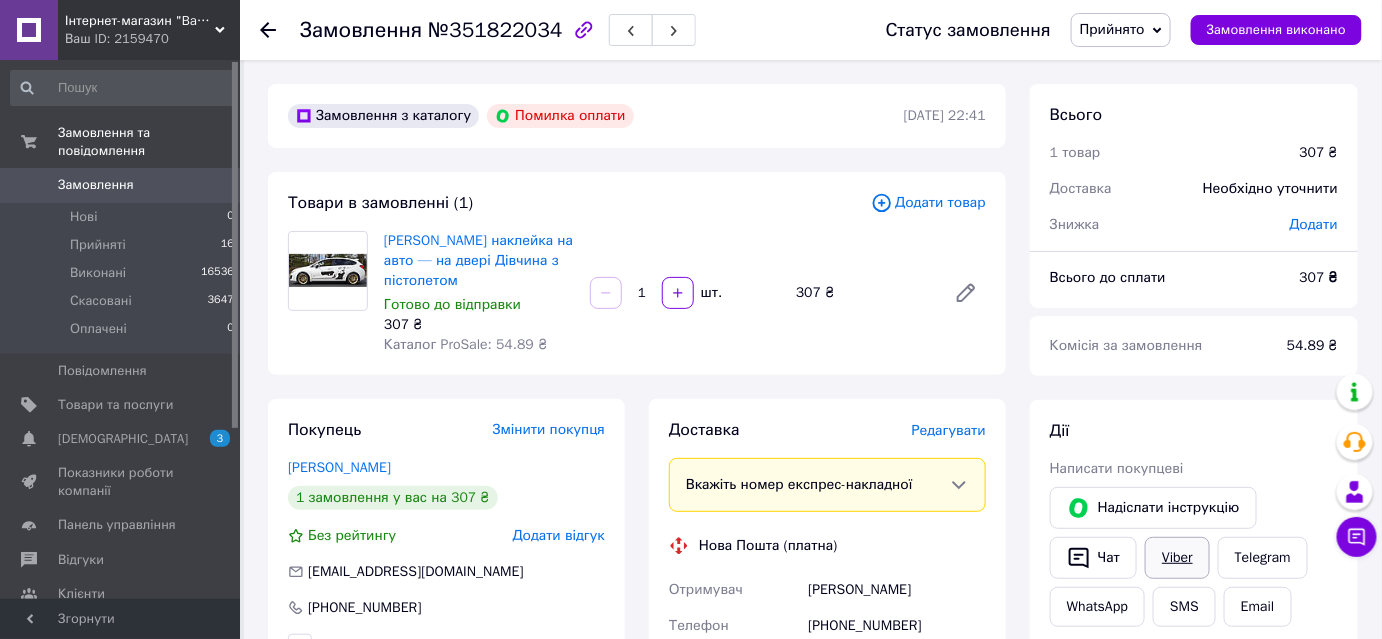 click on "Viber" at bounding box center [1177, 558] 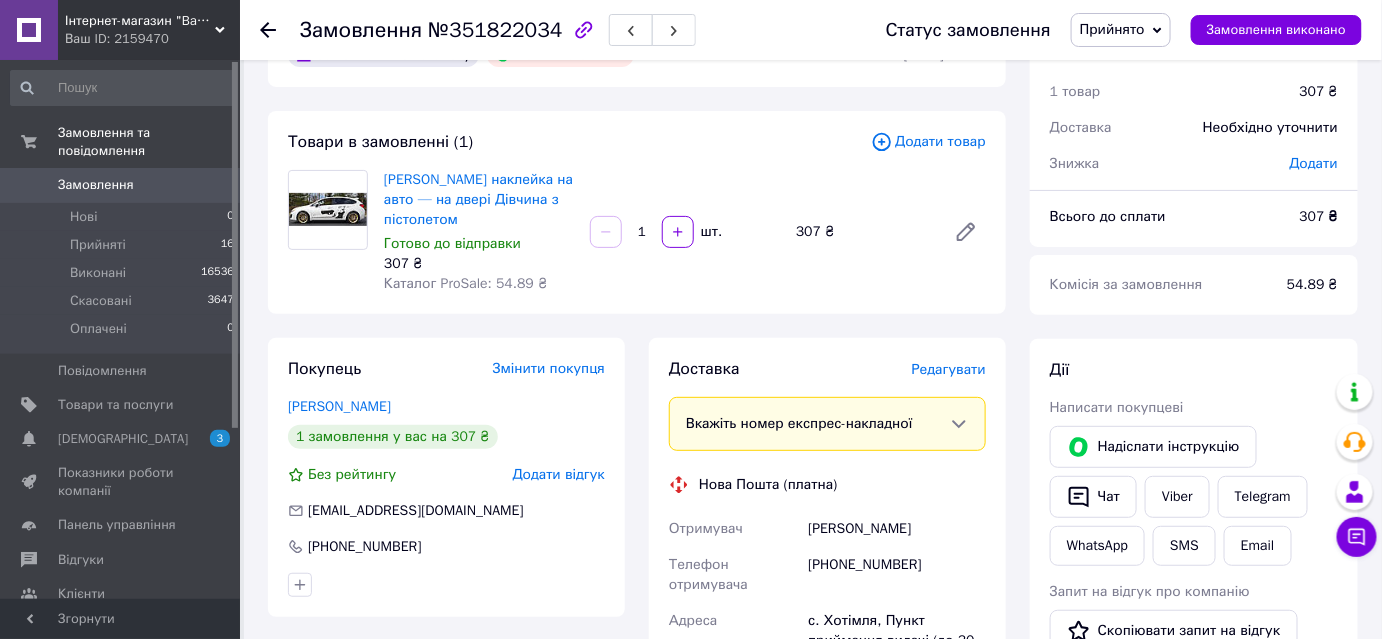 scroll, scrollTop: 90, scrollLeft: 0, axis: vertical 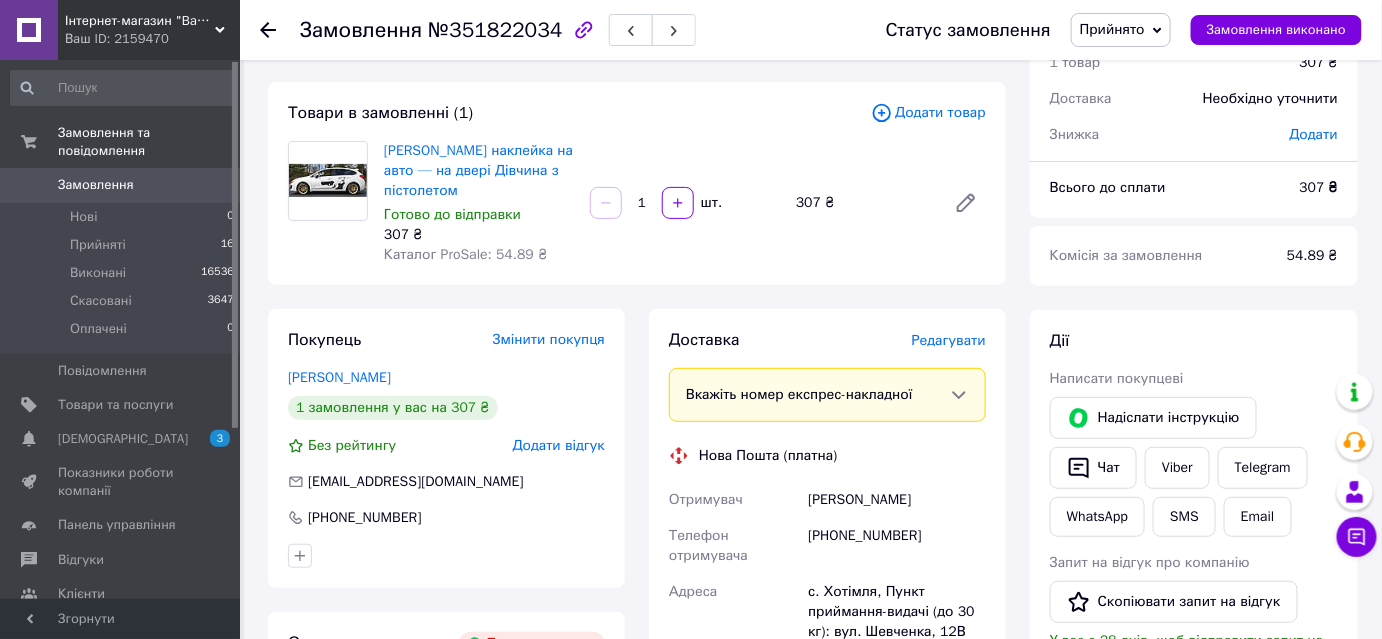 drag, startPoint x: 813, startPoint y: 500, endPoint x: 957, endPoint y: 504, distance: 144.05554 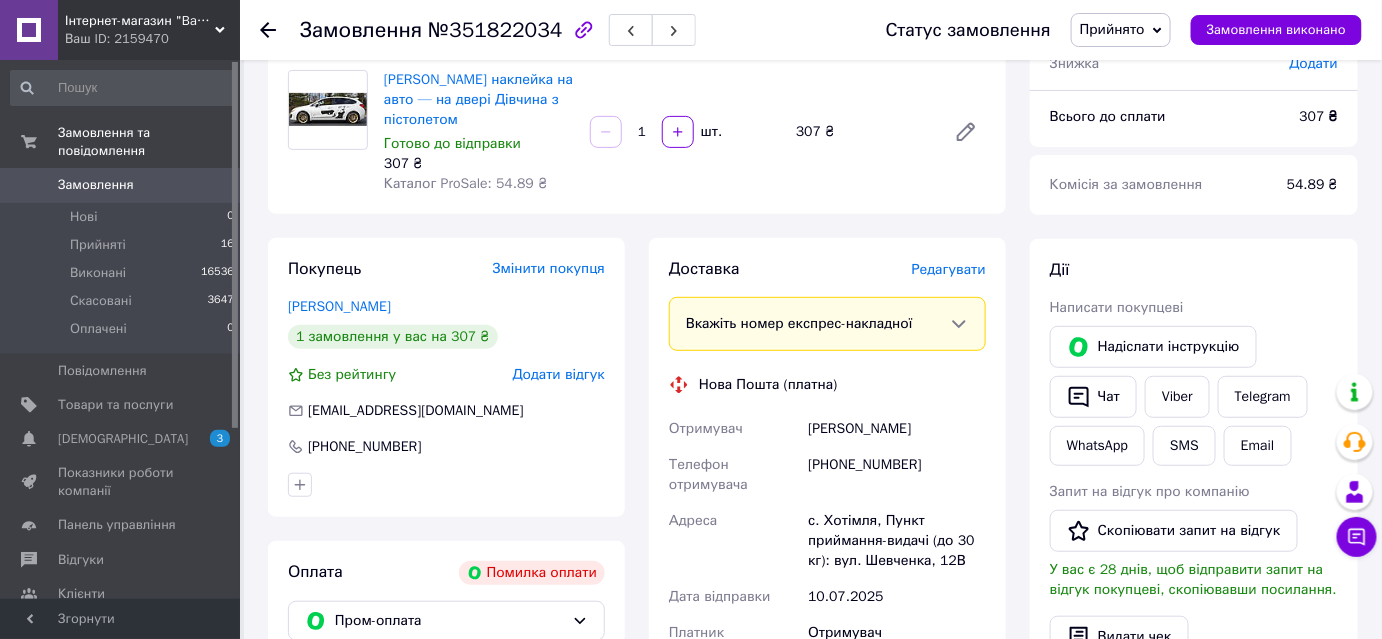 scroll, scrollTop: 272, scrollLeft: 0, axis: vertical 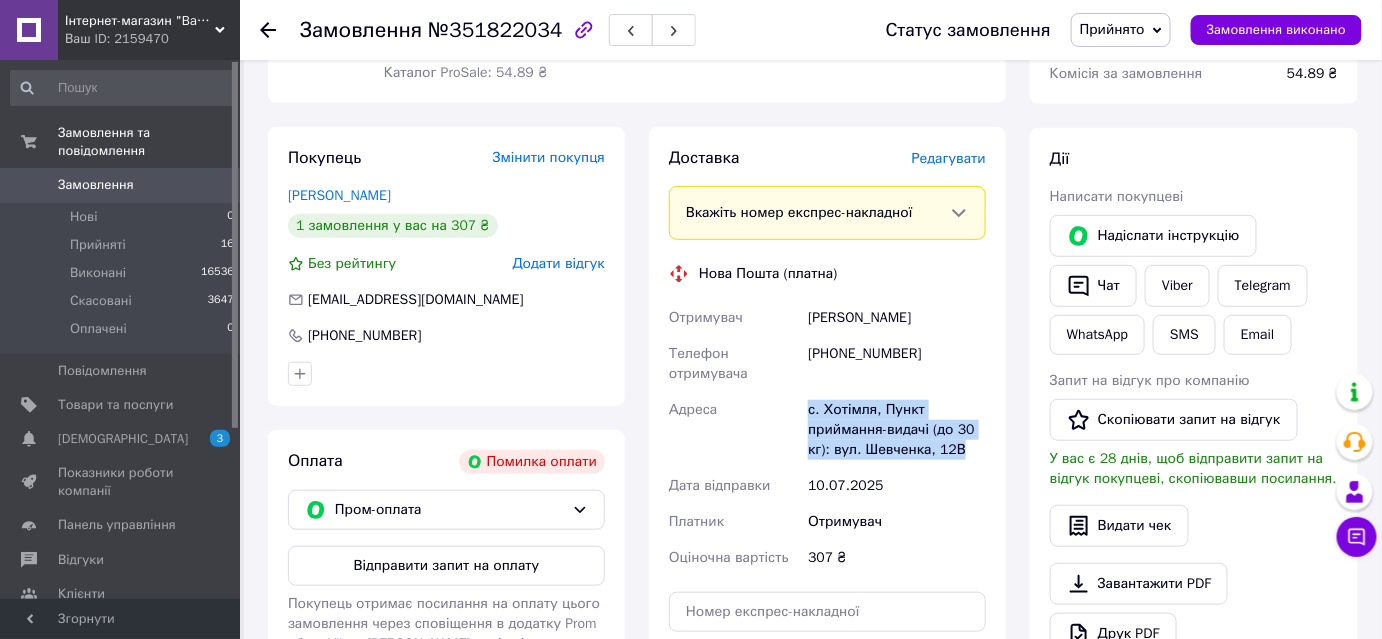 drag, startPoint x: 811, startPoint y: 414, endPoint x: 957, endPoint y: 445, distance: 149.25482 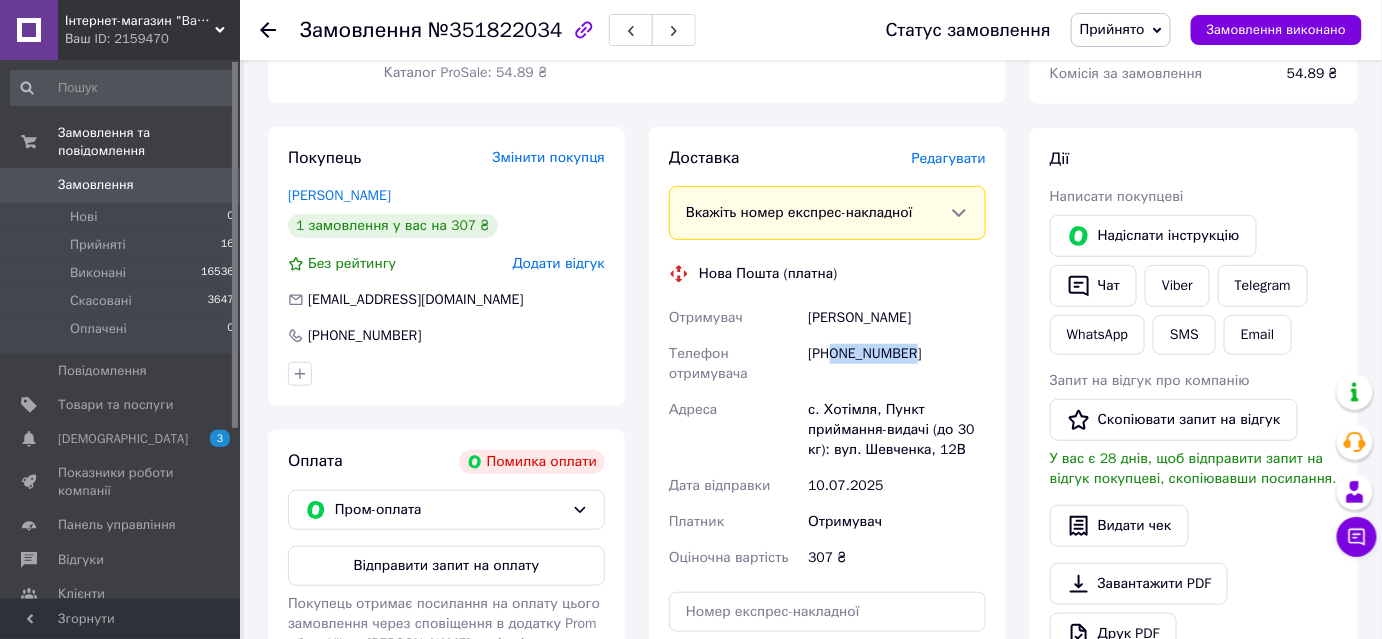 drag, startPoint x: 910, startPoint y: 356, endPoint x: 834, endPoint y: 357, distance: 76.00658 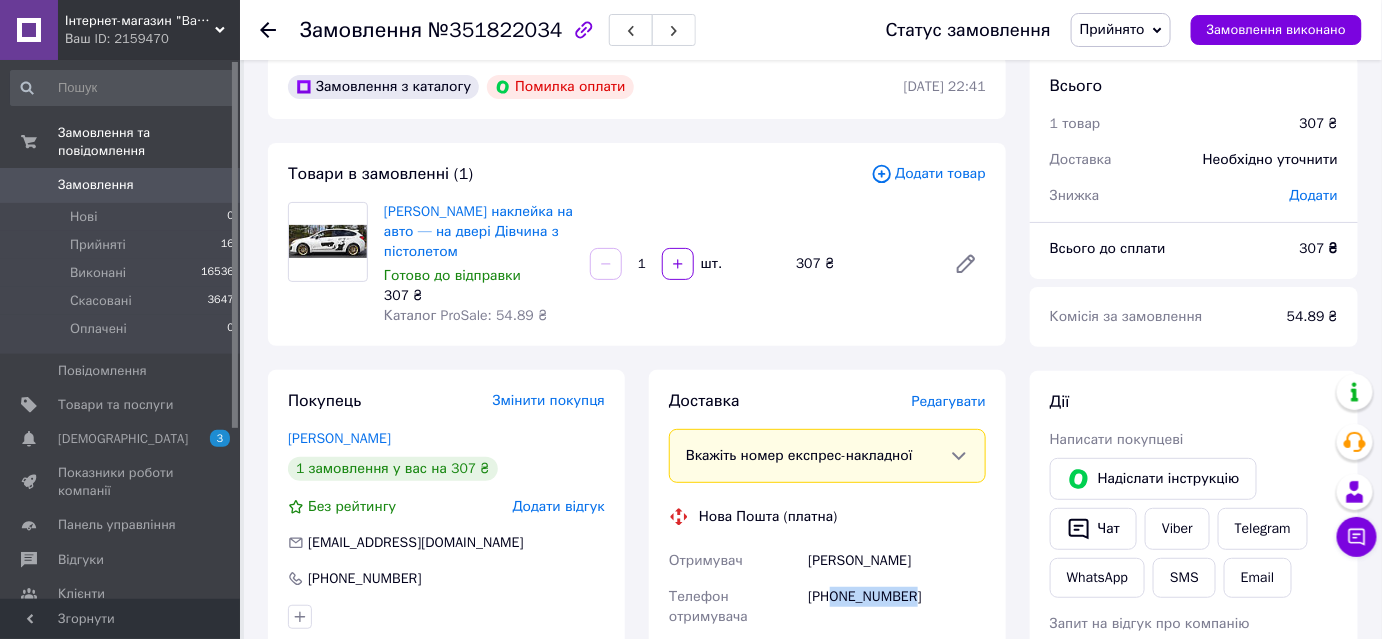 scroll, scrollTop: 0, scrollLeft: 0, axis: both 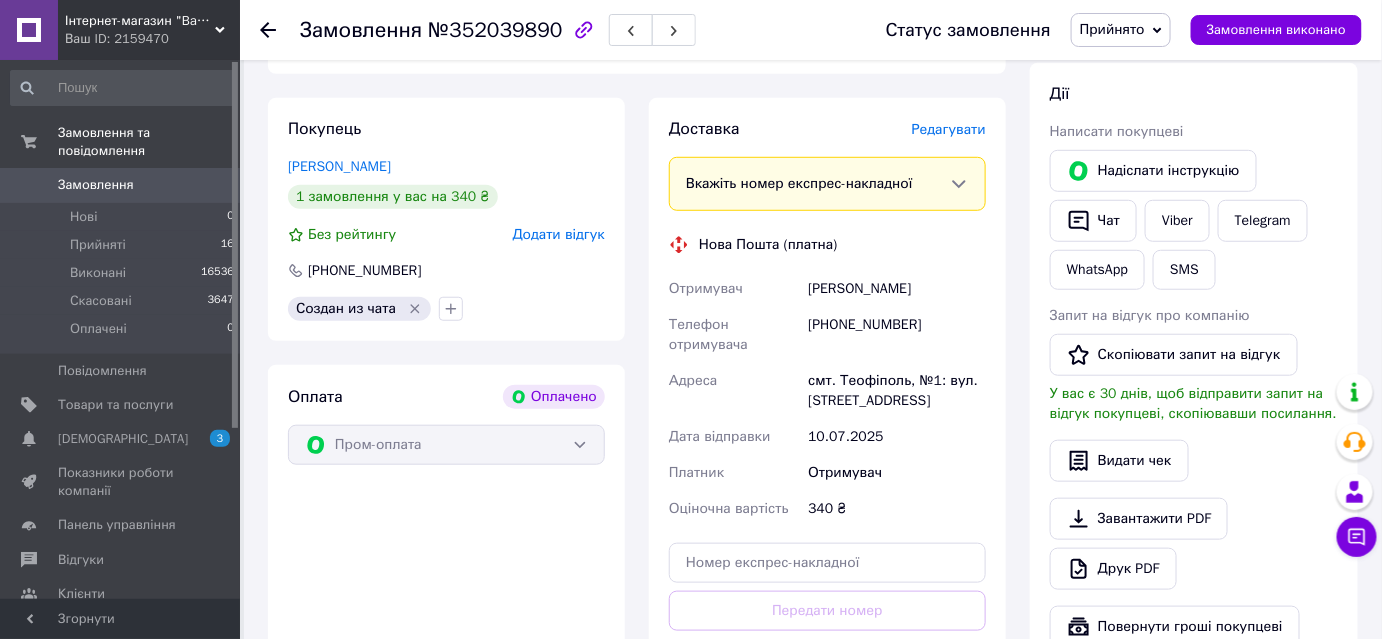 drag, startPoint x: 809, startPoint y: 287, endPoint x: 964, endPoint y: 289, distance: 155.01291 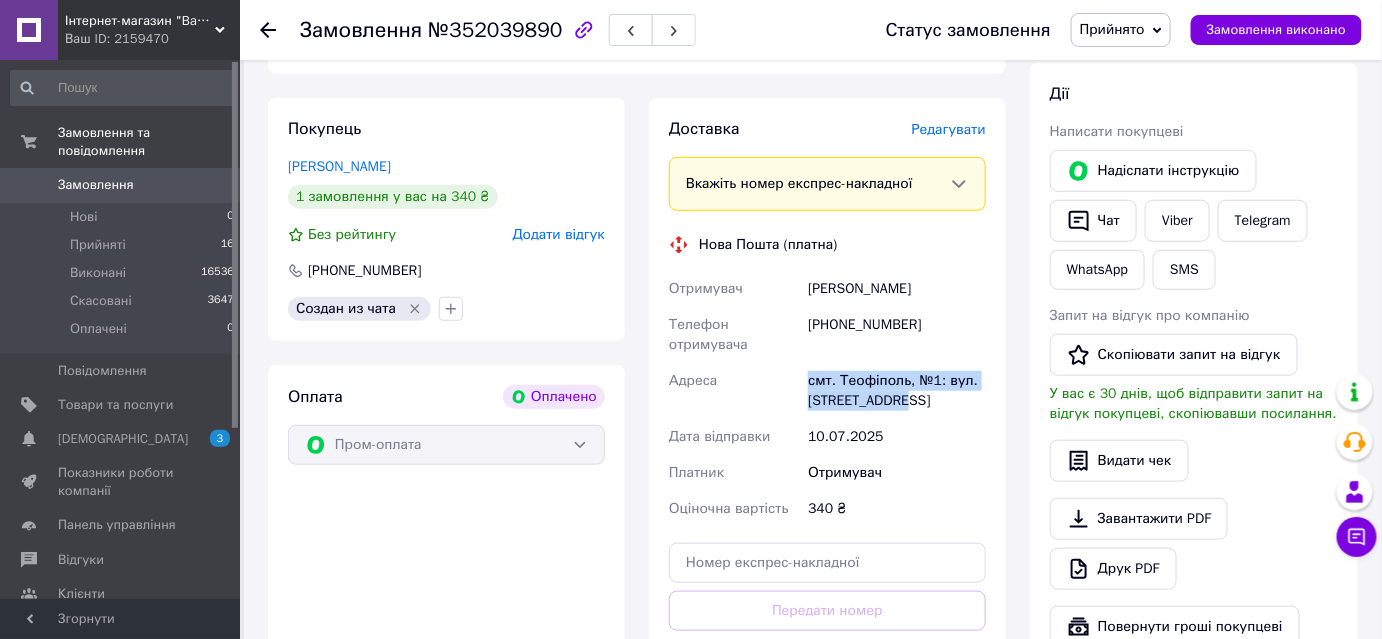 drag, startPoint x: 808, startPoint y: 378, endPoint x: 906, endPoint y: 400, distance: 100.43903 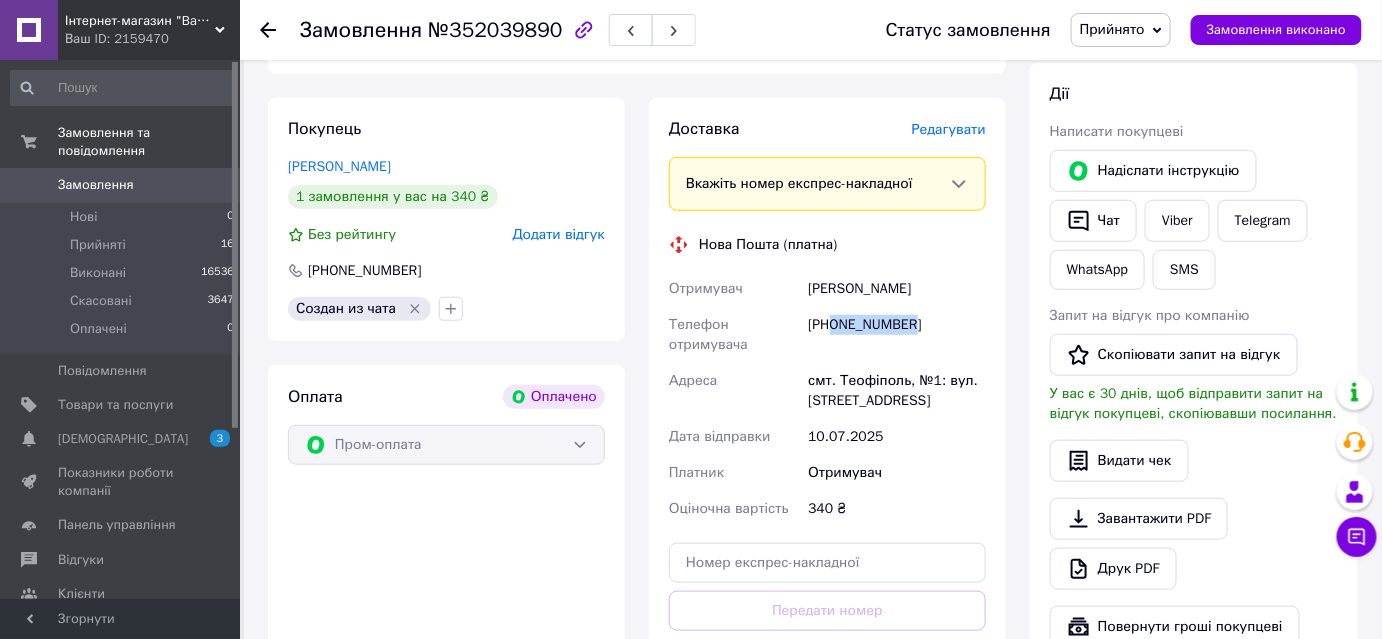 drag, startPoint x: 923, startPoint y: 329, endPoint x: 834, endPoint y: 330, distance: 89.005615 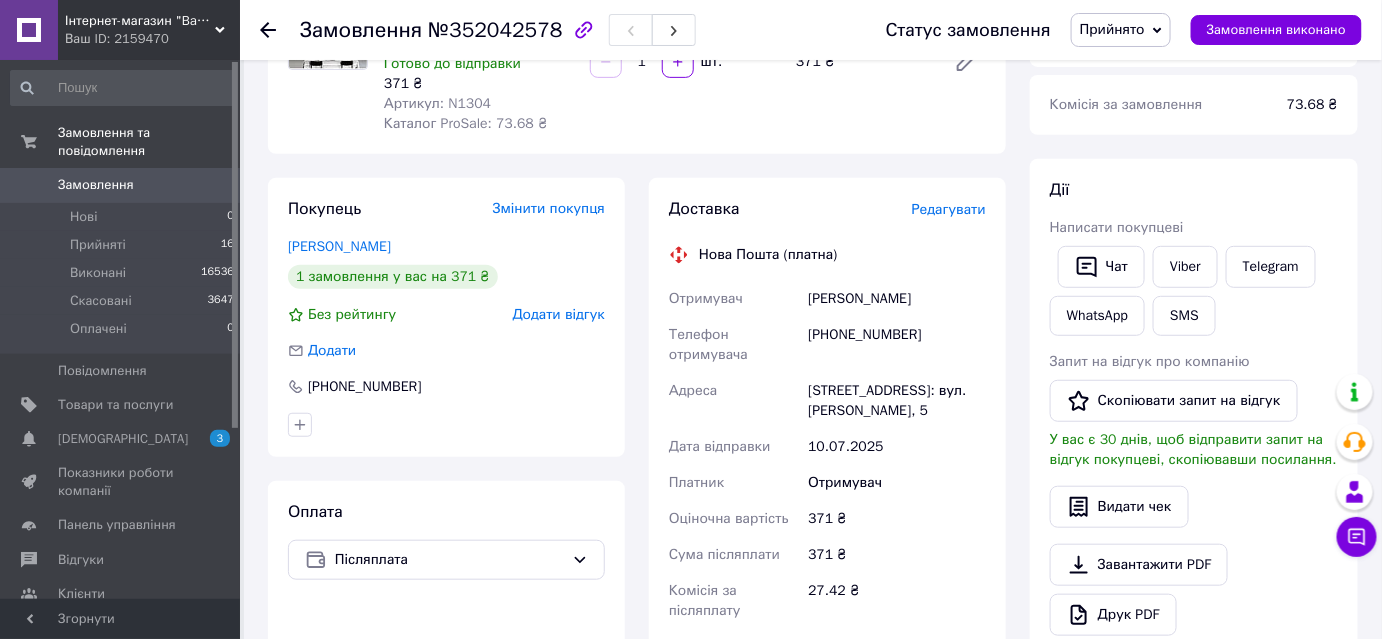 scroll, scrollTop: 272, scrollLeft: 0, axis: vertical 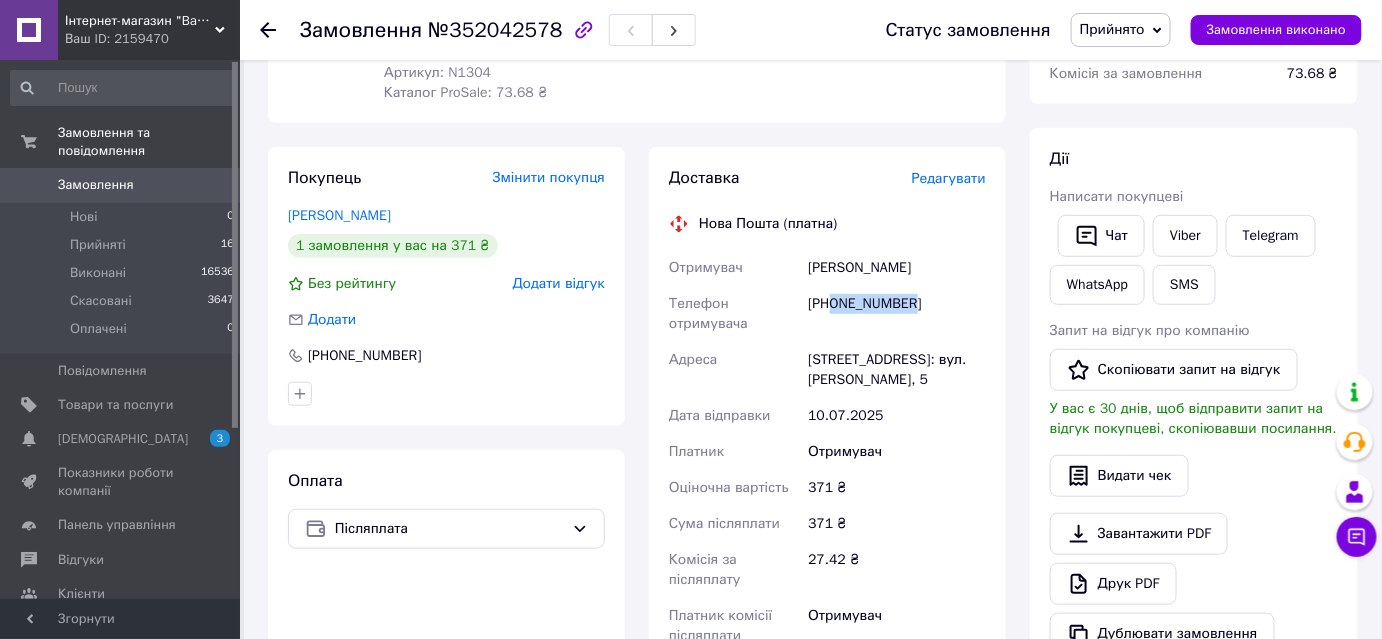 drag, startPoint x: 910, startPoint y: 306, endPoint x: 834, endPoint y: 303, distance: 76.05919 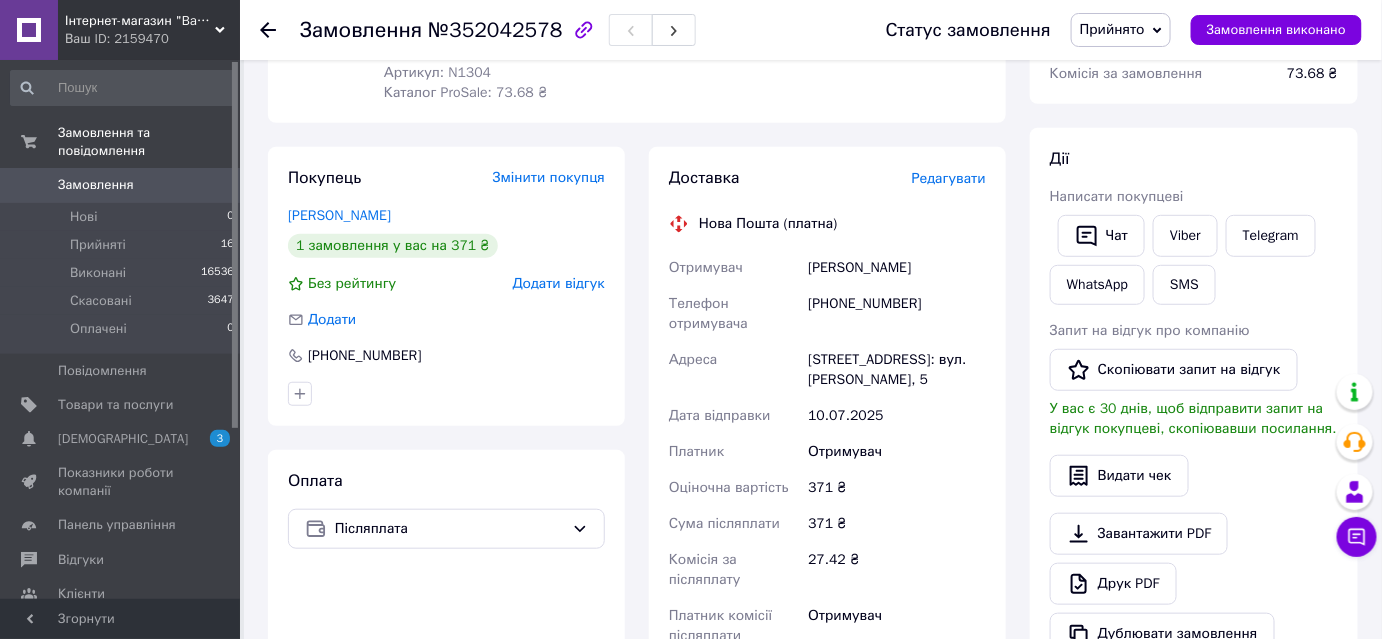 click on "[STREET_ADDRESS]: вул. [PERSON_NAME], 5" at bounding box center (897, 370) 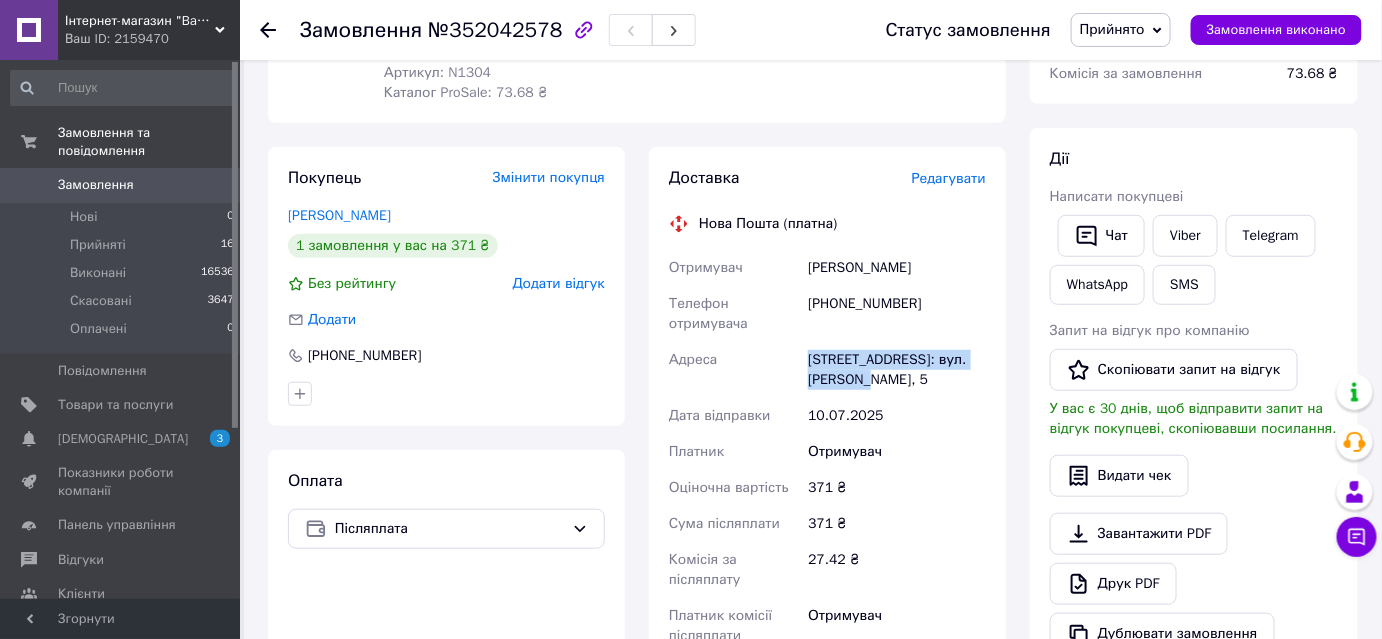 drag, startPoint x: 810, startPoint y: 359, endPoint x: 912, endPoint y: 386, distance: 105.51303 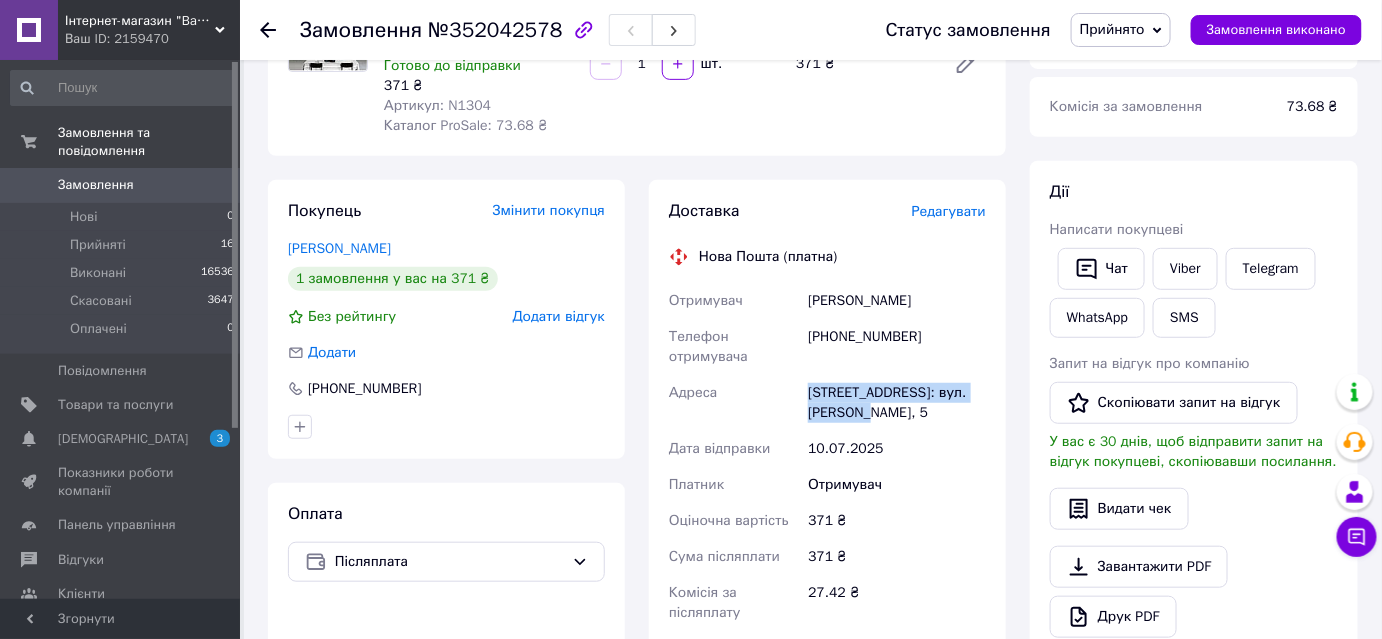 scroll, scrollTop: 181, scrollLeft: 0, axis: vertical 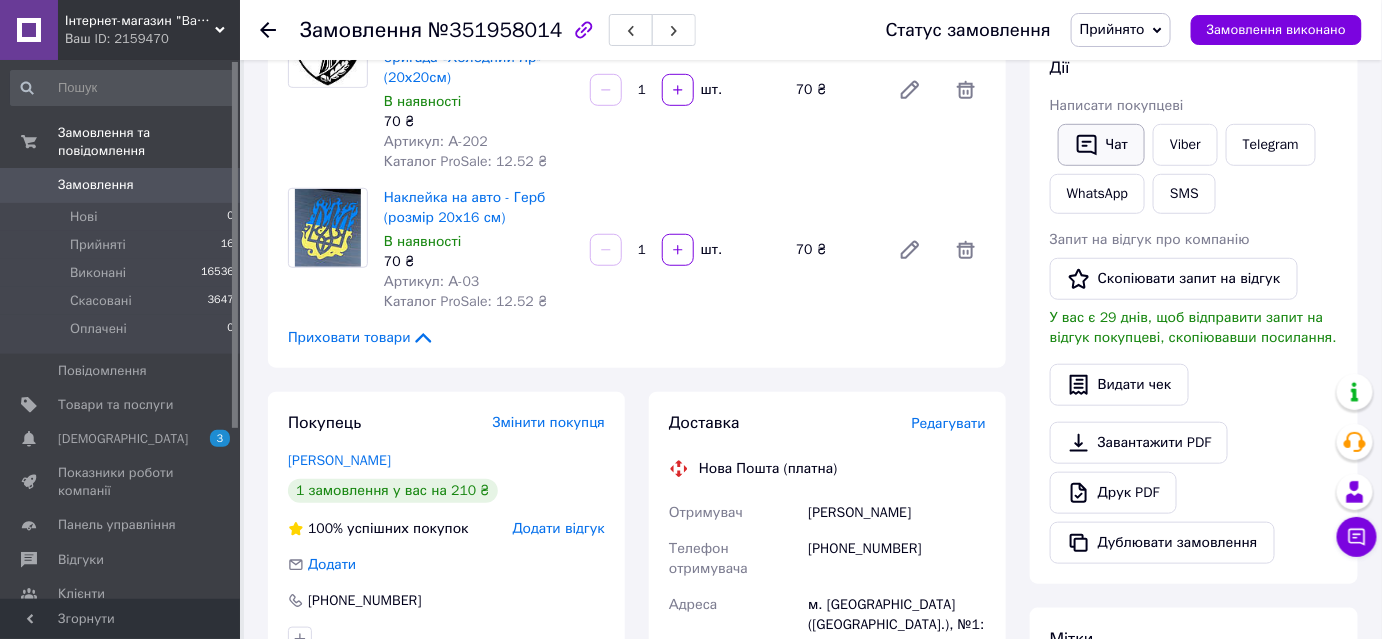 click on "Чат" at bounding box center (1101, 145) 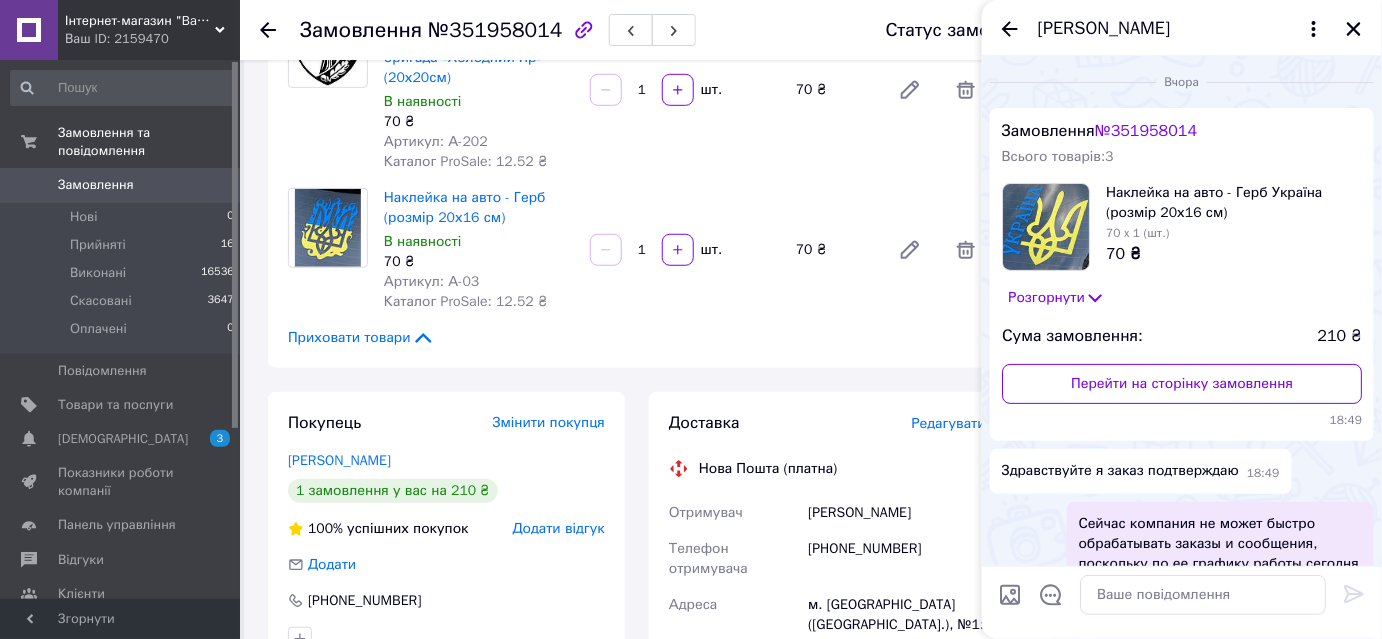 scroll, scrollTop: 162, scrollLeft: 0, axis: vertical 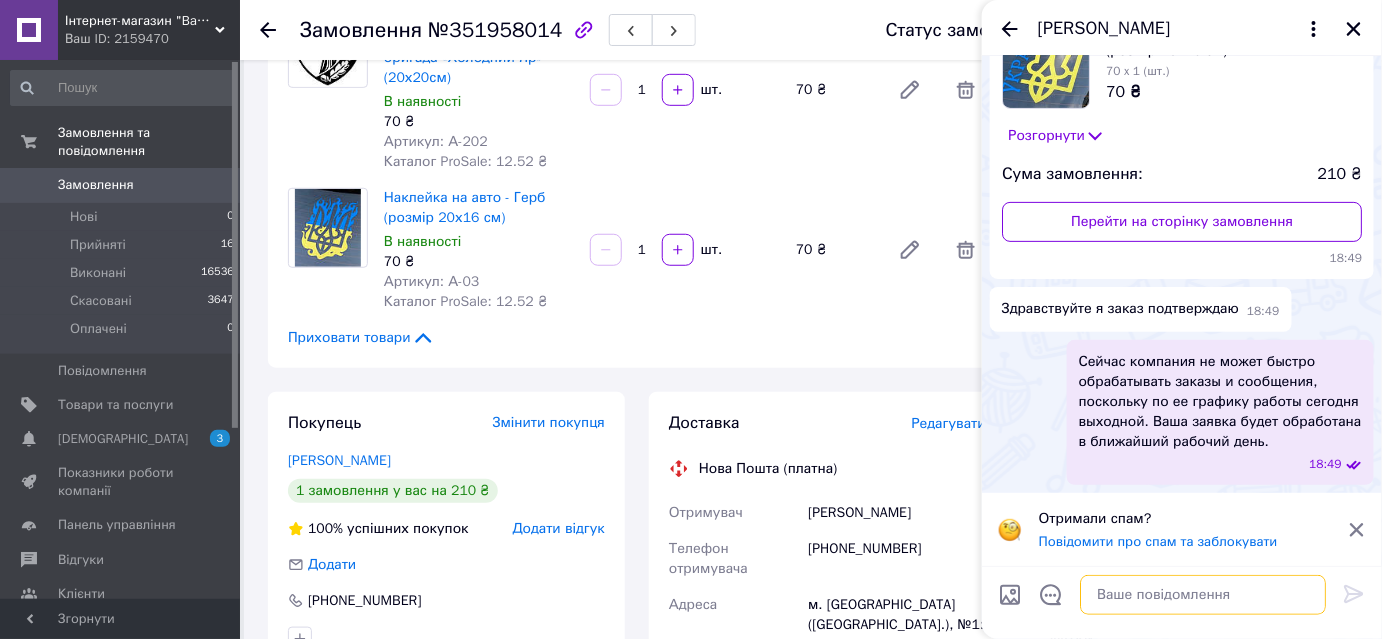 click at bounding box center (1203, 595) 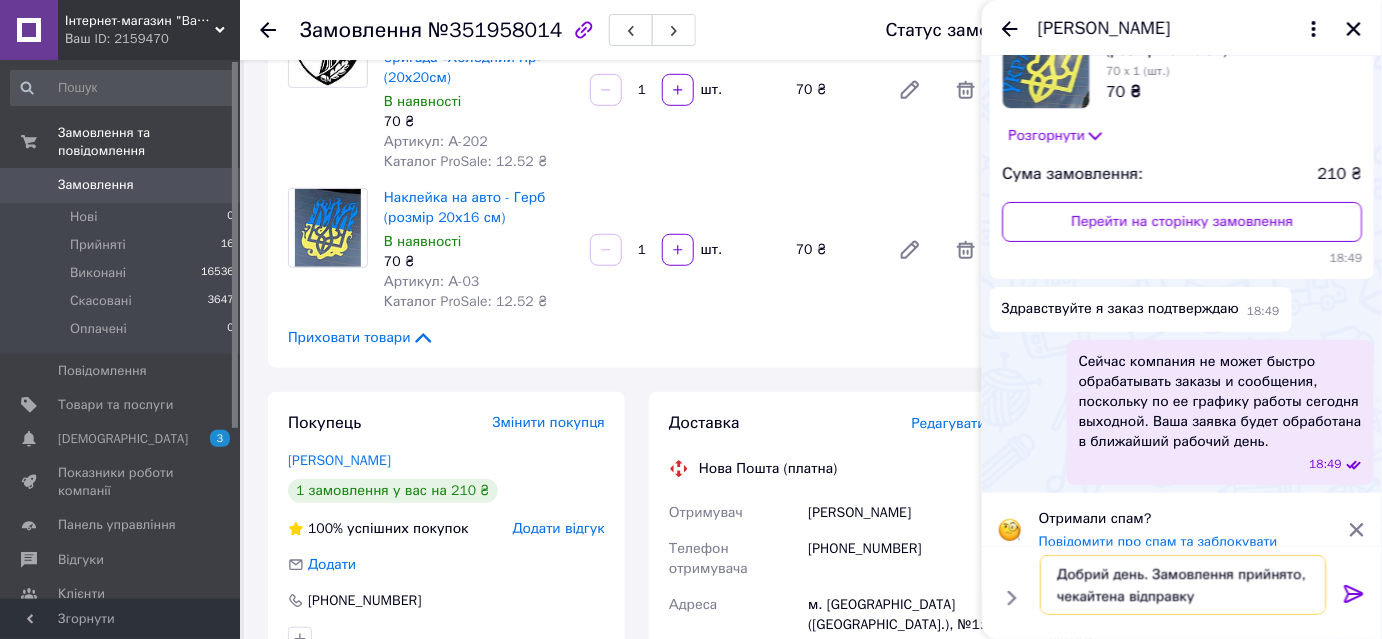 type on "Добрий день. Замовлення прийнято, чекайтена відправку" 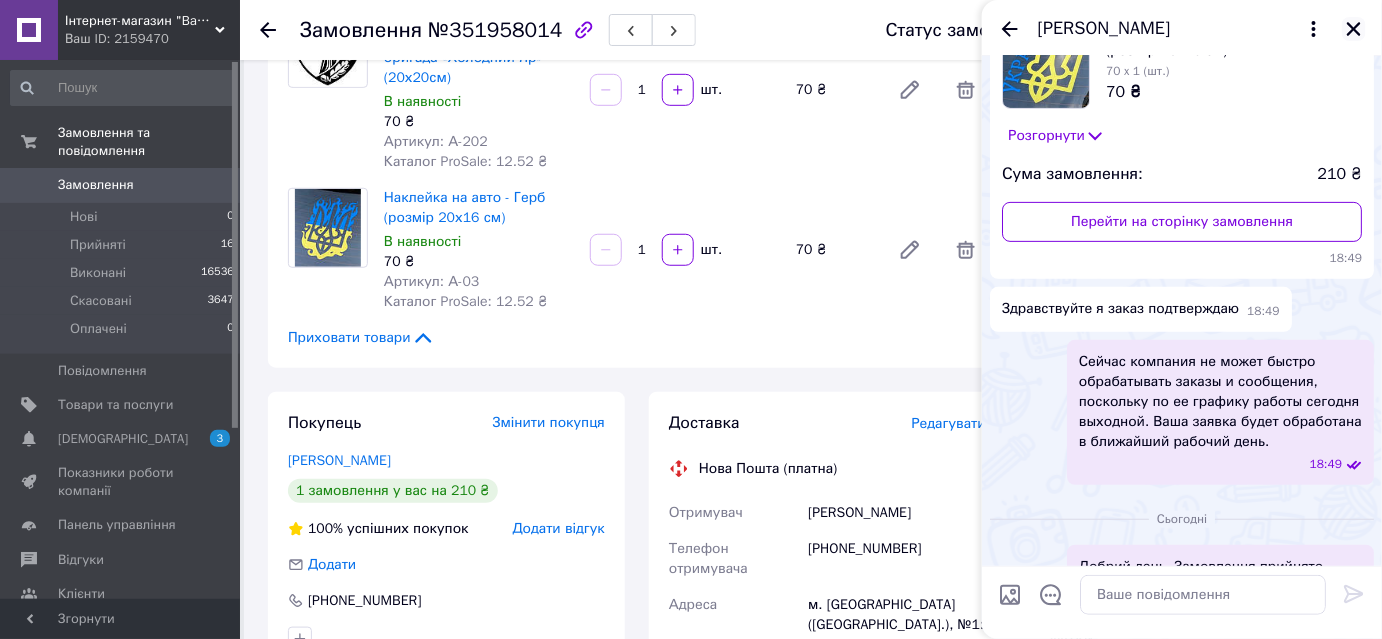 click 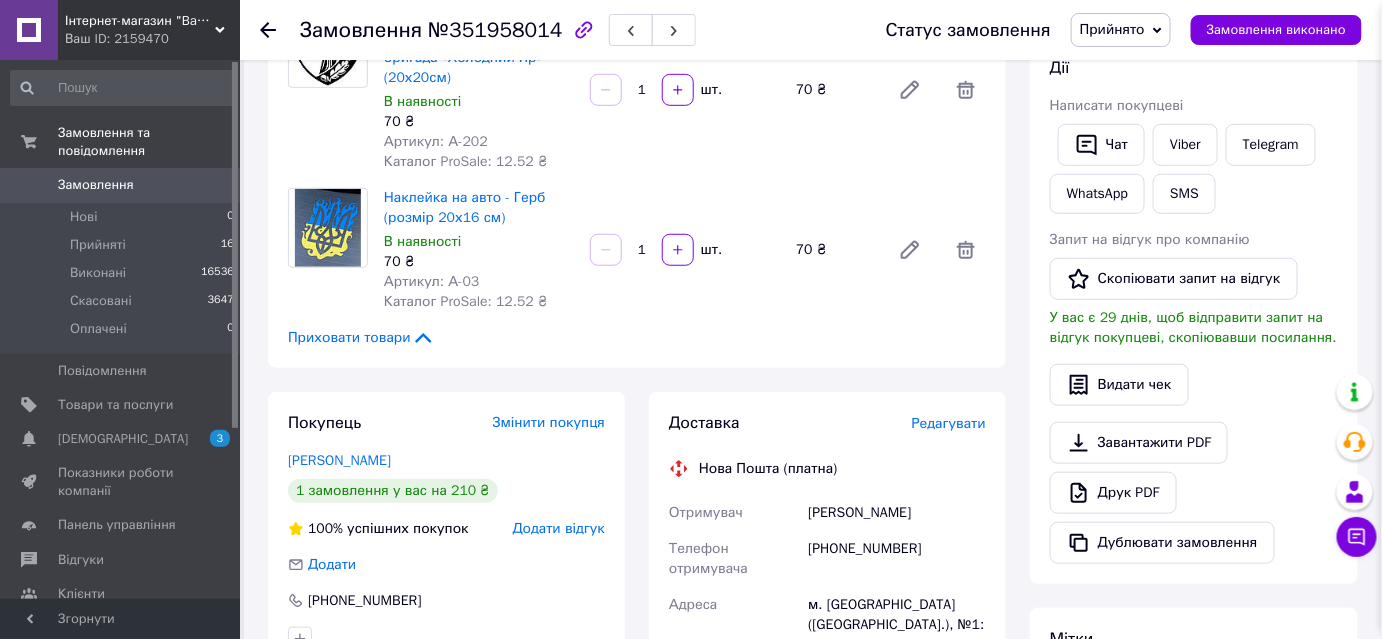 scroll, scrollTop: 233, scrollLeft: 0, axis: vertical 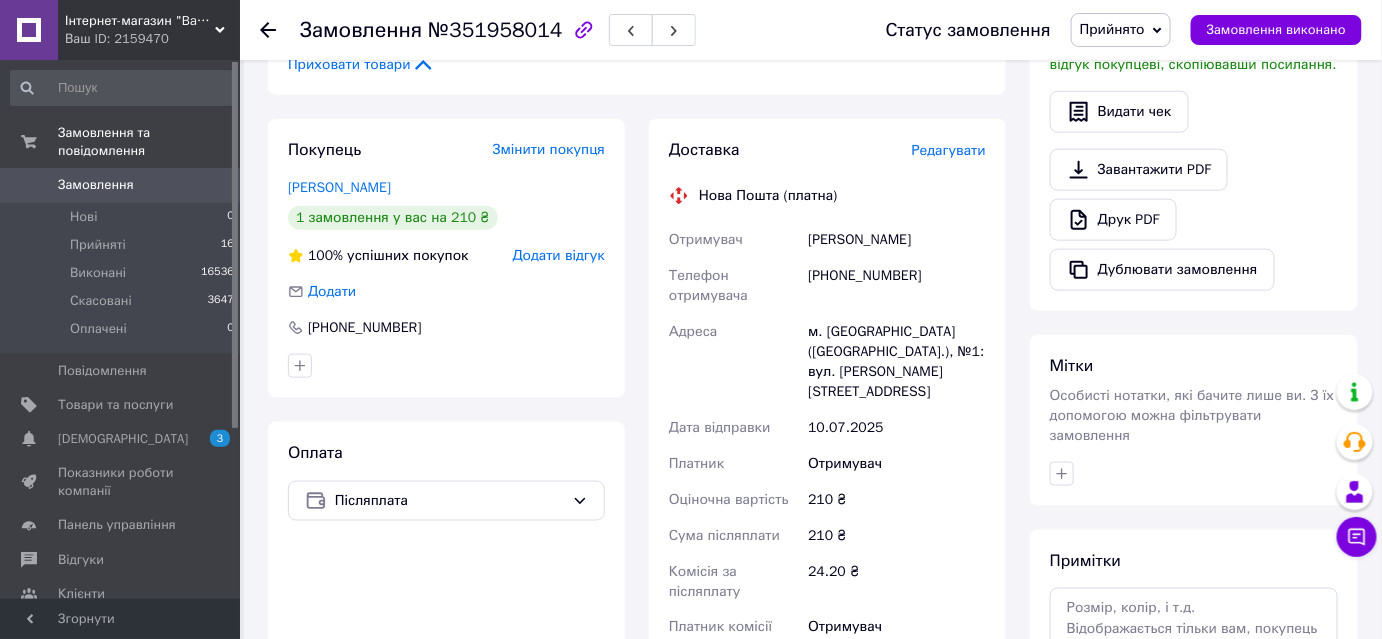 drag, startPoint x: 810, startPoint y: 240, endPoint x: 968, endPoint y: 240, distance: 158 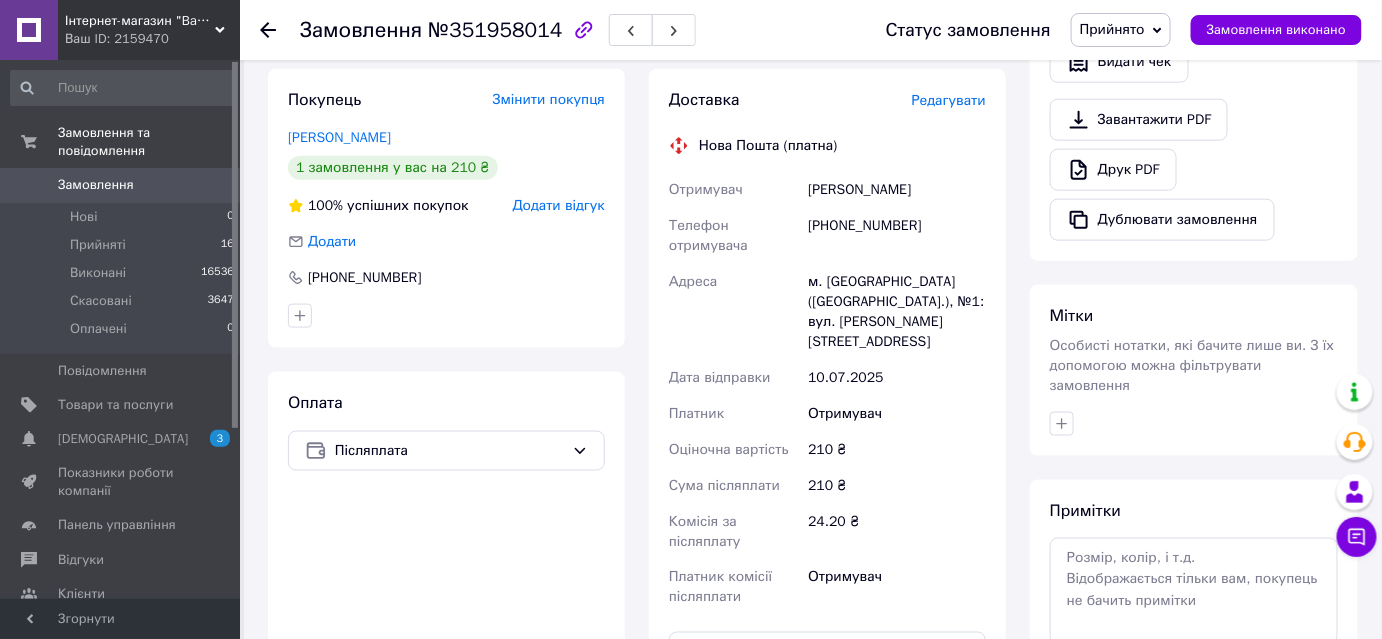 scroll, scrollTop: 727, scrollLeft: 0, axis: vertical 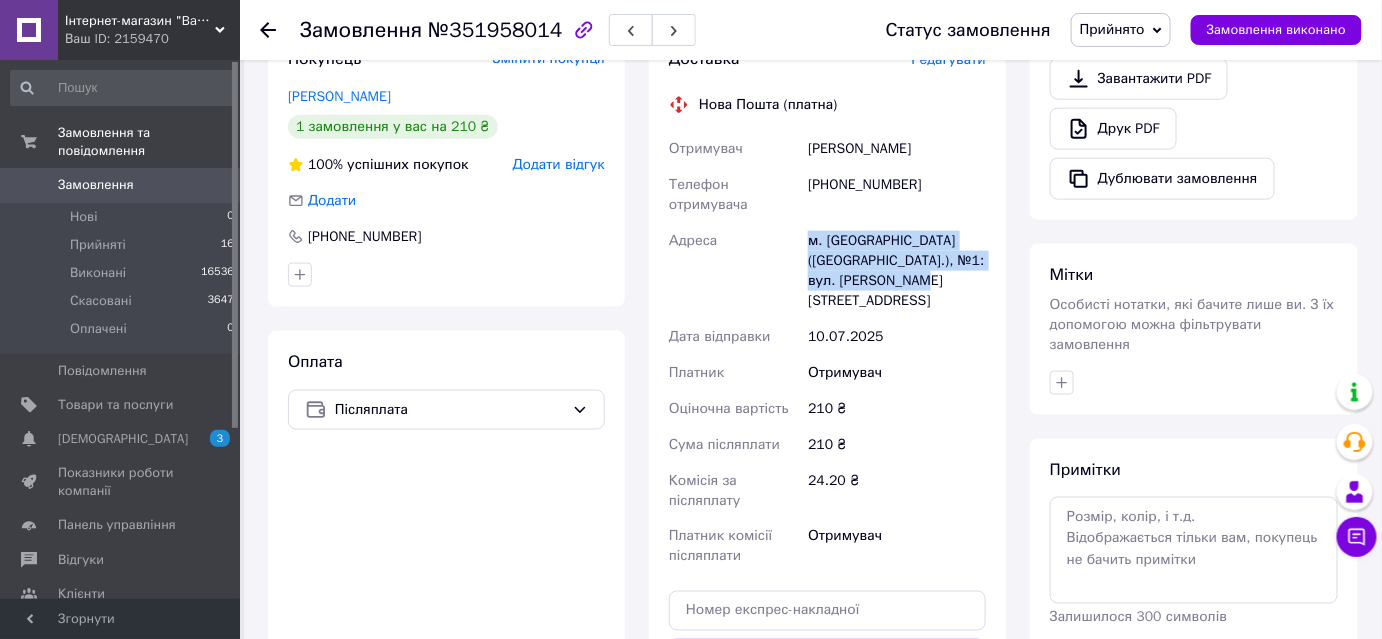 drag, startPoint x: 811, startPoint y: 243, endPoint x: 992, endPoint y: 285, distance: 185.80904 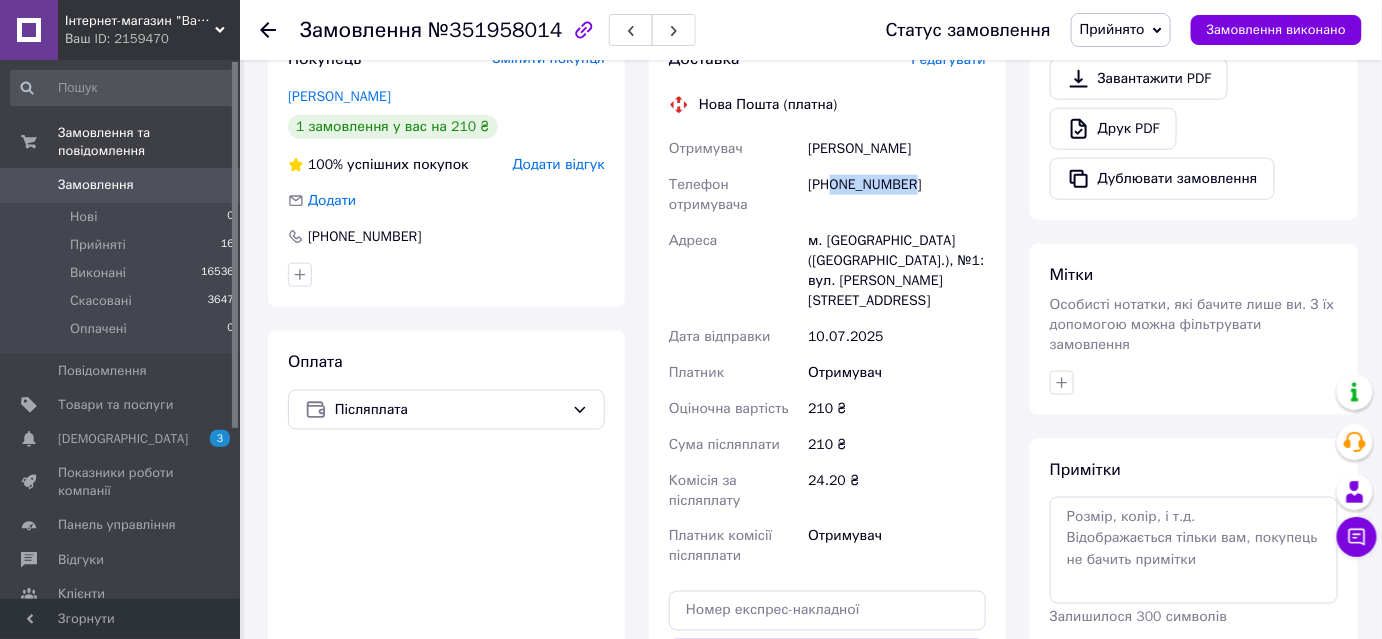 drag, startPoint x: 916, startPoint y: 184, endPoint x: 835, endPoint y: 192, distance: 81.394104 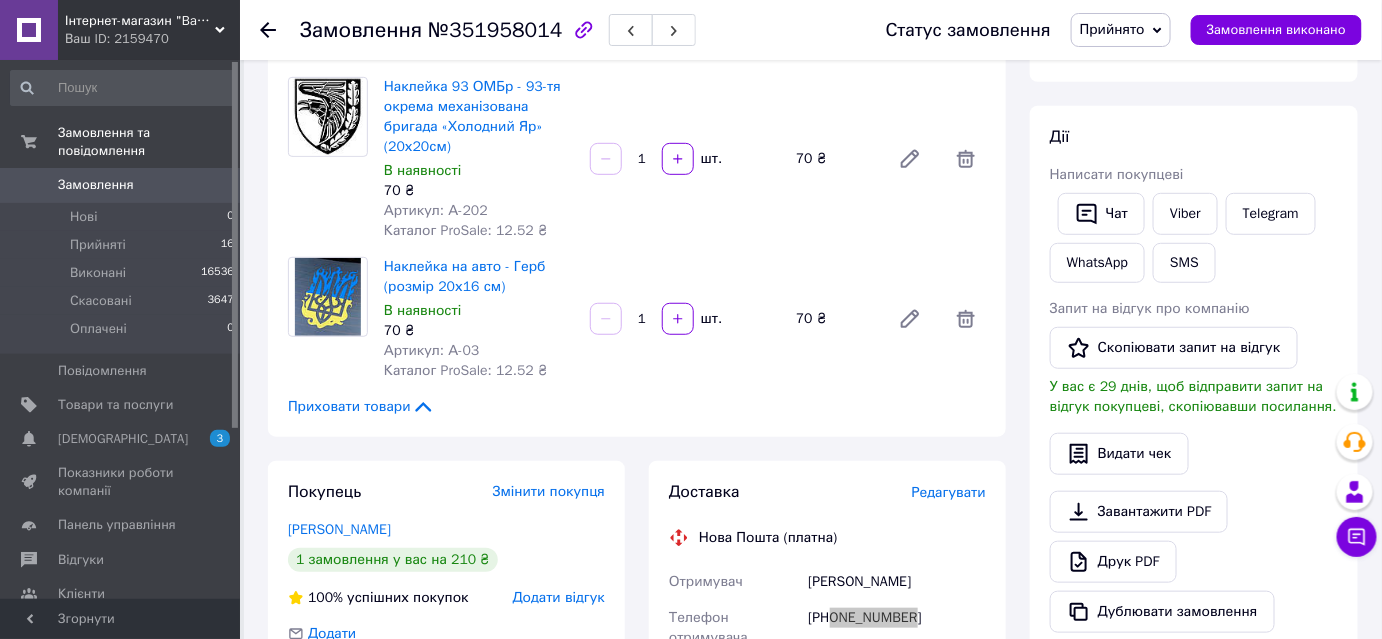 scroll, scrollTop: 90, scrollLeft: 0, axis: vertical 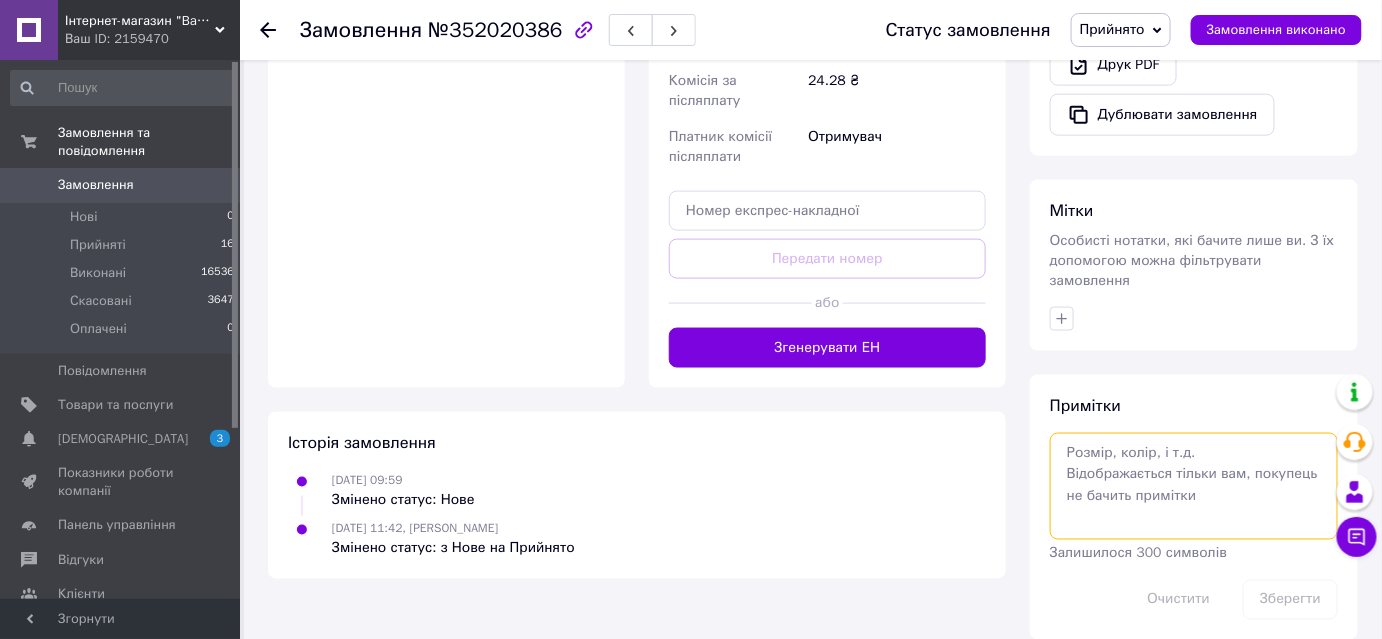 click at bounding box center (1194, 486) 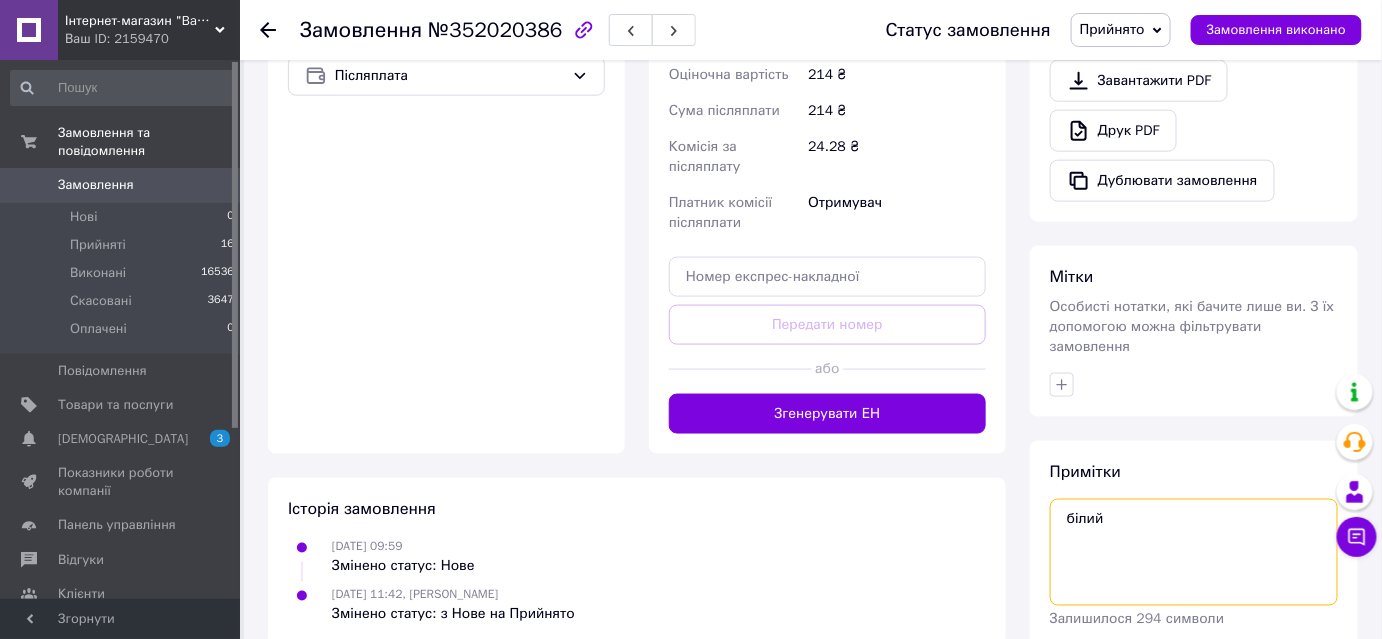 scroll, scrollTop: 791, scrollLeft: 0, axis: vertical 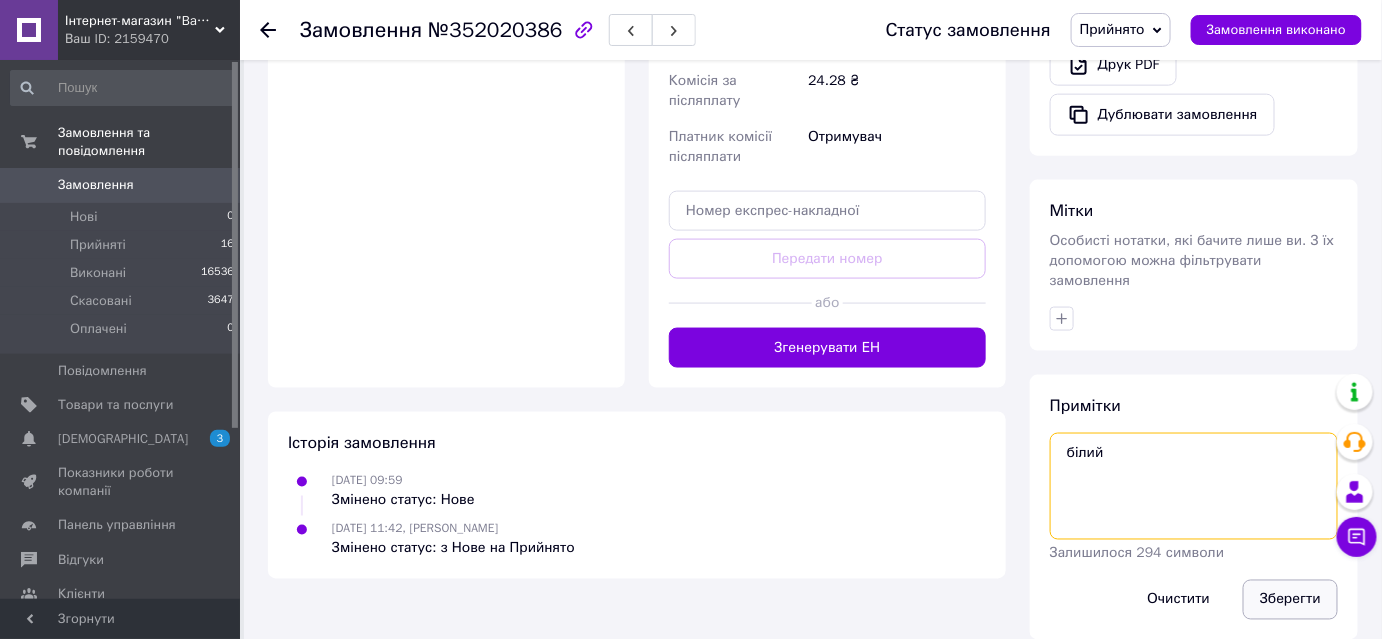 type on "білий" 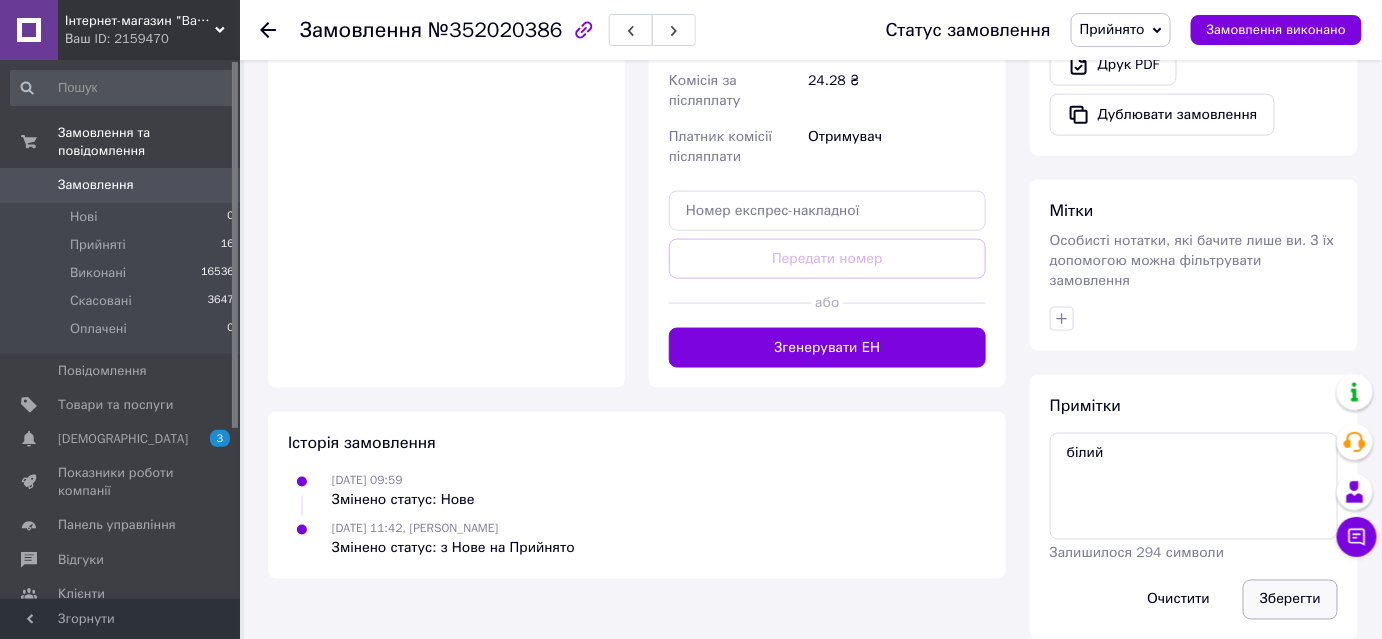 click on "Зберегти" at bounding box center (1290, 600) 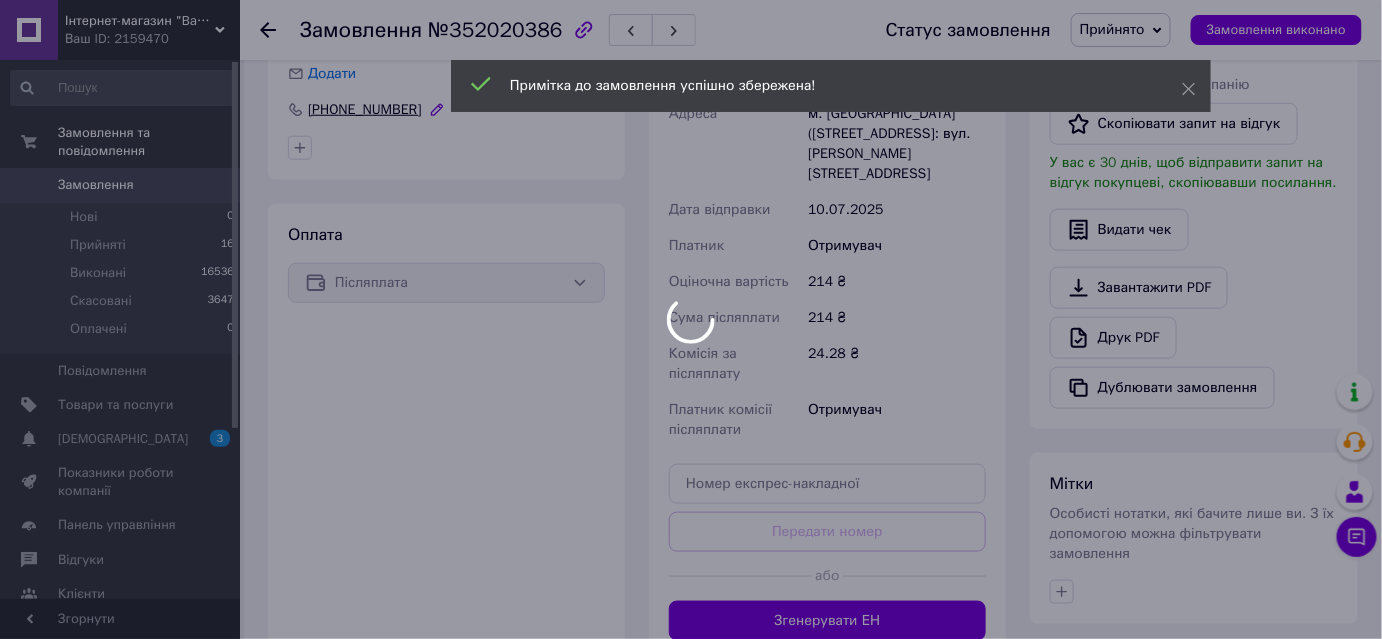 scroll, scrollTop: 336, scrollLeft: 0, axis: vertical 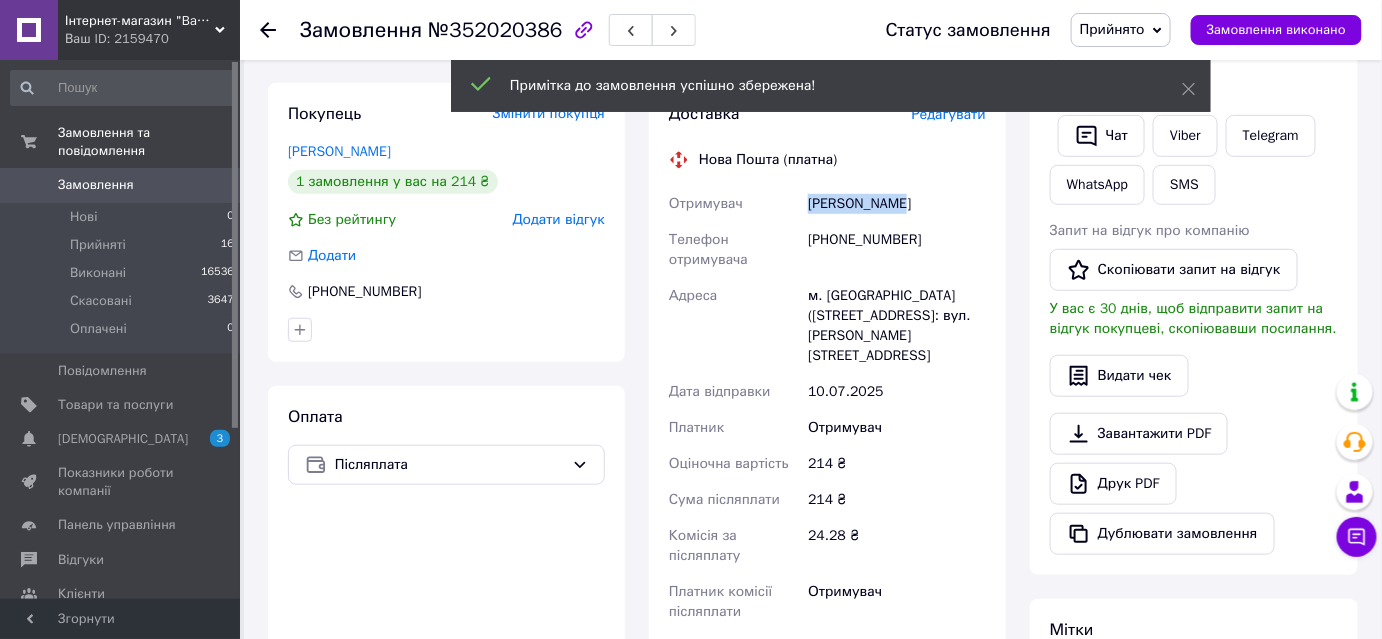 drag, startPoint x: 810, startPoint y: 183, endPoint x: 903, endPoint y: 184, distance: 93.00538 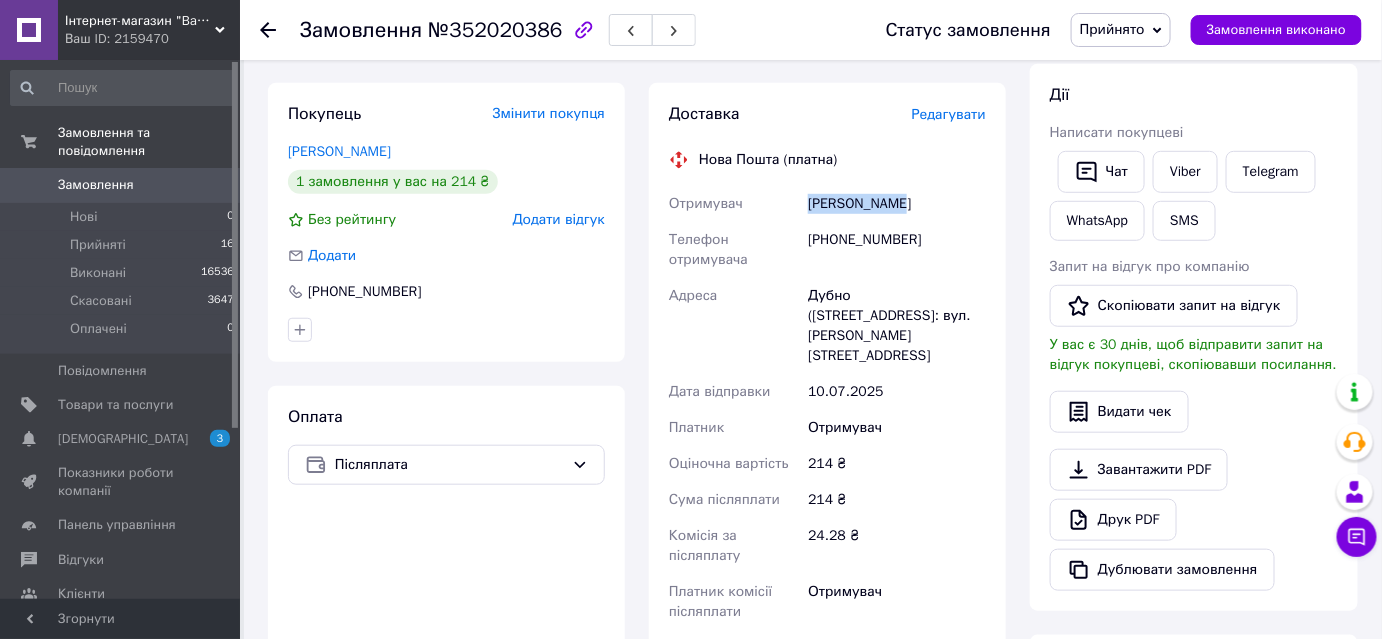scroll, scrollTop: 427, scrollLeft: 0, axis: vertical 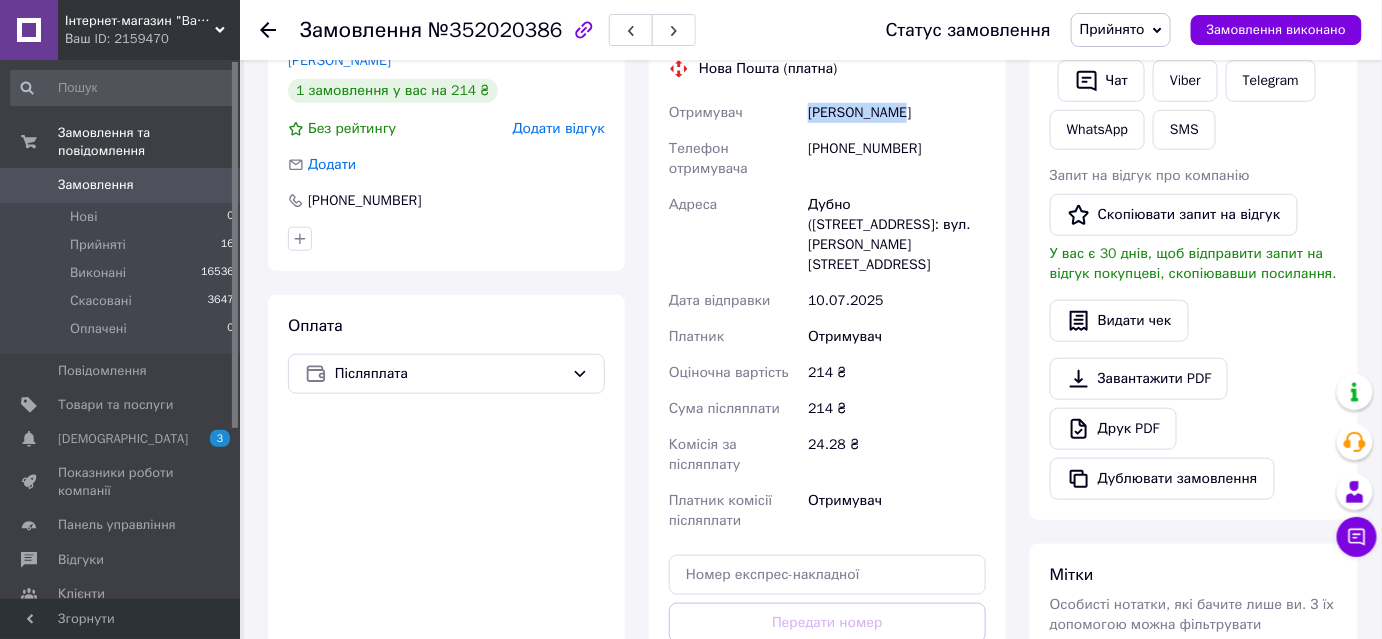 drag, startPoint x: 812, startPoint y: 182, endPoint x: 924, endPoint y: 234, distance: 123.482796 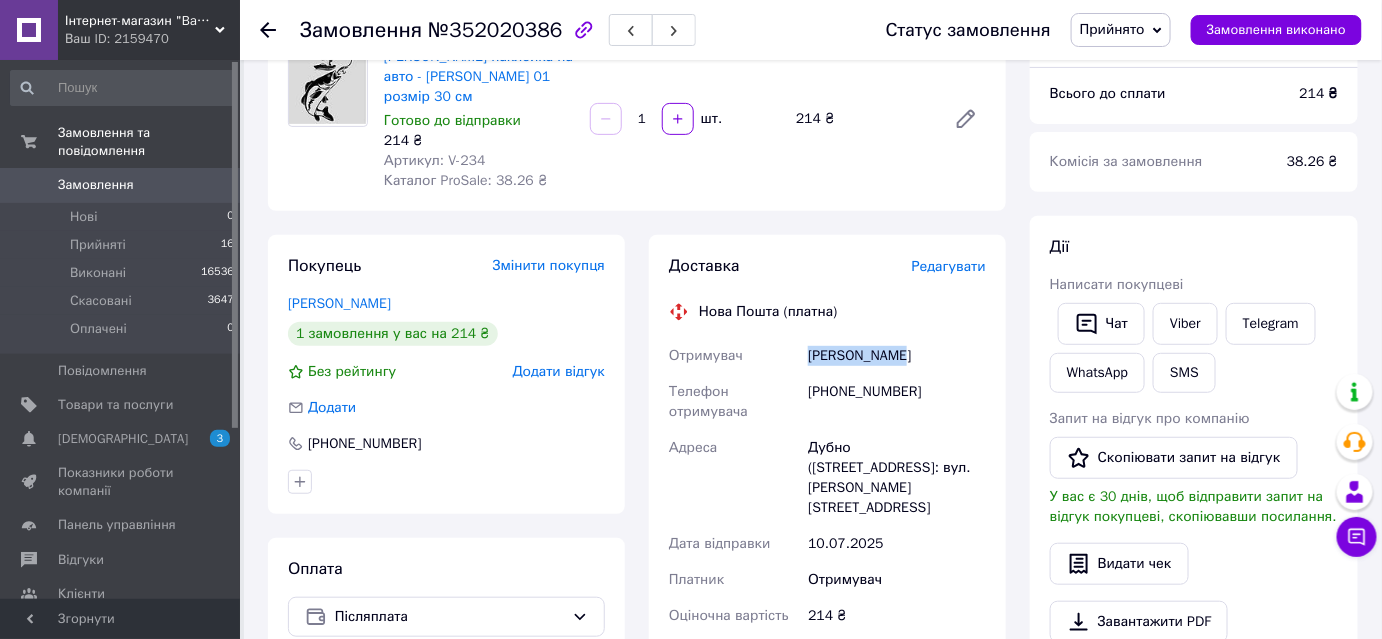 scroll, scrollTop: 154, scrollLeft: 0, axis: vertical 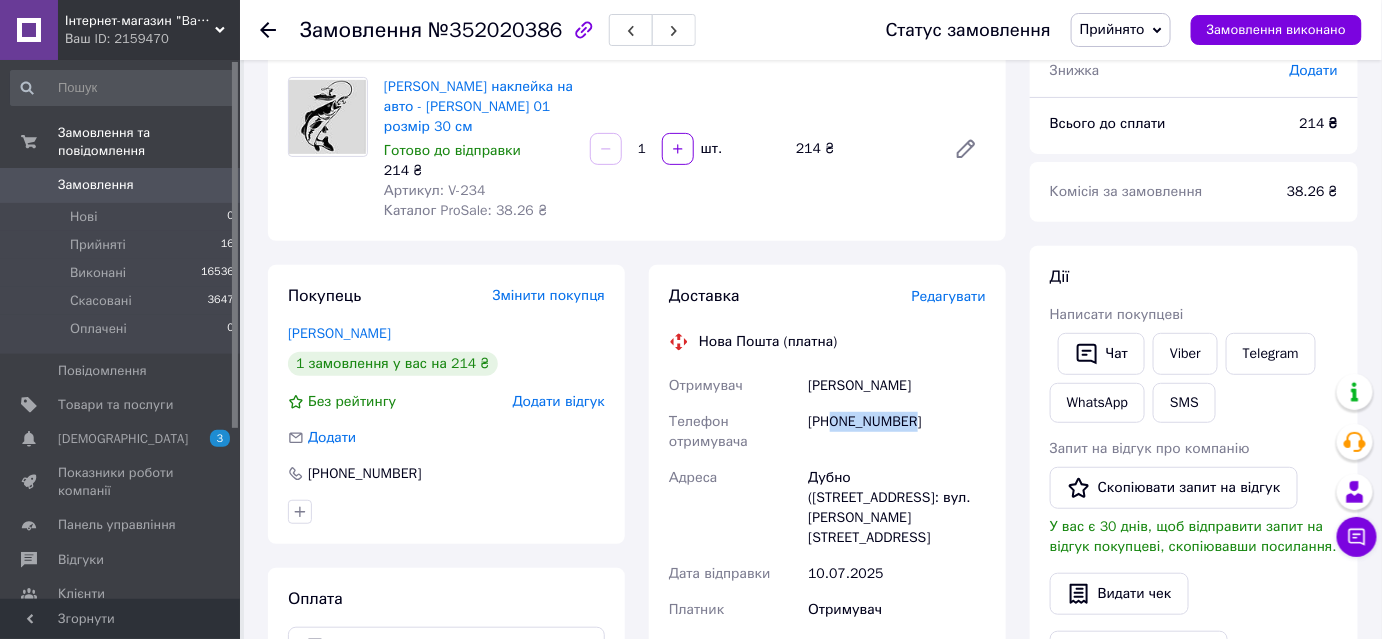 drag, startPoint x: 862, startPoint y: 409, endPoint x: 830, endPoint y: 415, distance: 32.55764 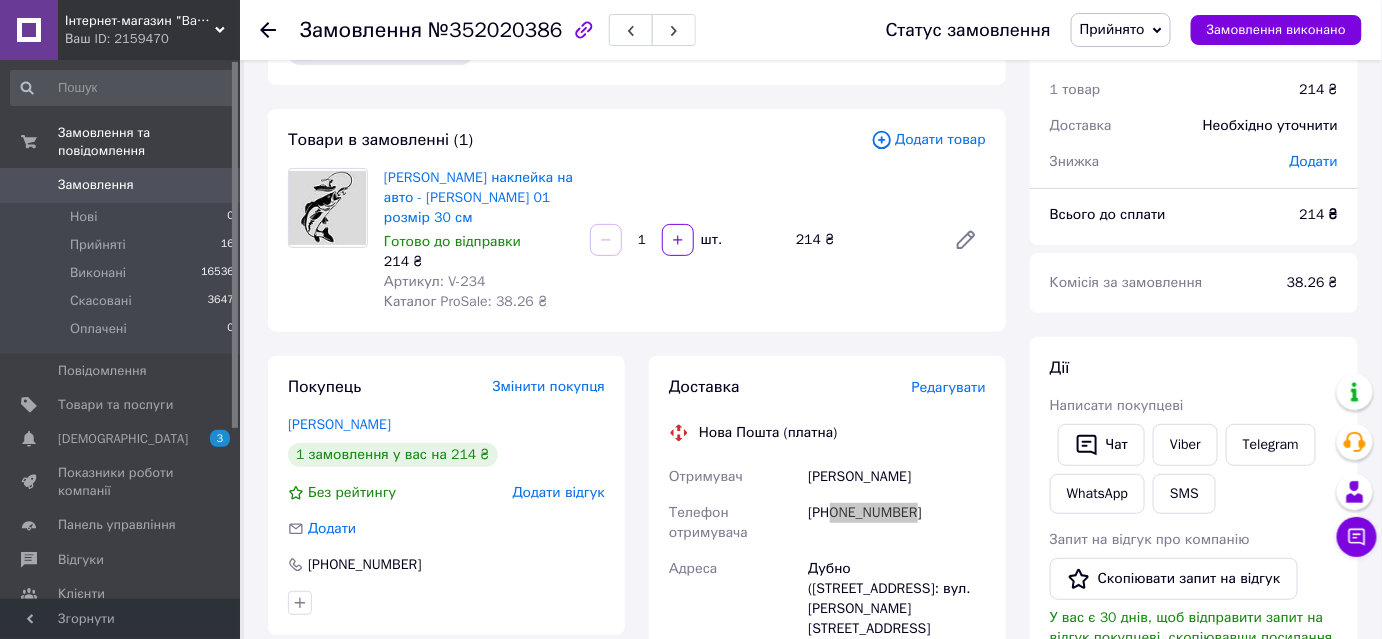 scroll, scrollTop: 0, scrollLeft: 0, axis: both 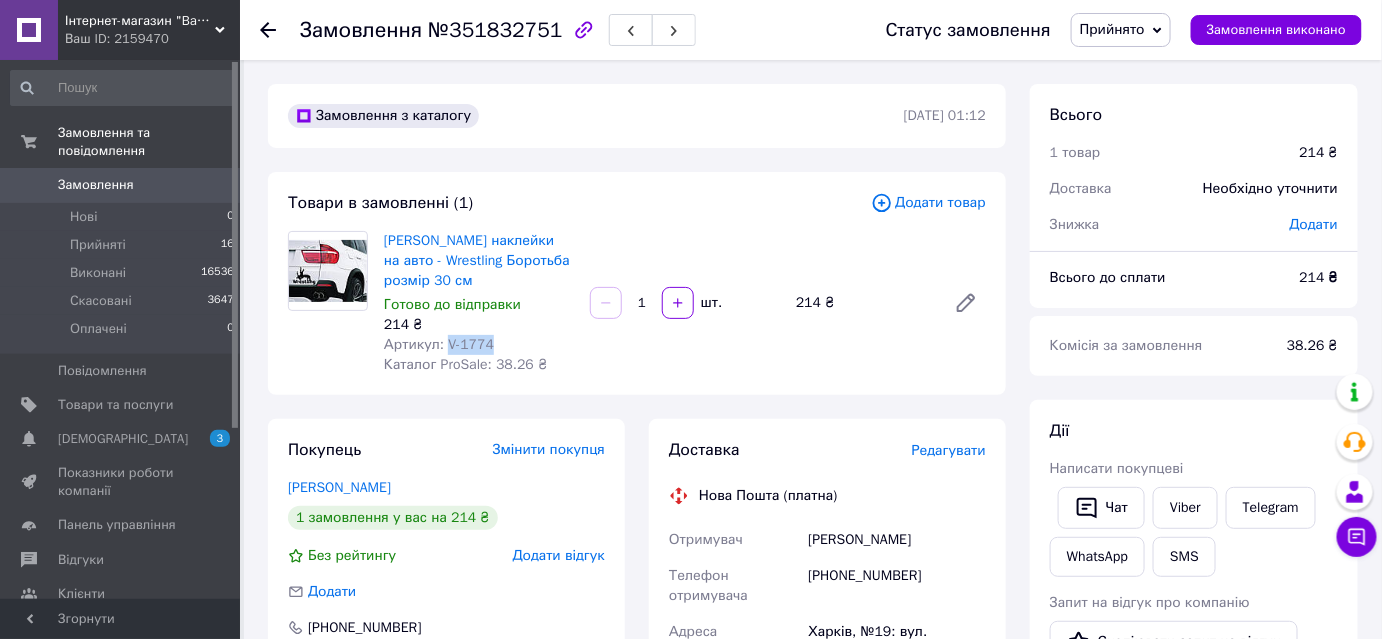 drag, startPoint x: 487, startPoint y: 347, endPoint x: 447, endPoint y: 347, distance: 40 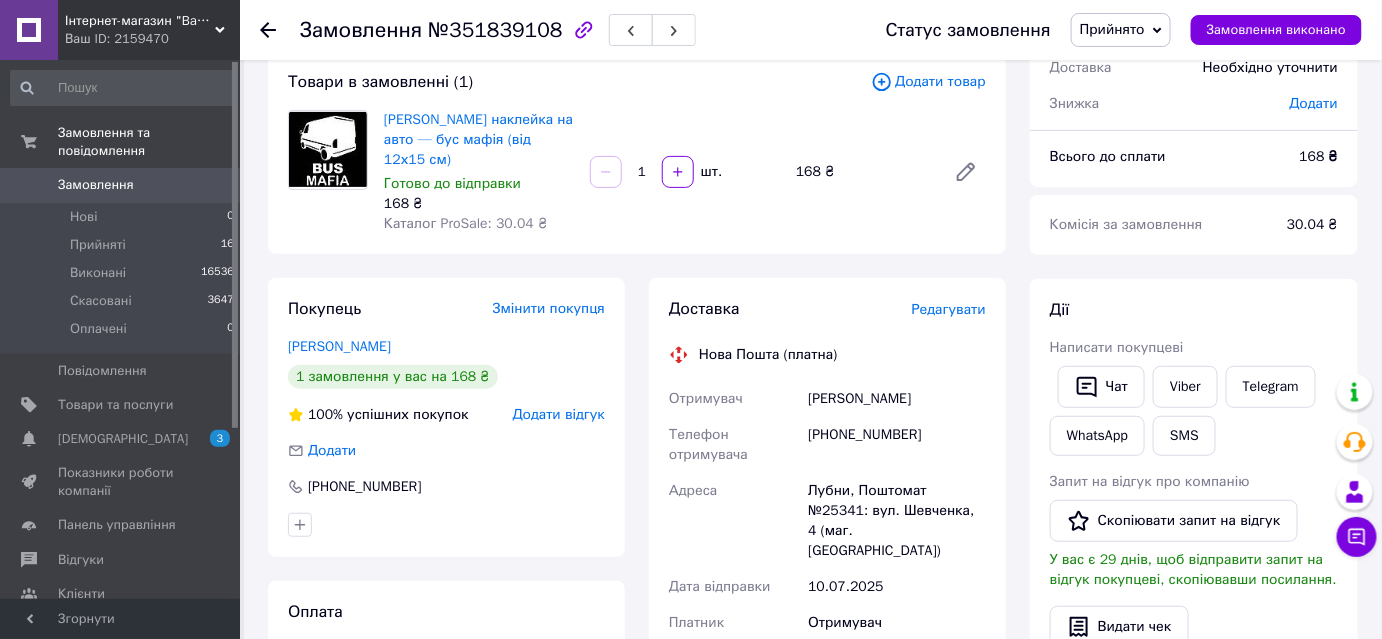 scroll, scrollTop: 0, scrollLeft: 0, axis: both 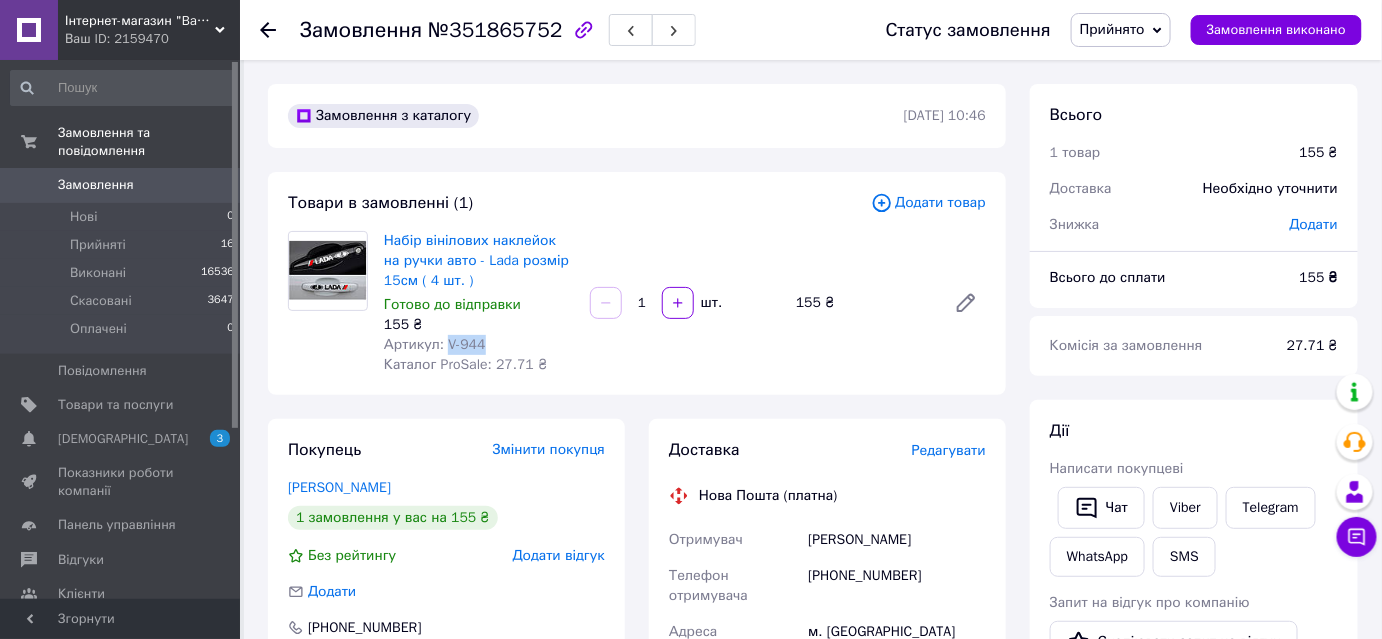 drag, startPoint x: 491, startPoint y: 349, endPoint x: 445, endPoint y: 344, distance: 46.270943 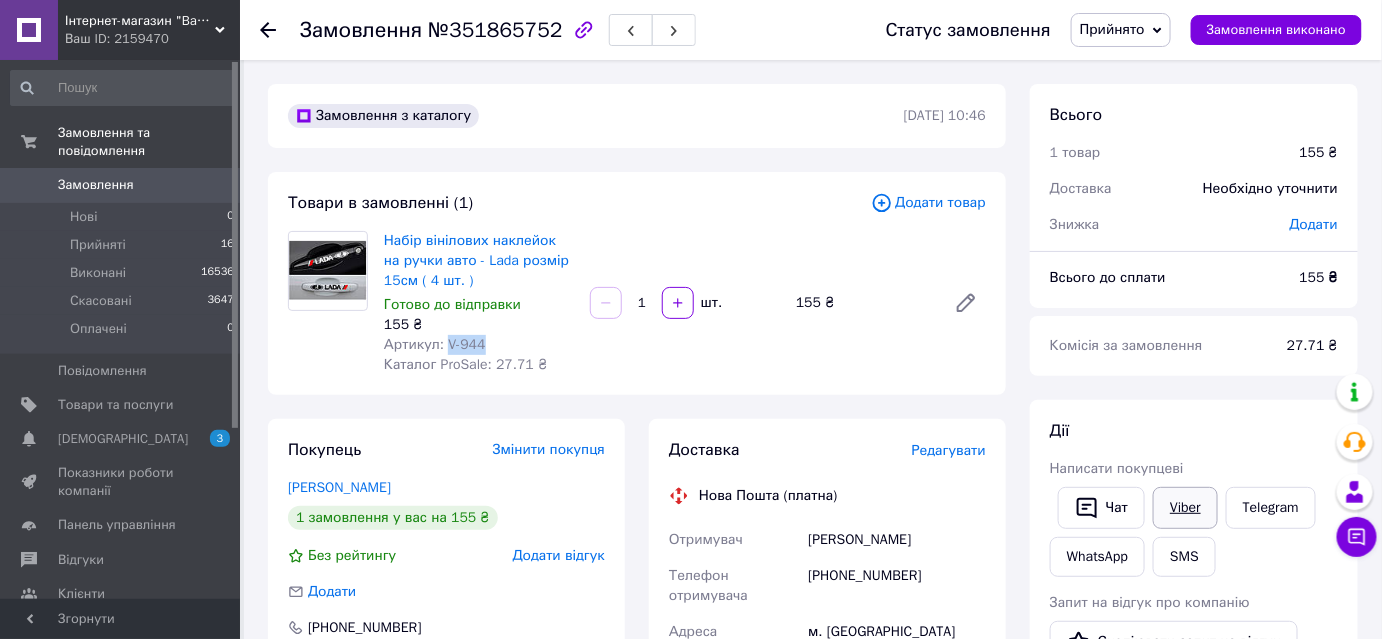 click on "Viber" at bounding box center (1185, 508) 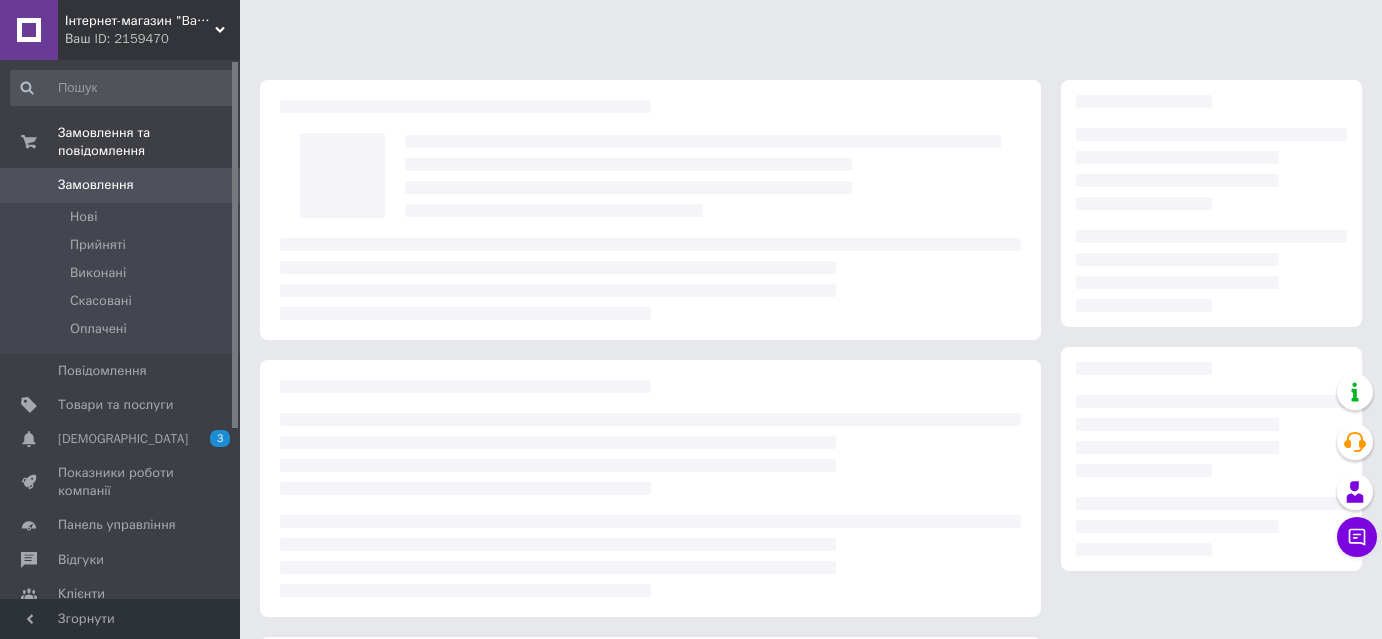 scroll, scrollTop: 0, scrollLeft: 0, axis: both 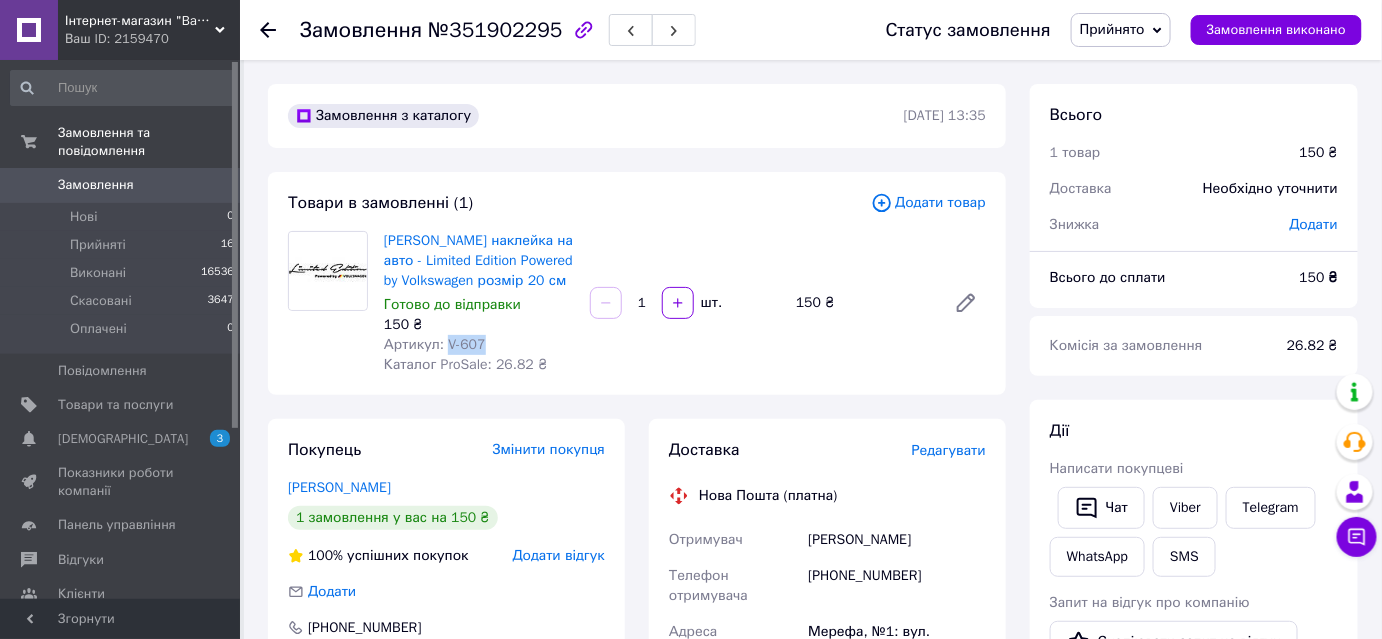drag, startPoint x: 482, startPoint y: 345, endPoint x: 445, endPoint y: 344, distance: 37.01351 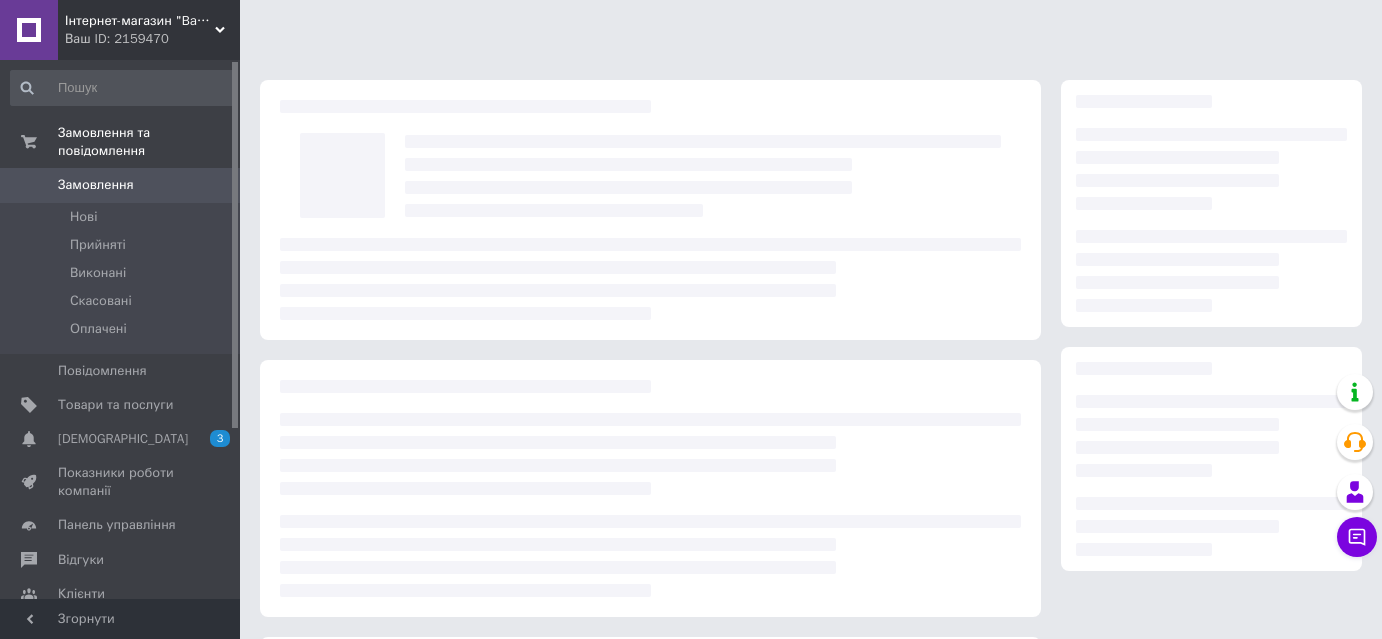 scroll, scrollTop: 0, scrollLeft: 0, axis: both 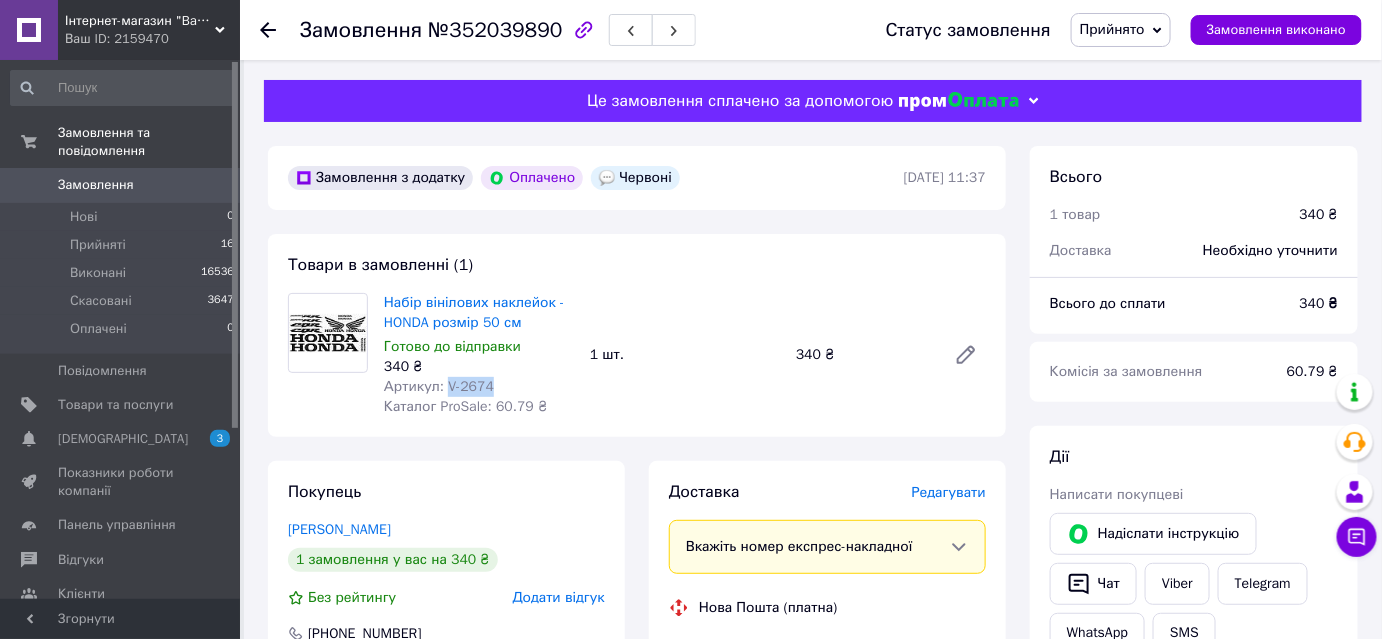 drag, startPoint x: 491, startPoint y: 393, endPoint x: 446, endPoint y: 391, distance: 45.044422 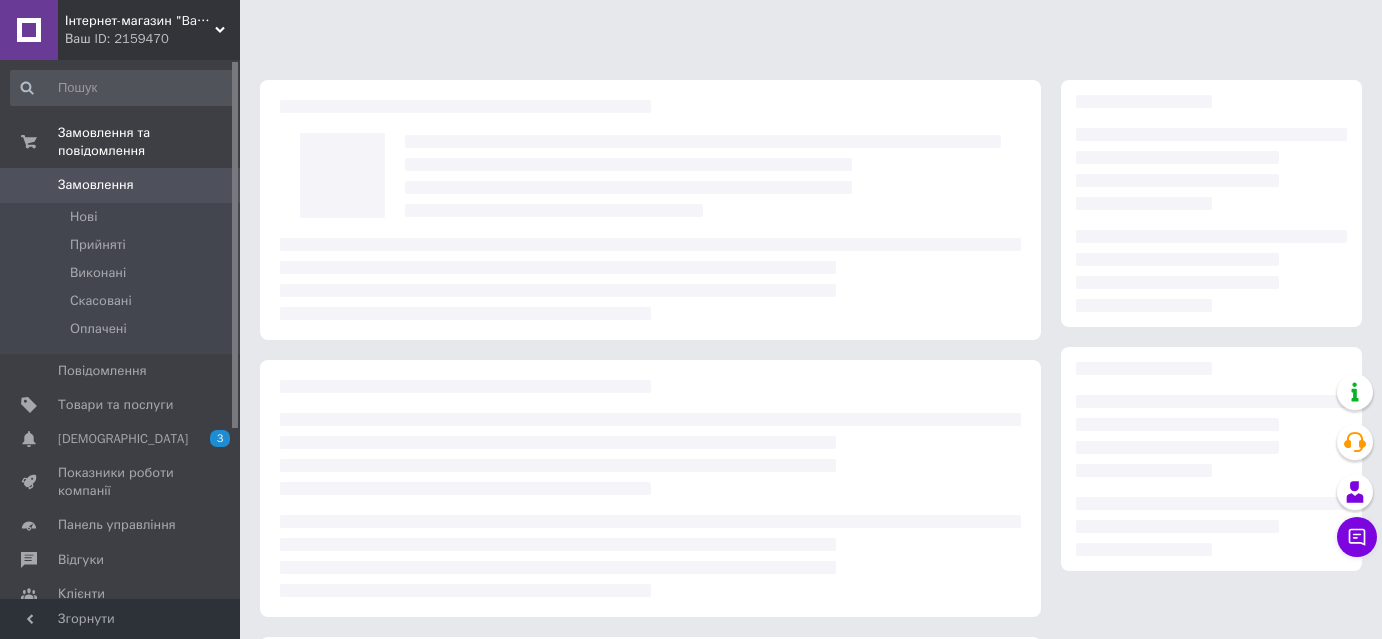 scroll, scrollTop: 0, scrollLeft: 0, axis: both 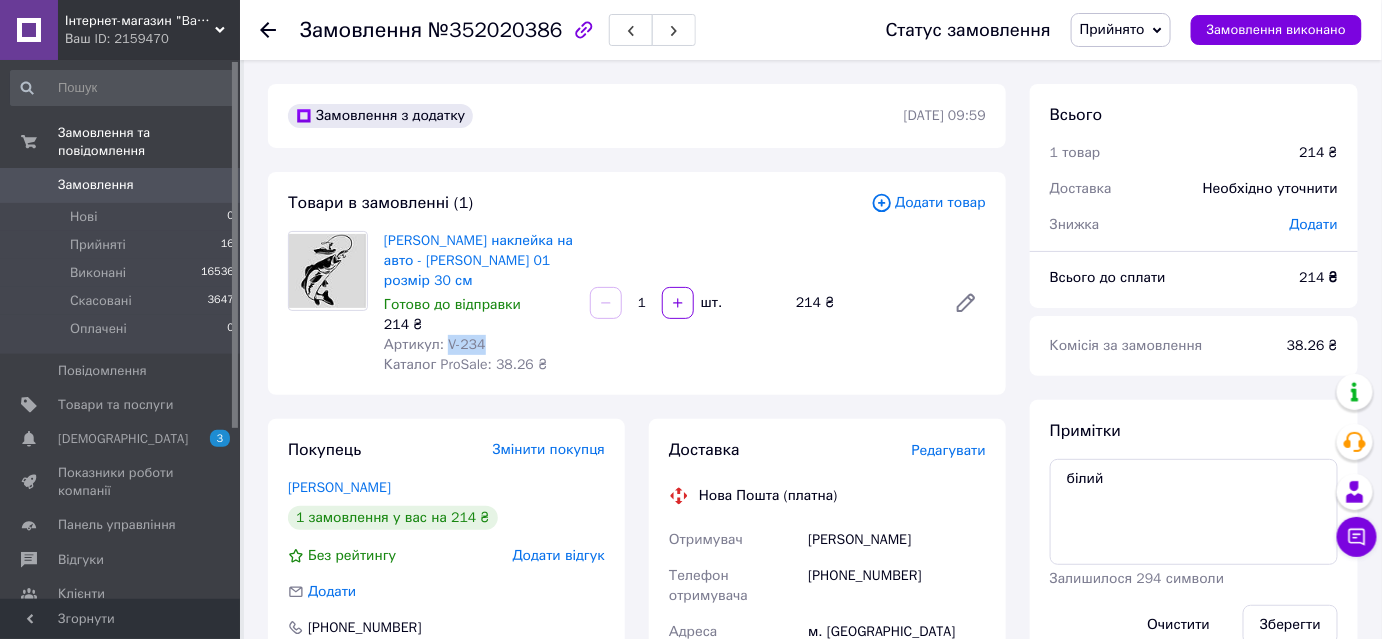 drag, startPoint x: 486, startPoint y: 324, endPoint x: 445, endPoint y: 327, distance: 41.109608 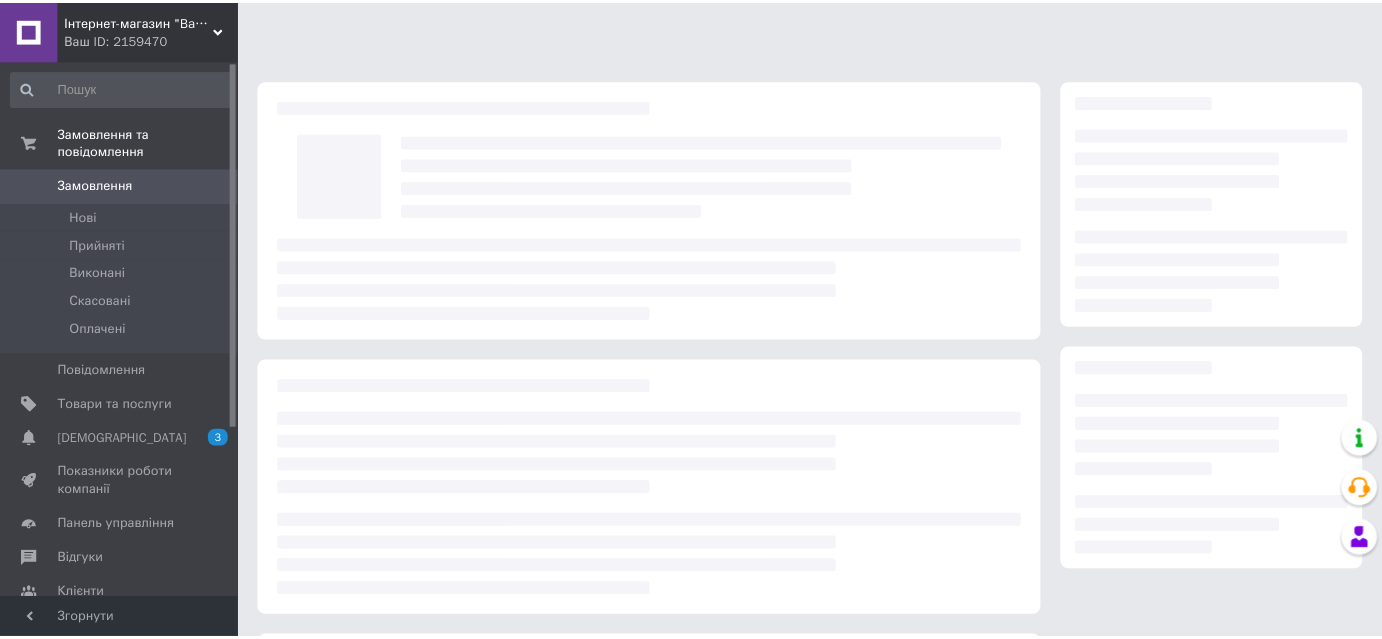 scroll, scrollTop: 0, scrollLeft: 0, axis: both 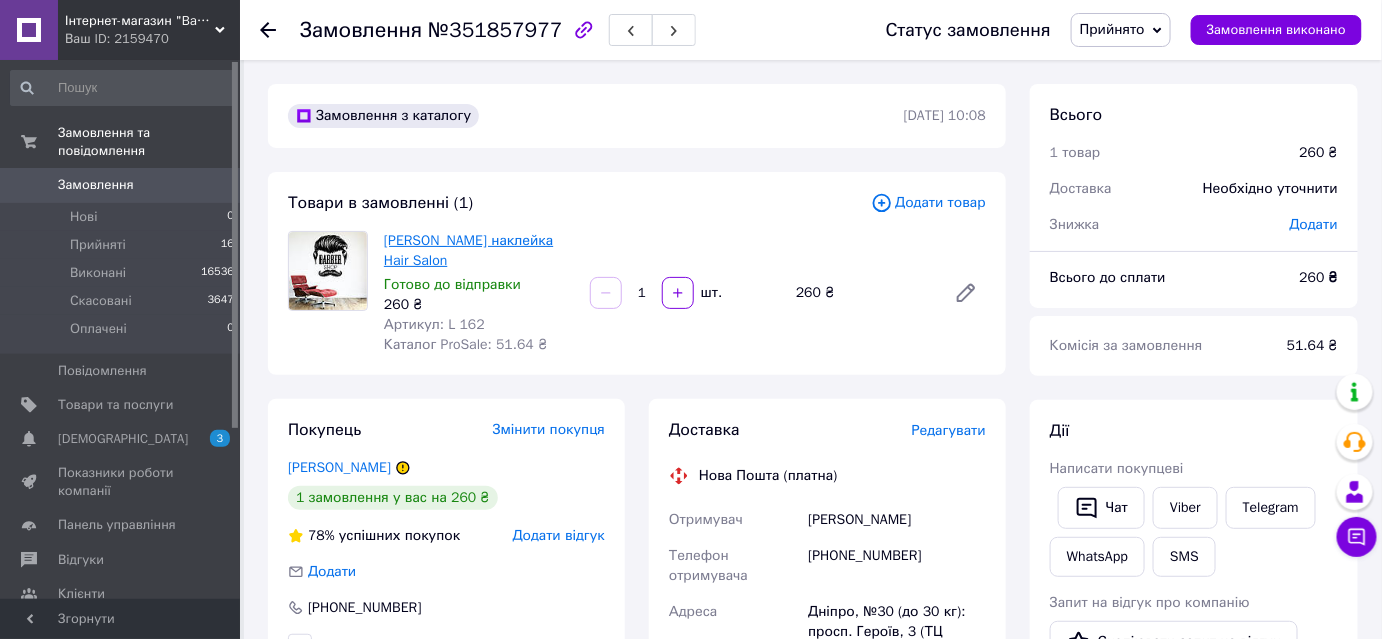 click on "[PERSON_NAME] наклейка Hair Salon" at bounding box center (468, 250) 